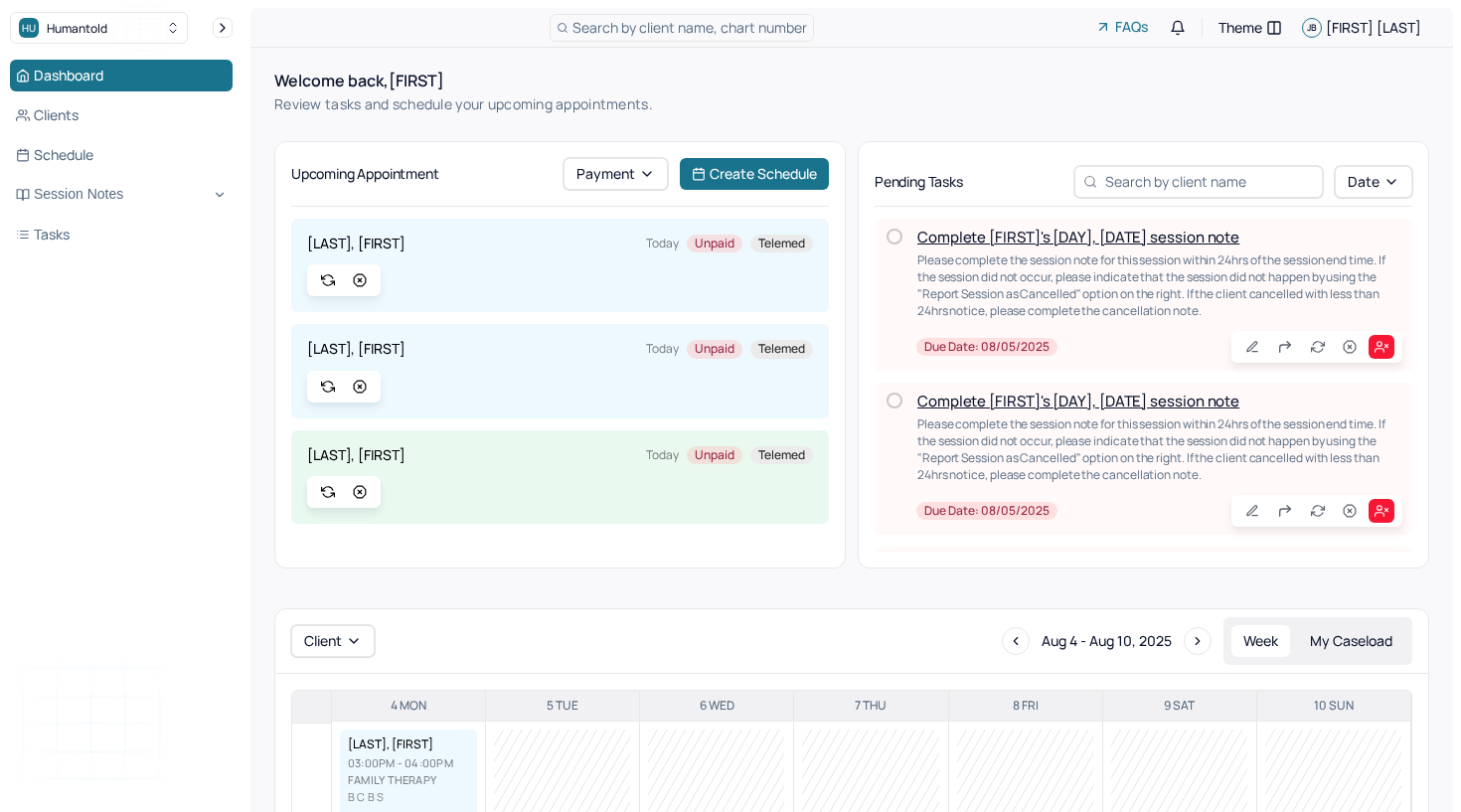 scroll, scrollTop: 0, scrollLeft: 0, axis: both 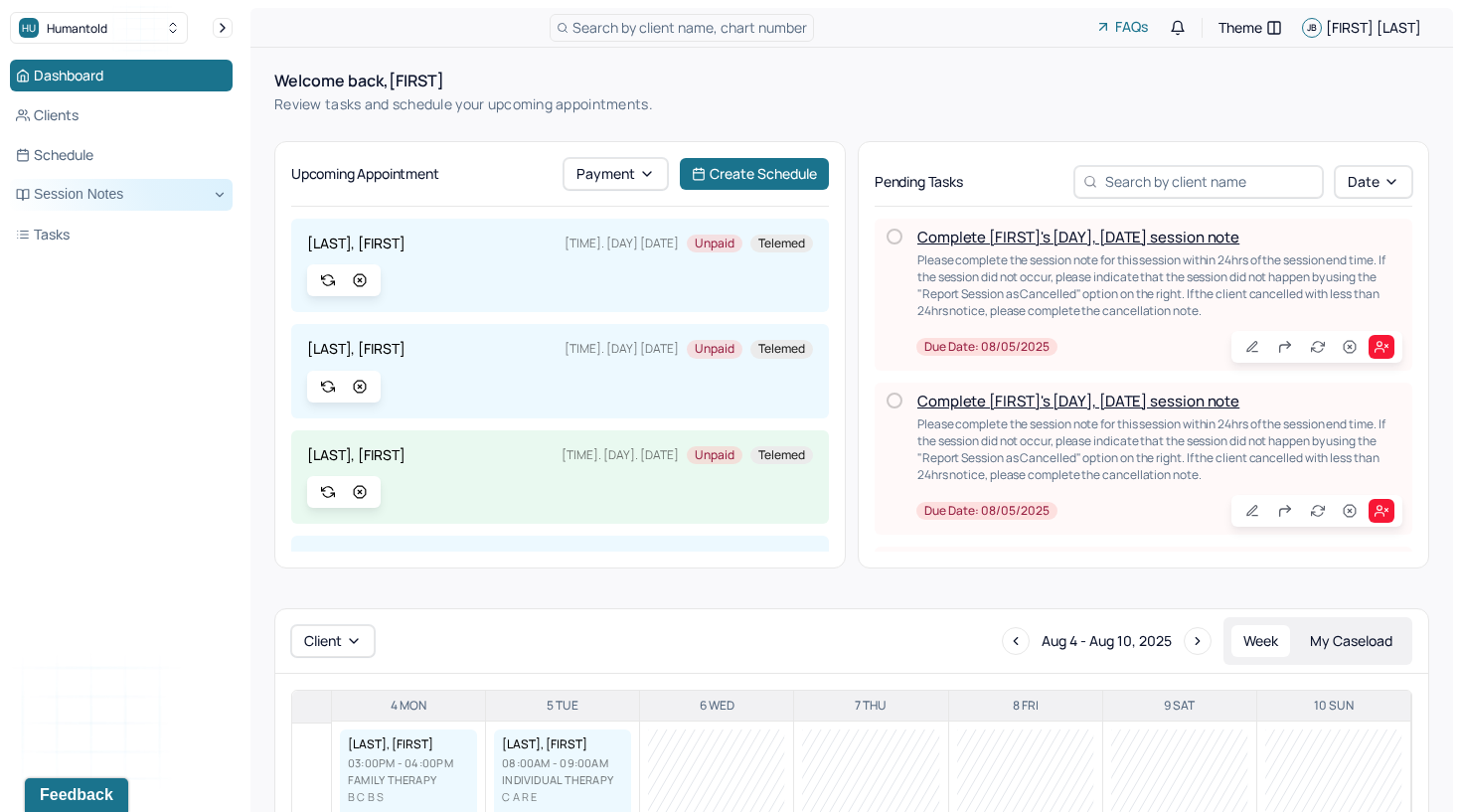 click on "Session Notes" at bounding box center [121, 195] 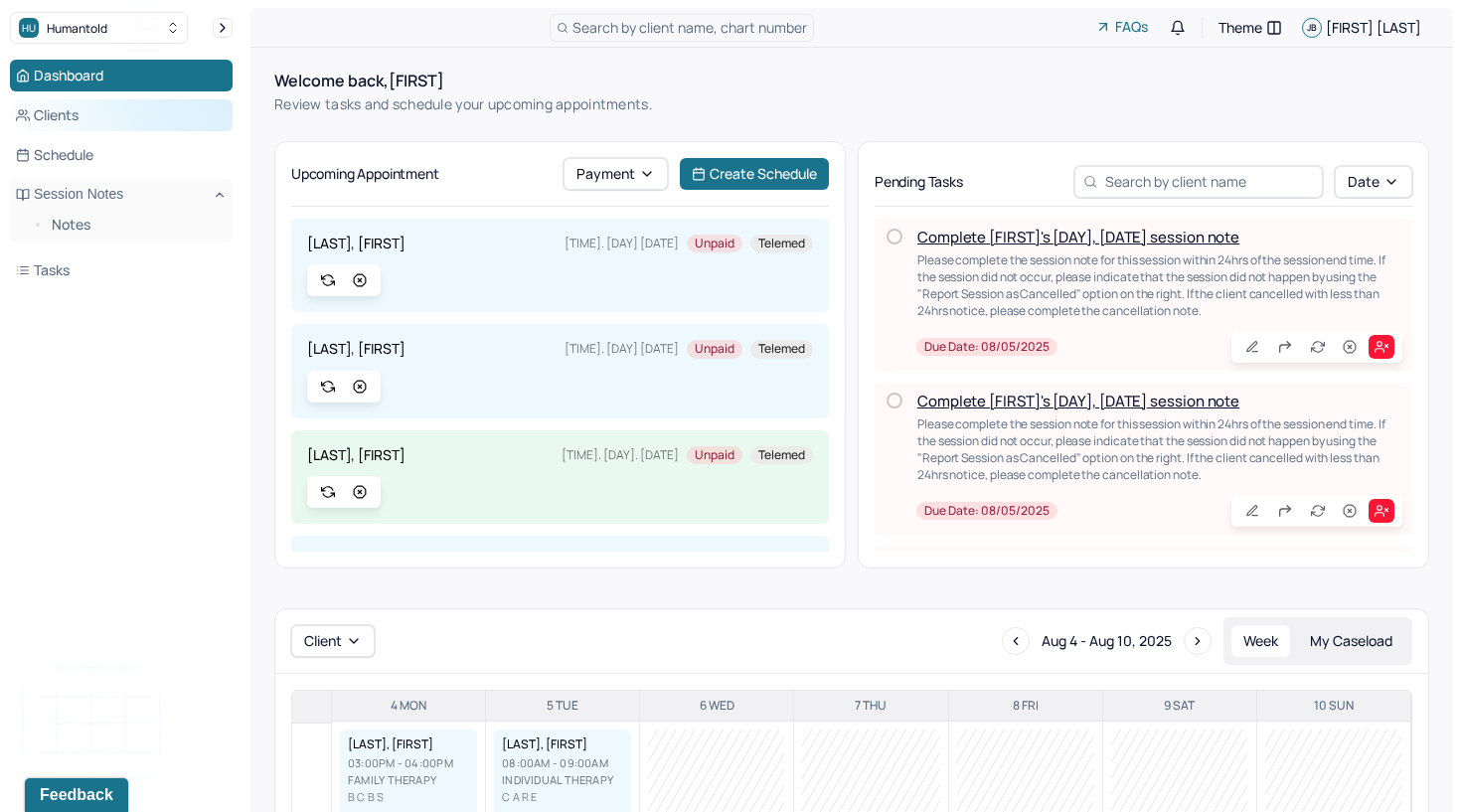click on "Clients" at bounding box center (121, 115) 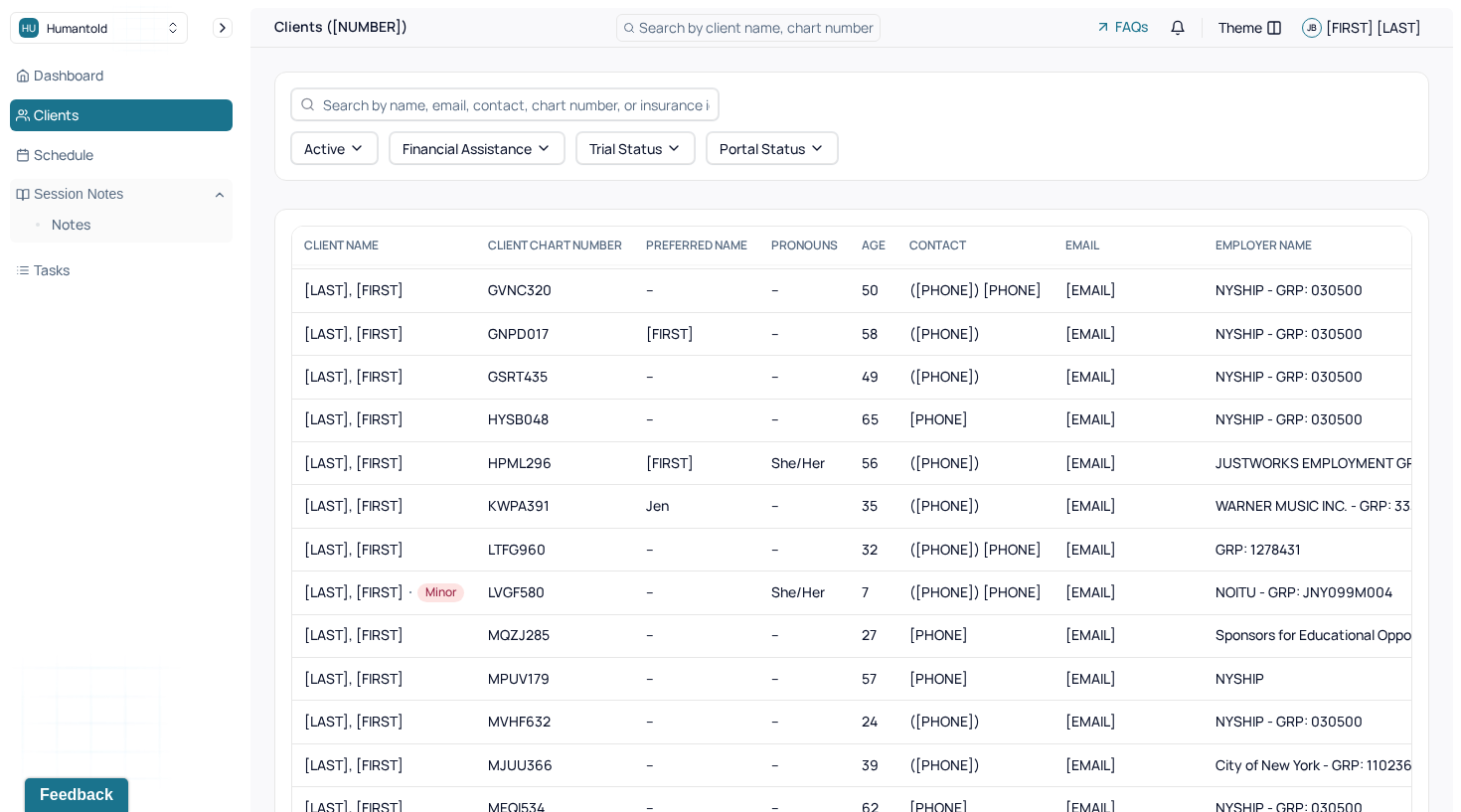 scroll, scrollTop: 710, scrollLeft: 0, axis: vertical 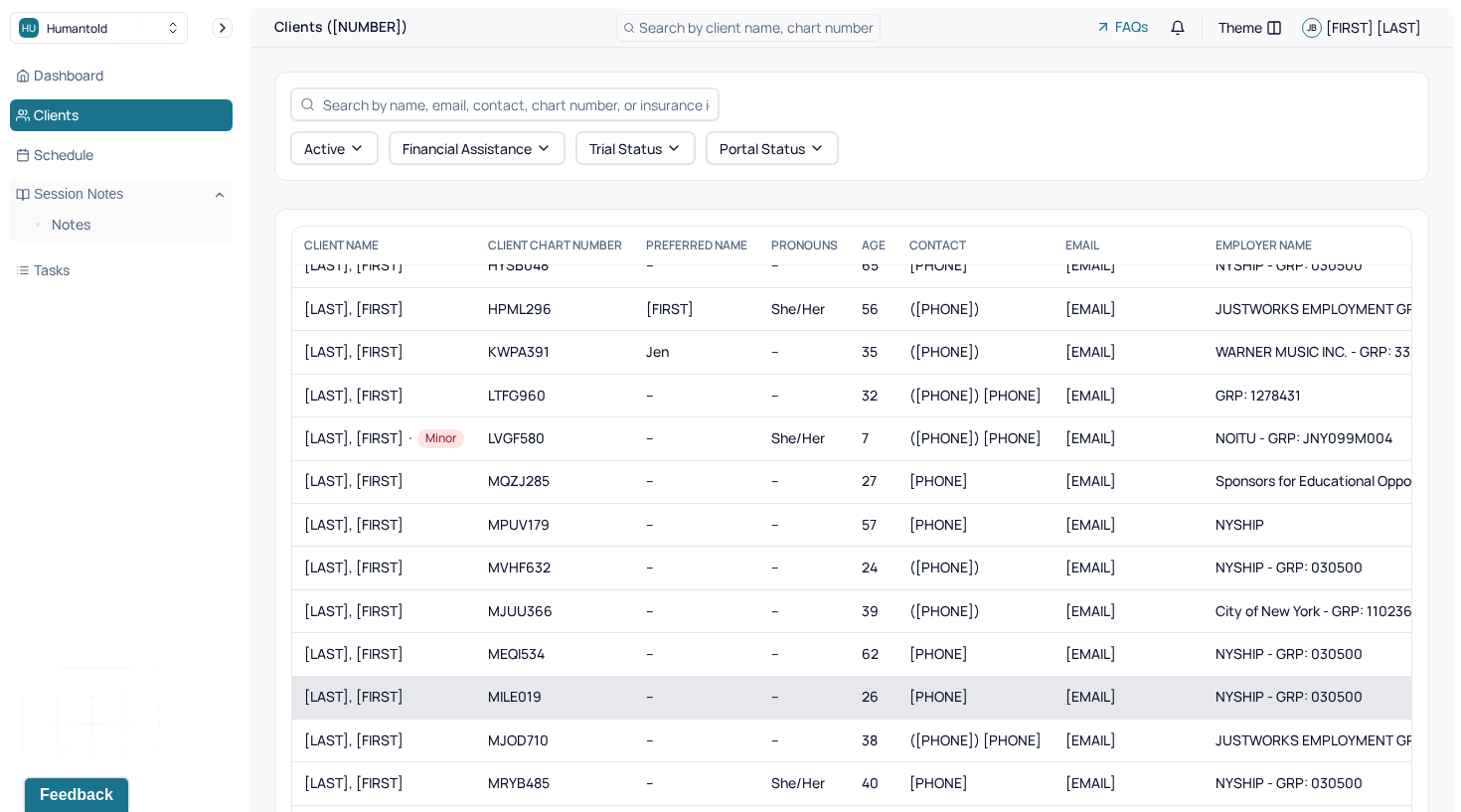 click on "[LAST], [FIRST]" at bounding box center [384, 697] 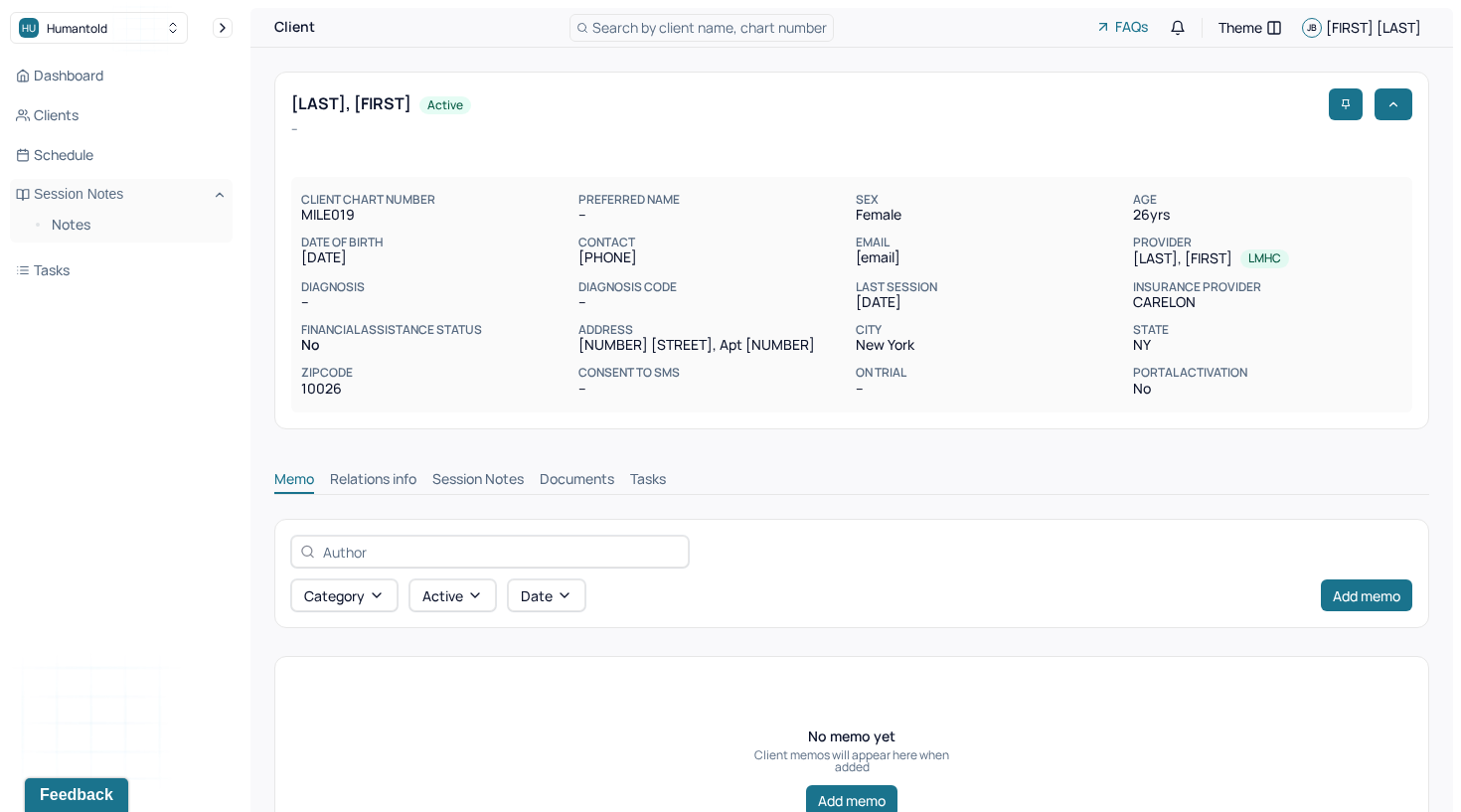 click on "Session Notes" at bounding box center [478, 481] 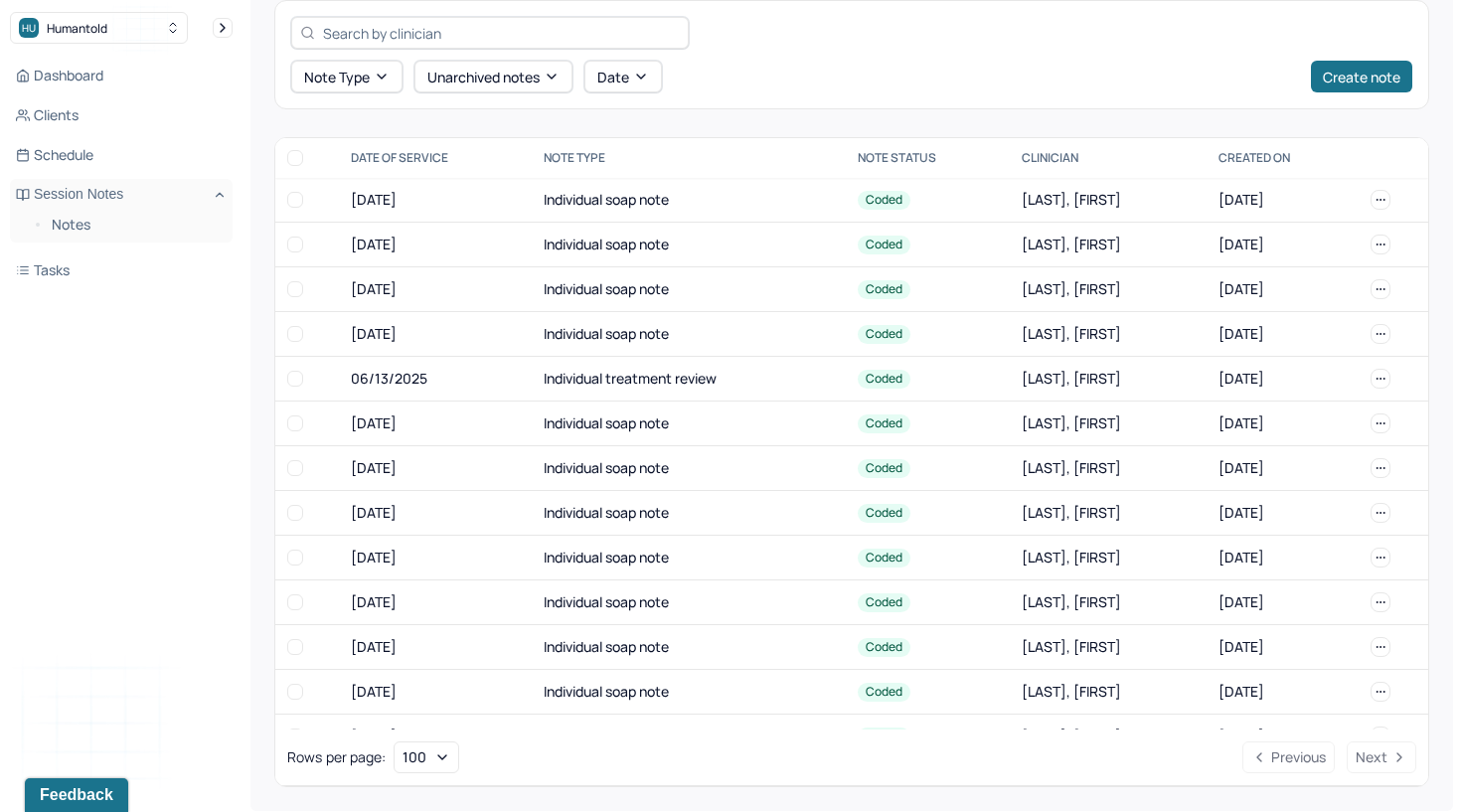 scroll, scrollTop: 518, scrollLeft: 0, axis: vertical 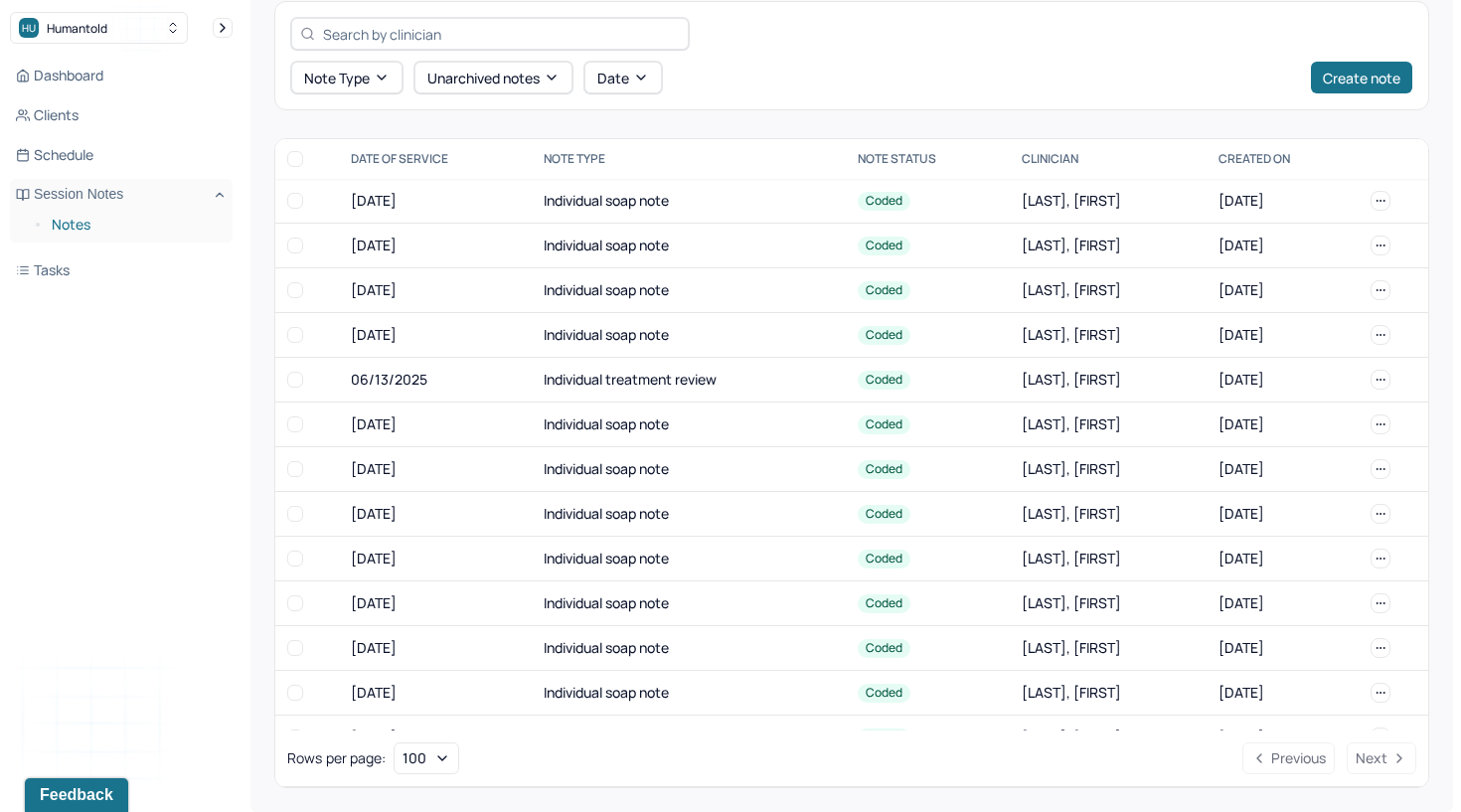 click on "Notes" at bounding box center [134, 225] 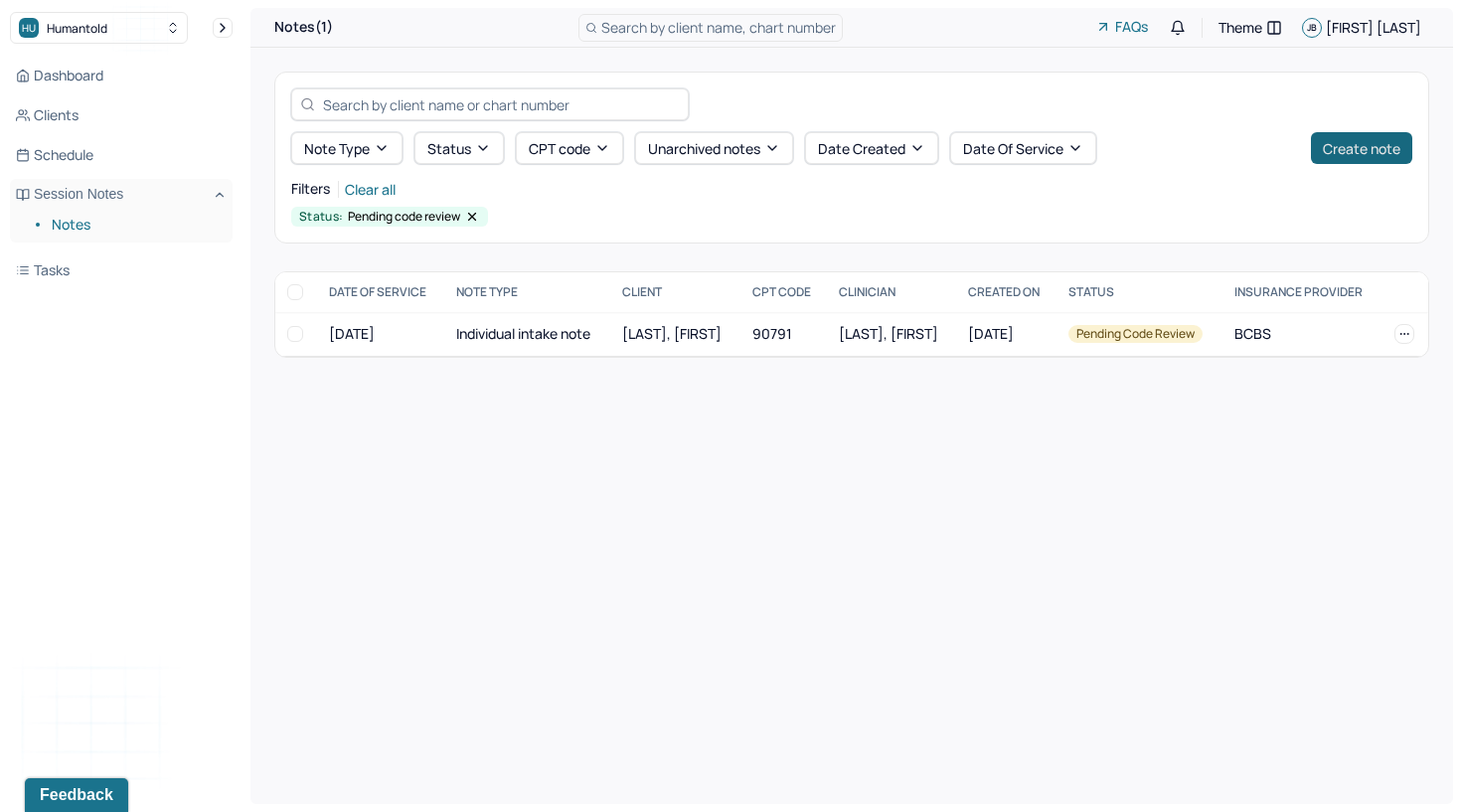 click on "Create note" at bounding box center [1362, 148] 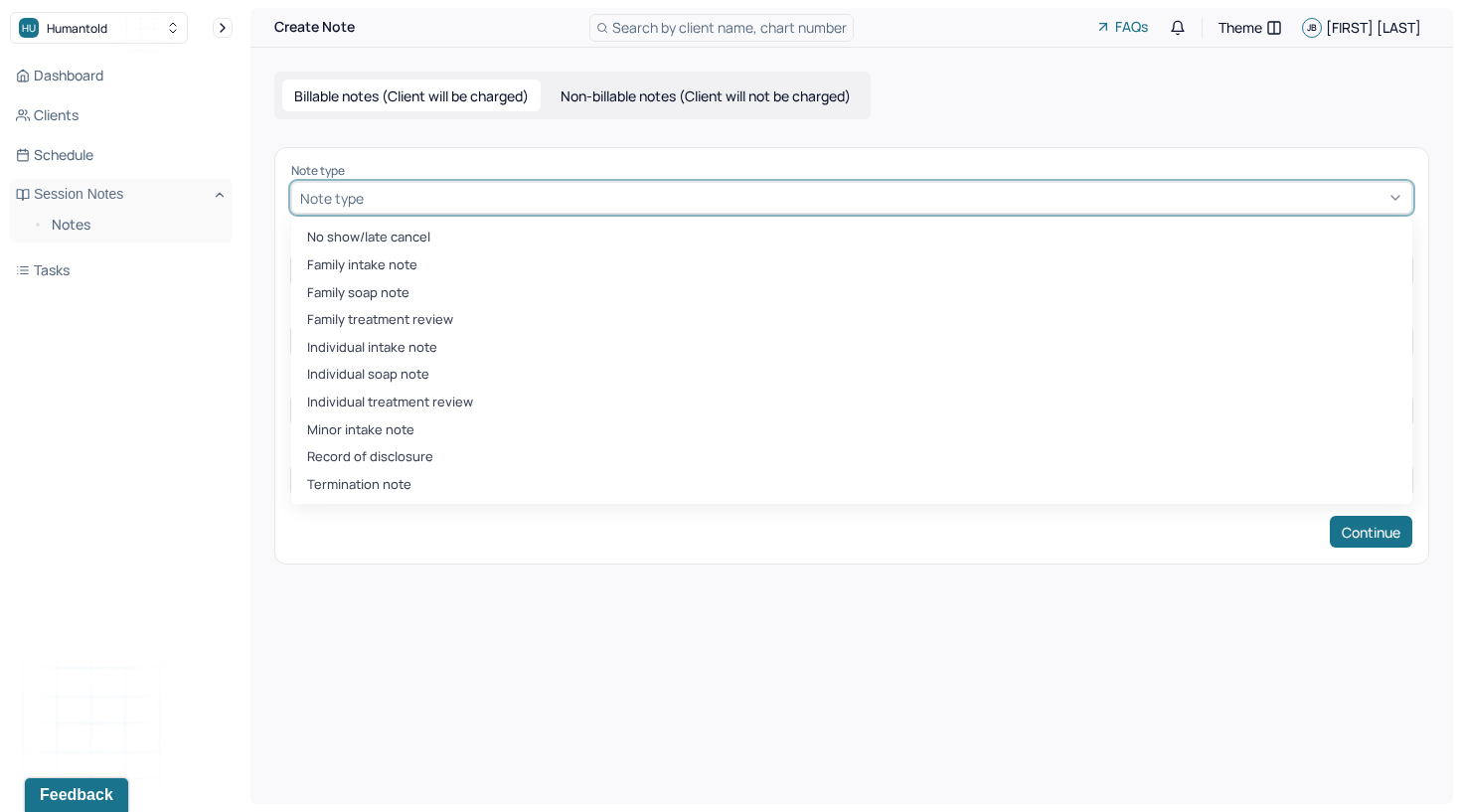 click at bounding box center [886, 198] 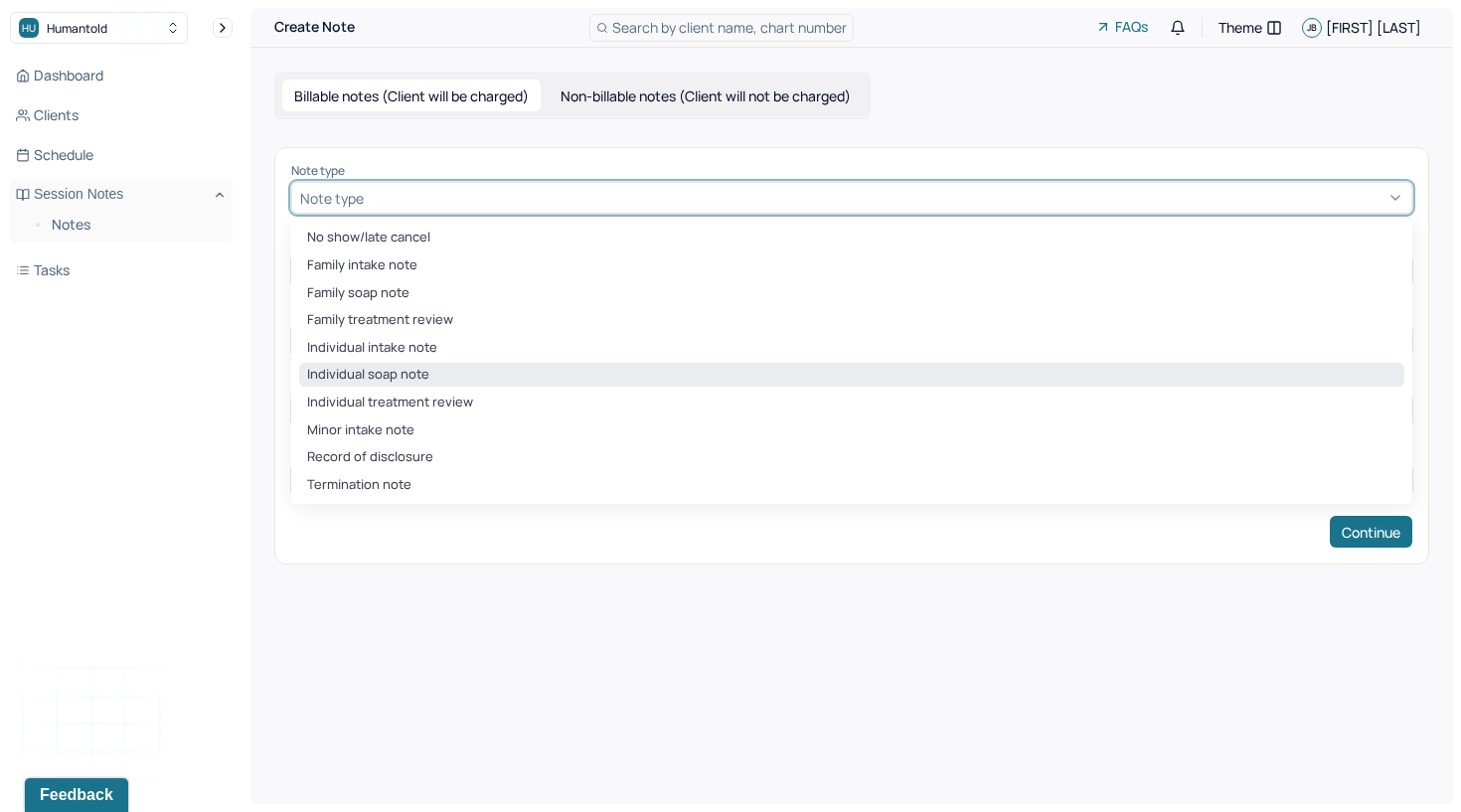 click on "Individual soap note" at bounding box center (852, 375) 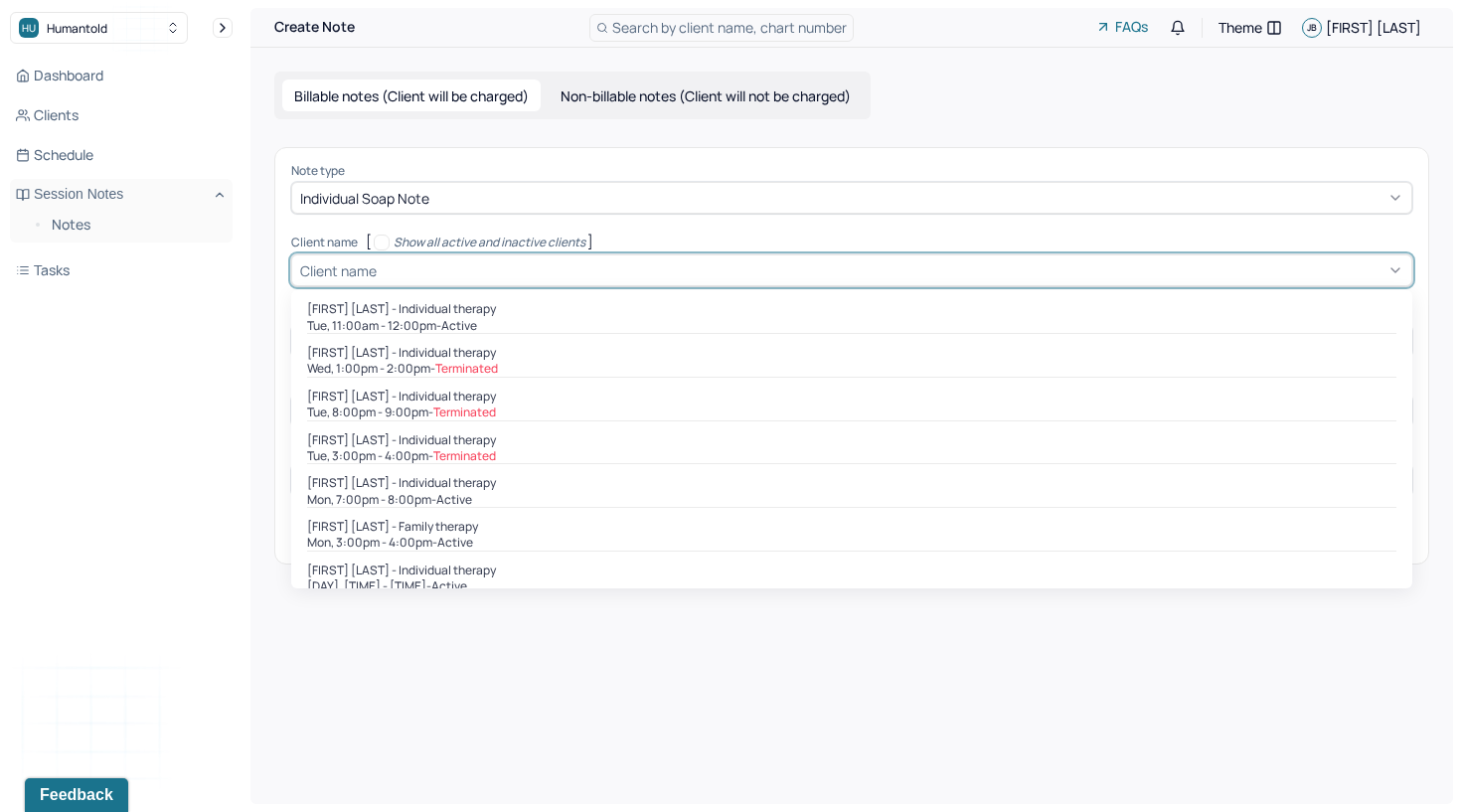 click on "Client name" at bounding box center [338, 270] 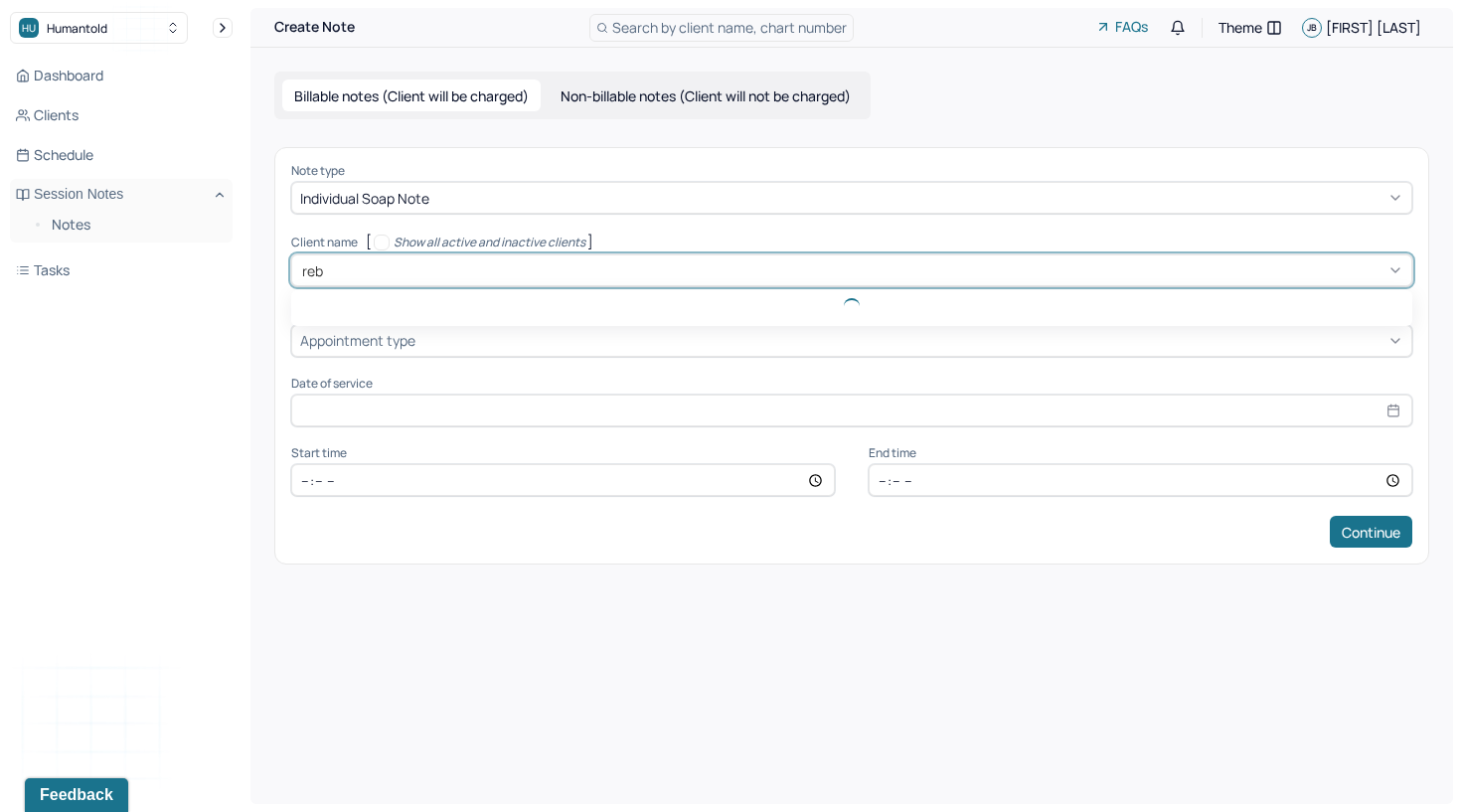 type on "rebe" 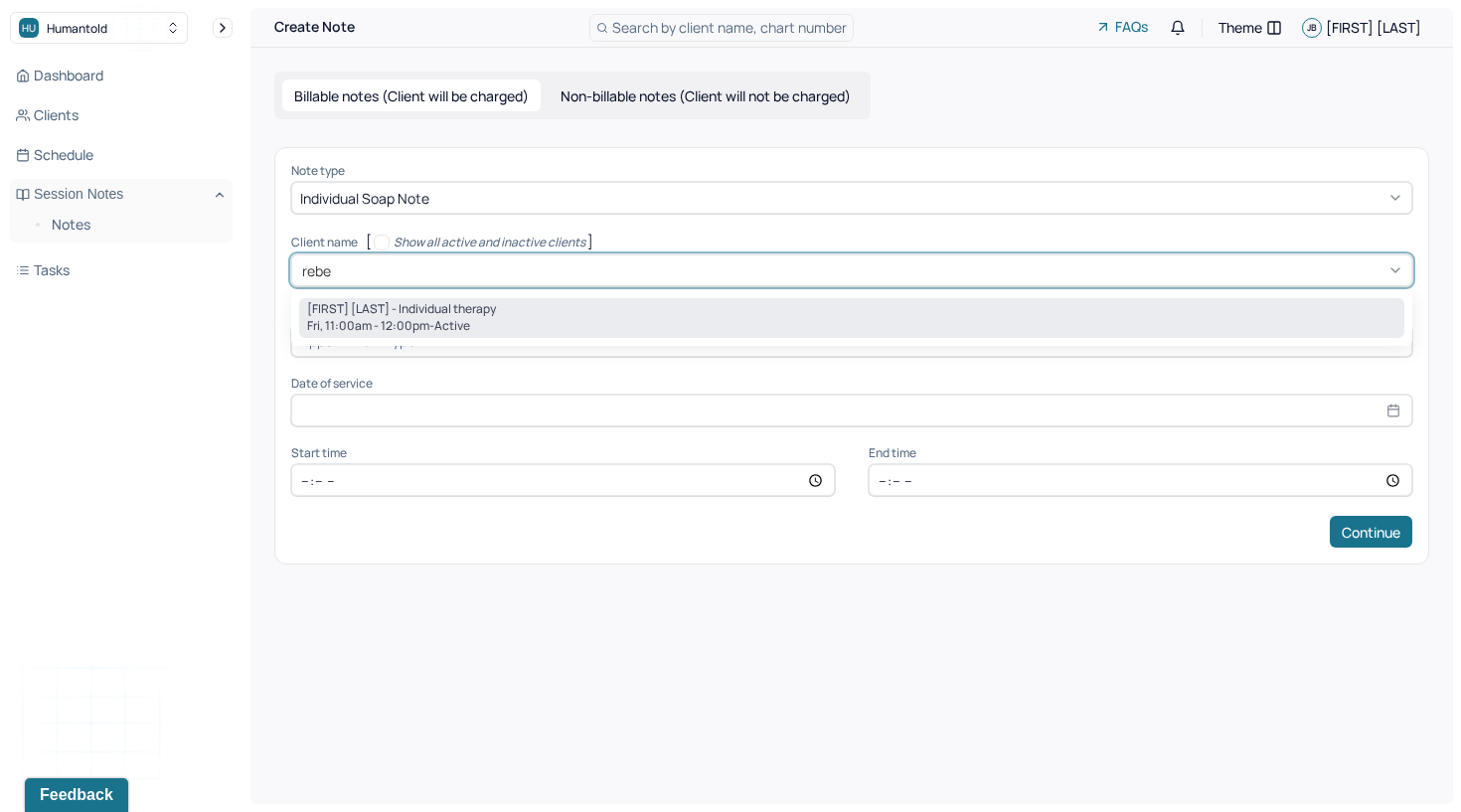 click on "[DAY], [TIME] - [TIME]  -  active" at bounding box center [852, 326] 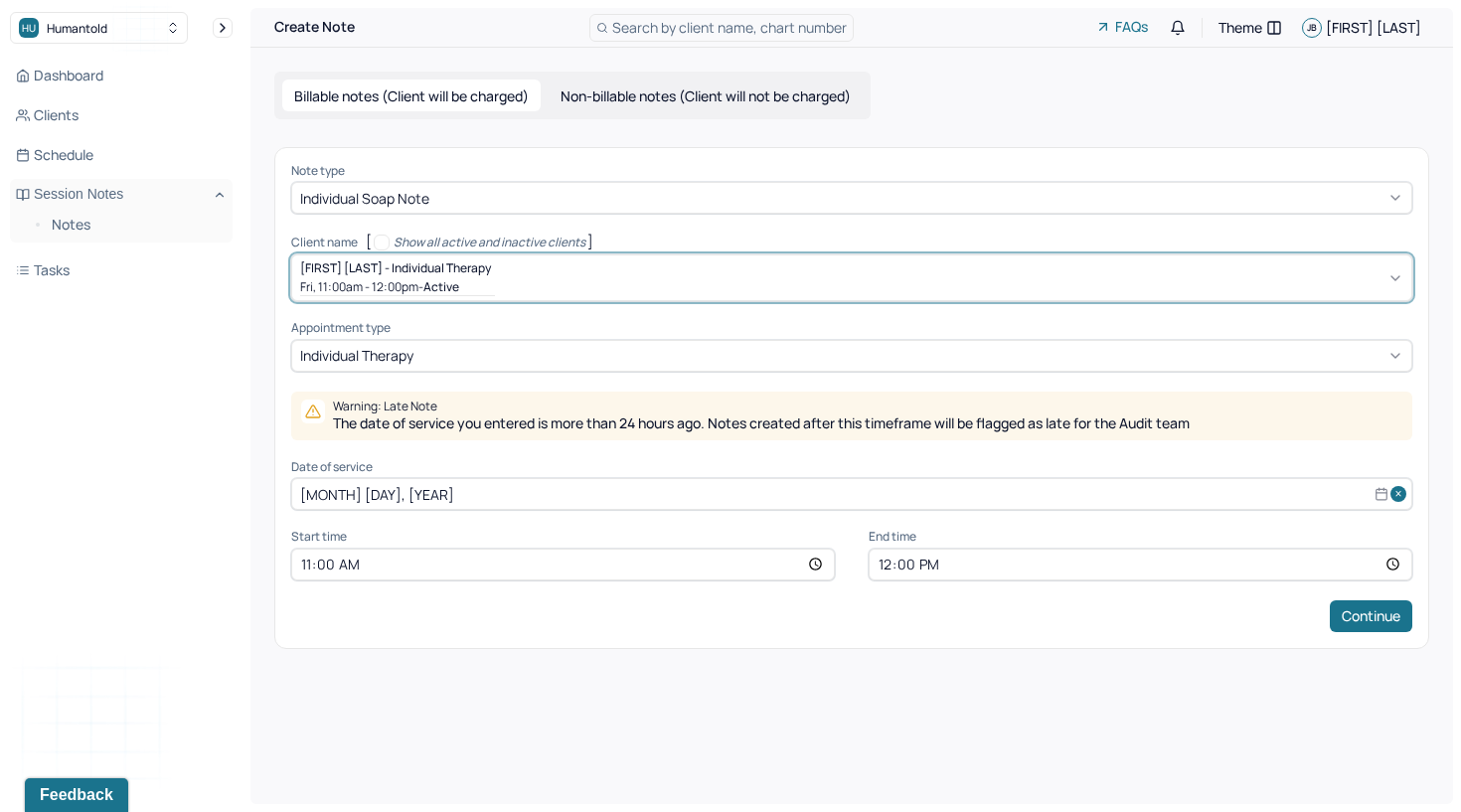 click on "[MONTH] [DAY], [YEAR]" at bounding box center [852, 494] 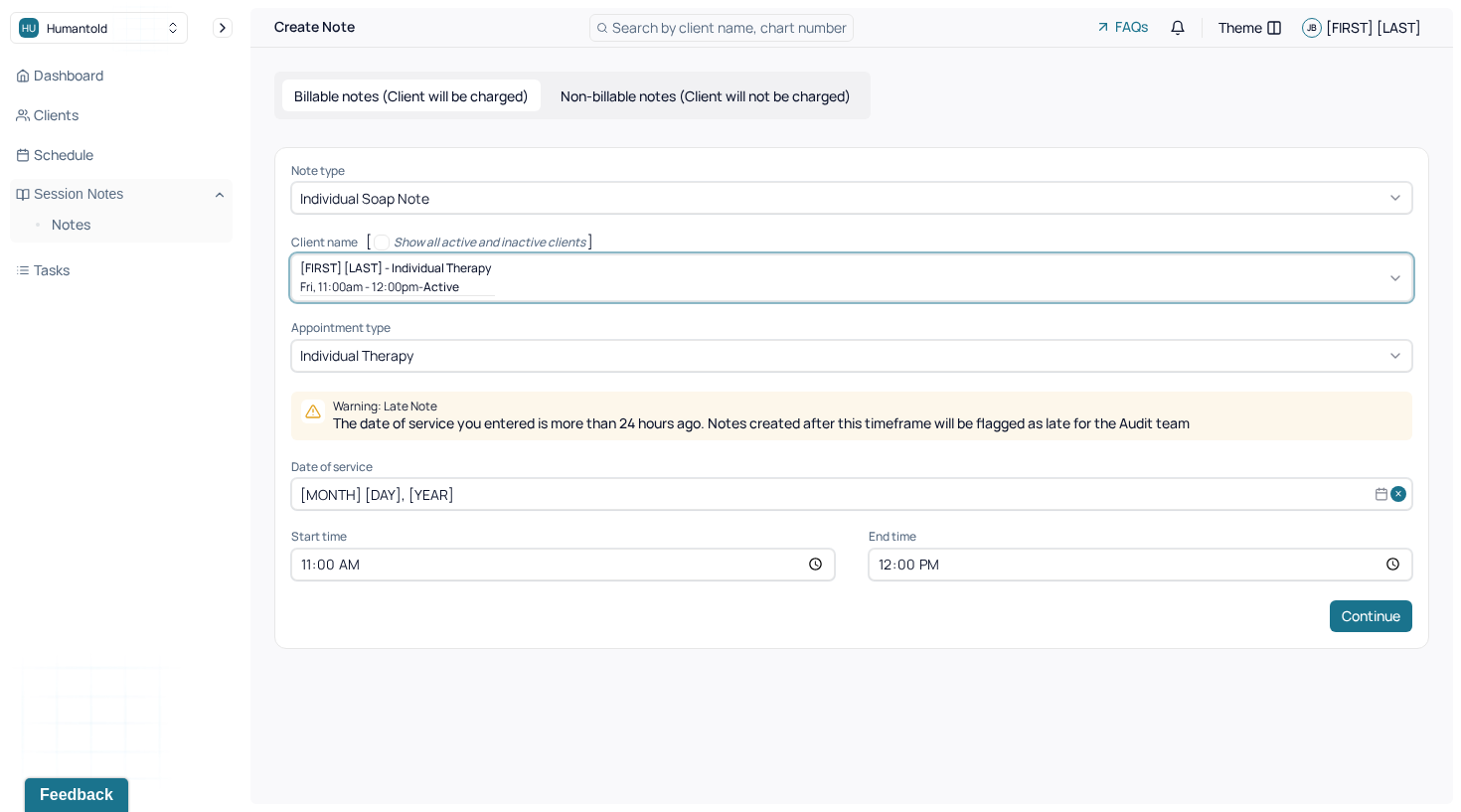 select on "7" 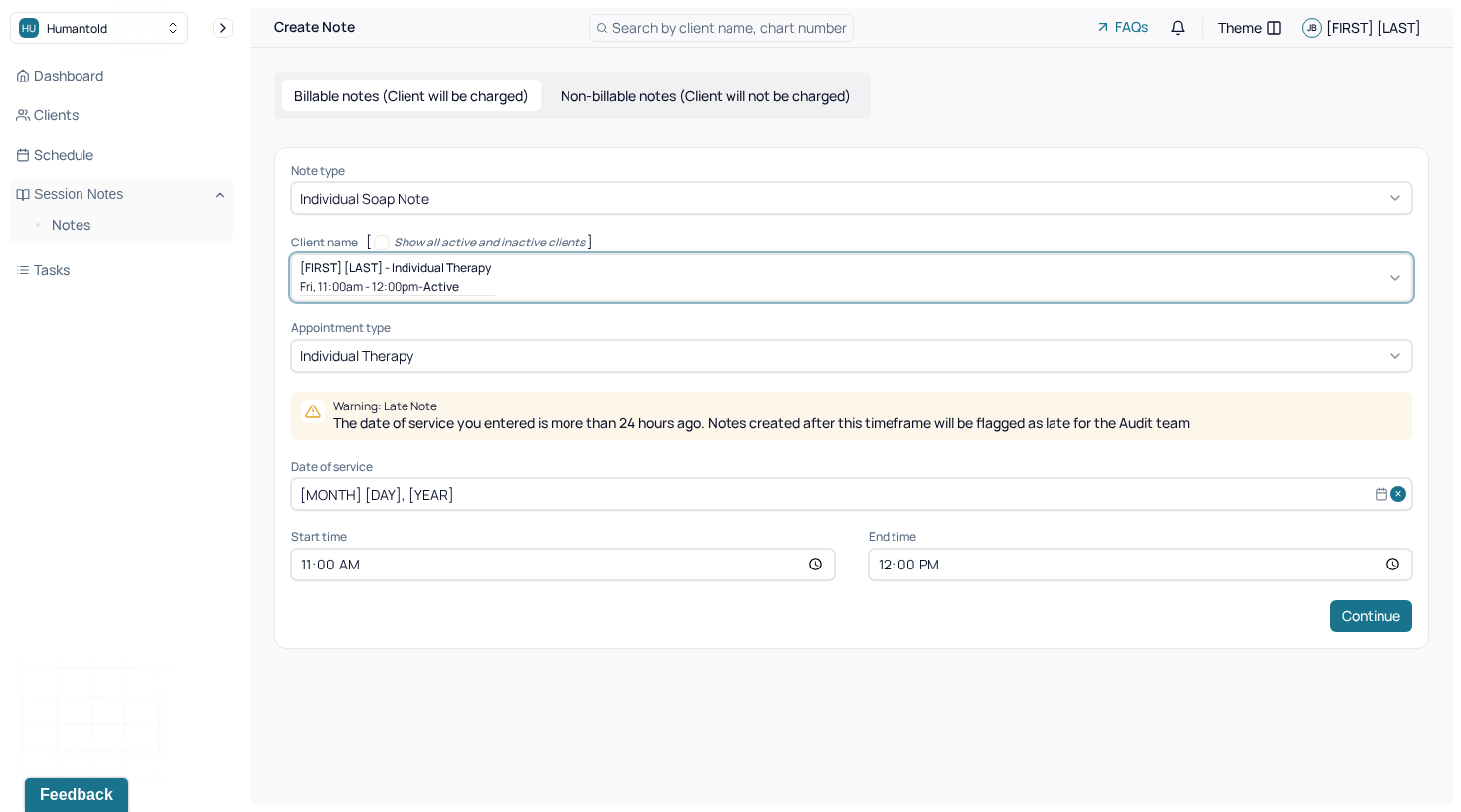 select on "2025" 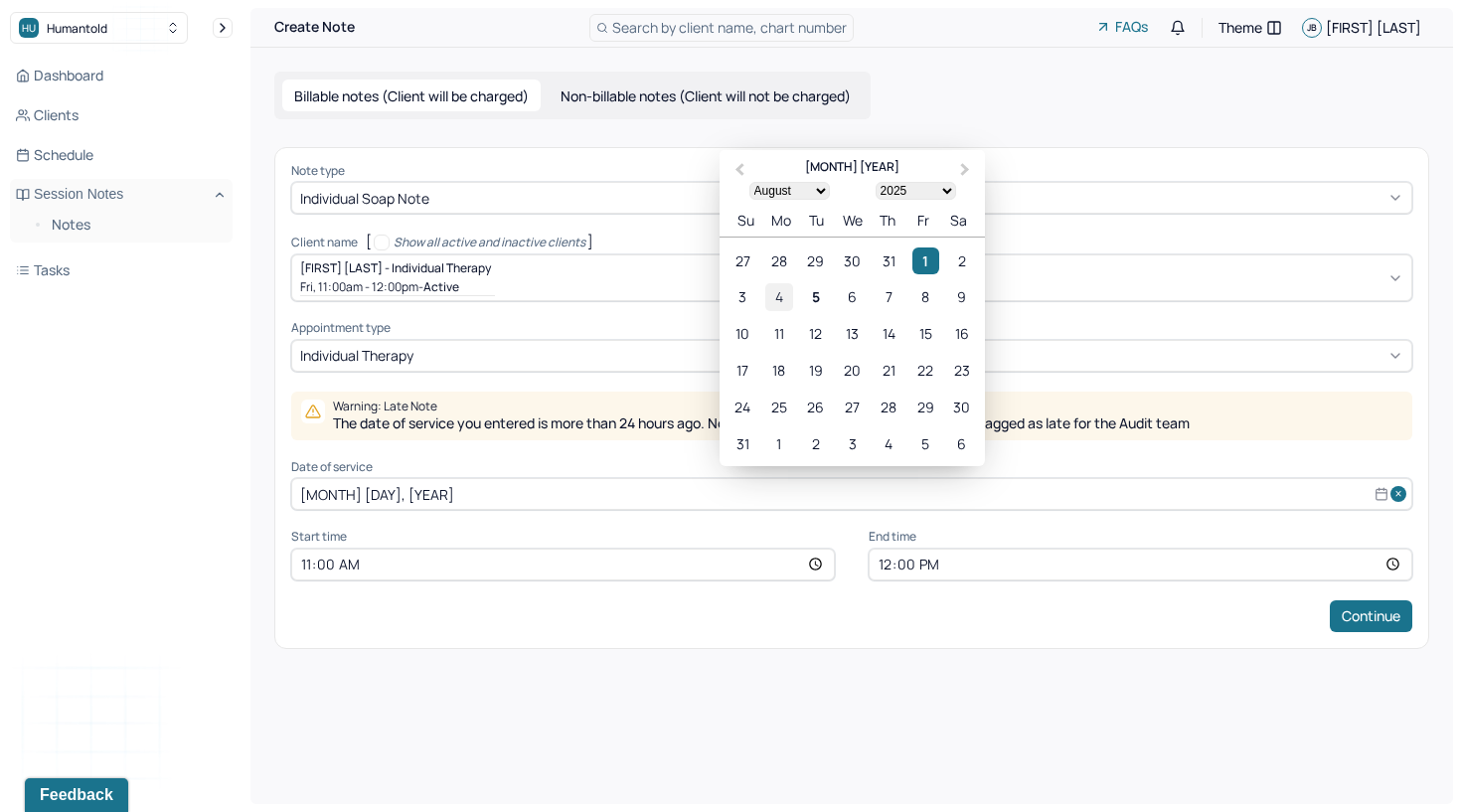 click on "4" at bounding box center [778, 297] 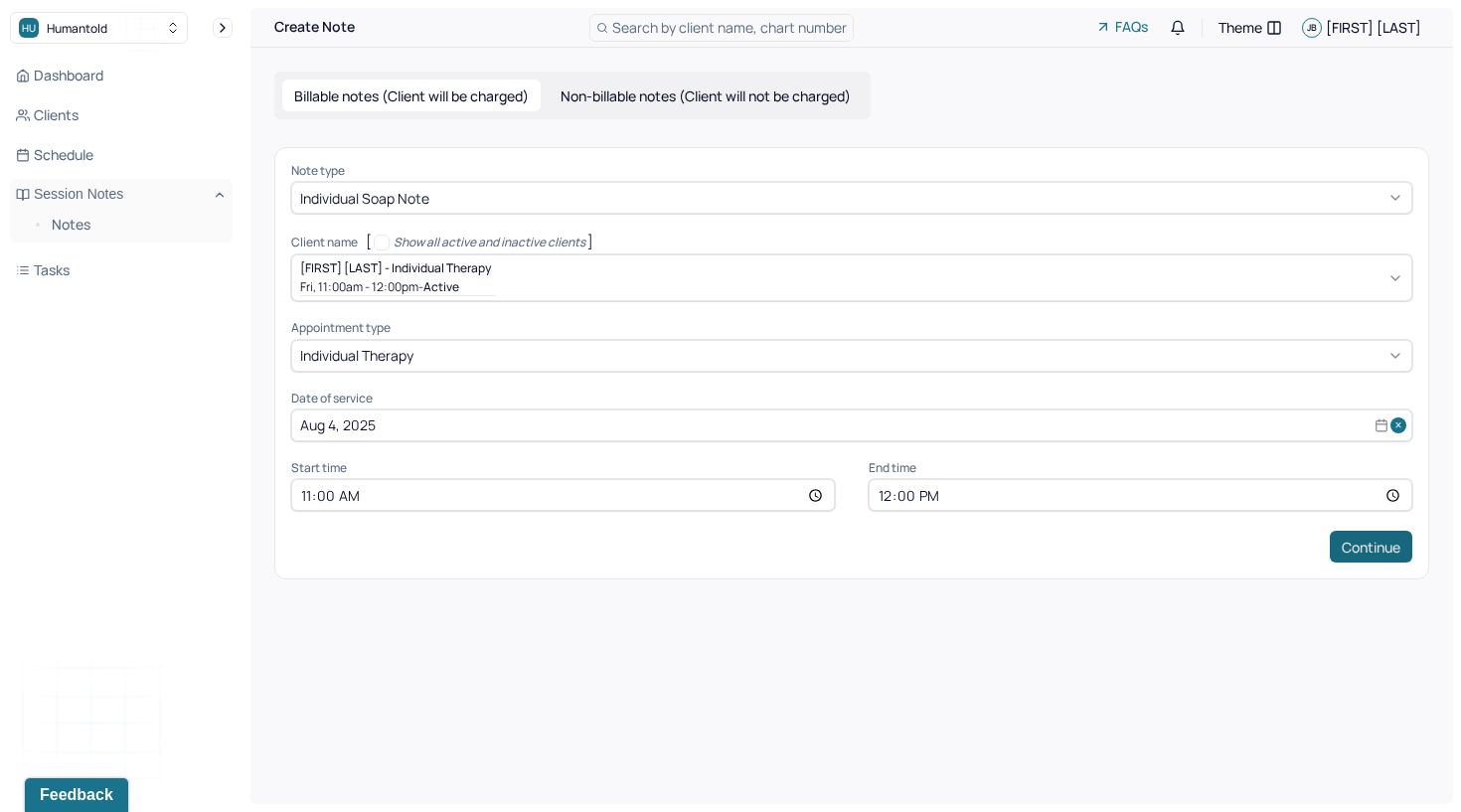 click on "Continue" at bounding box center (1371, 547) 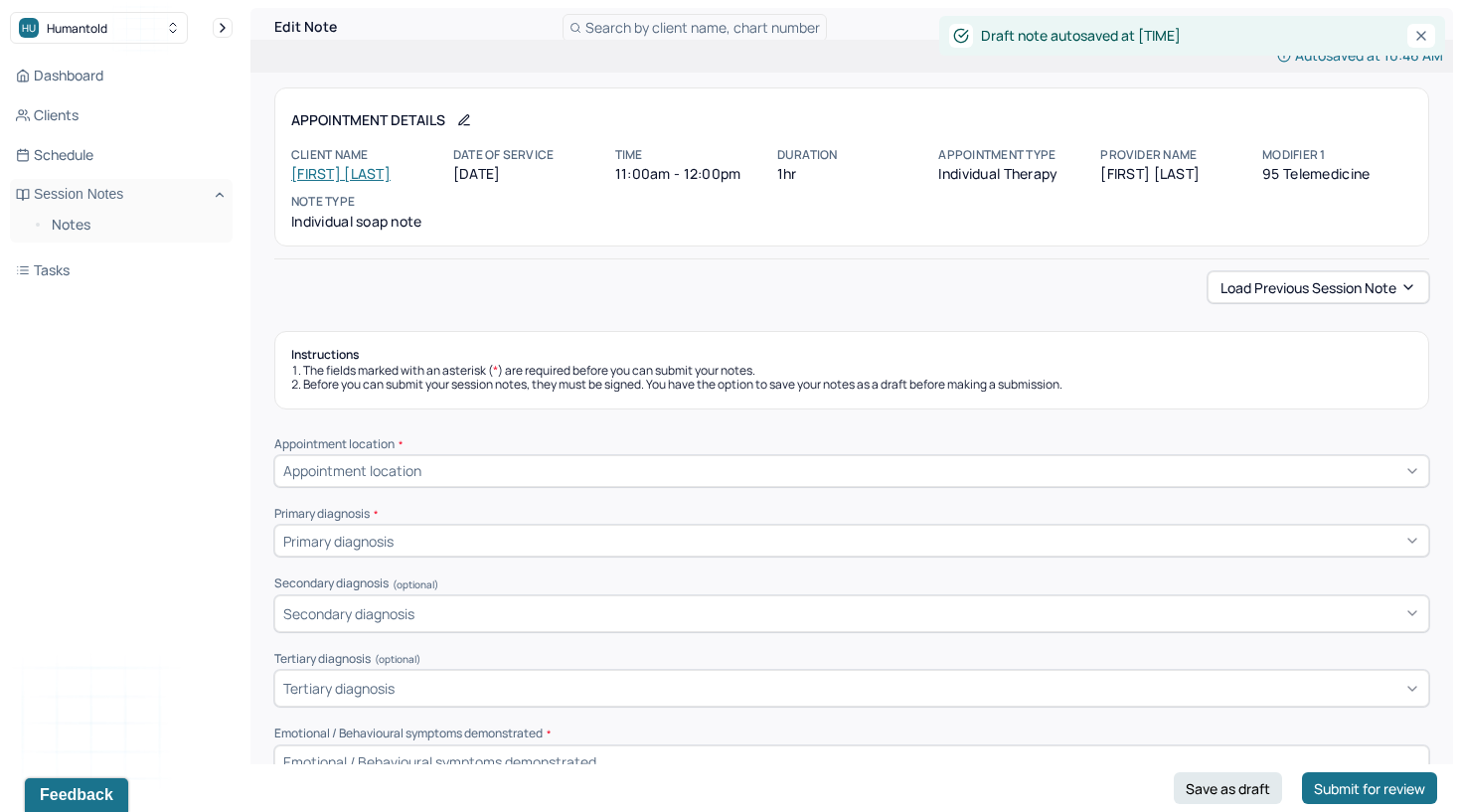 click on "Appointment Details Client name [FIRST] [LAST] Date of service [DATE] Time [TIME] - [TIME] Duration 1hr Appointment type individual therapy Provider name [FIRST] [LAST] Modifier 1 95 Telemedicine Note type Individual soap note" at bounding box center (852, 167) 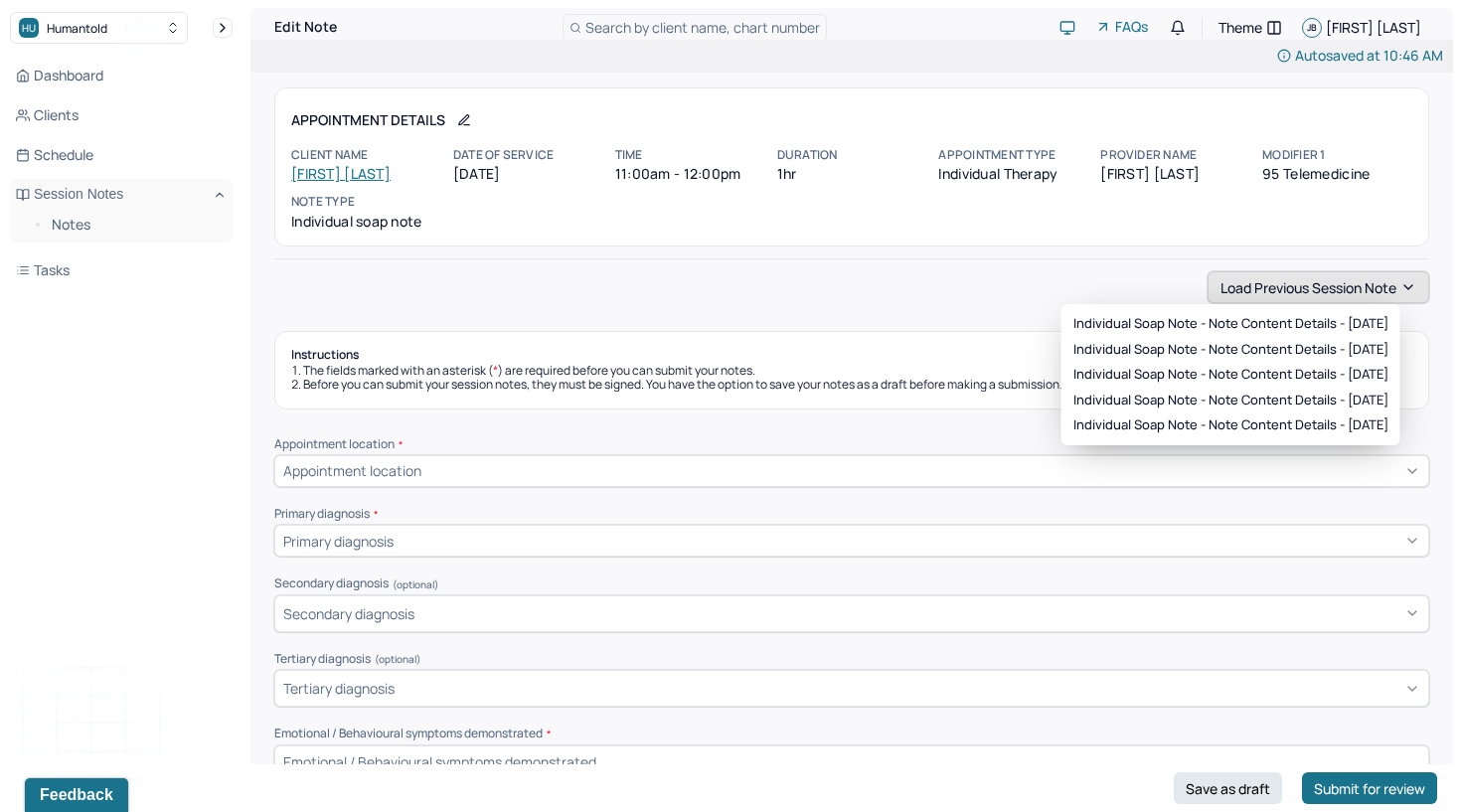 click on "Load previous session note" at bounding box center (1318, 287) 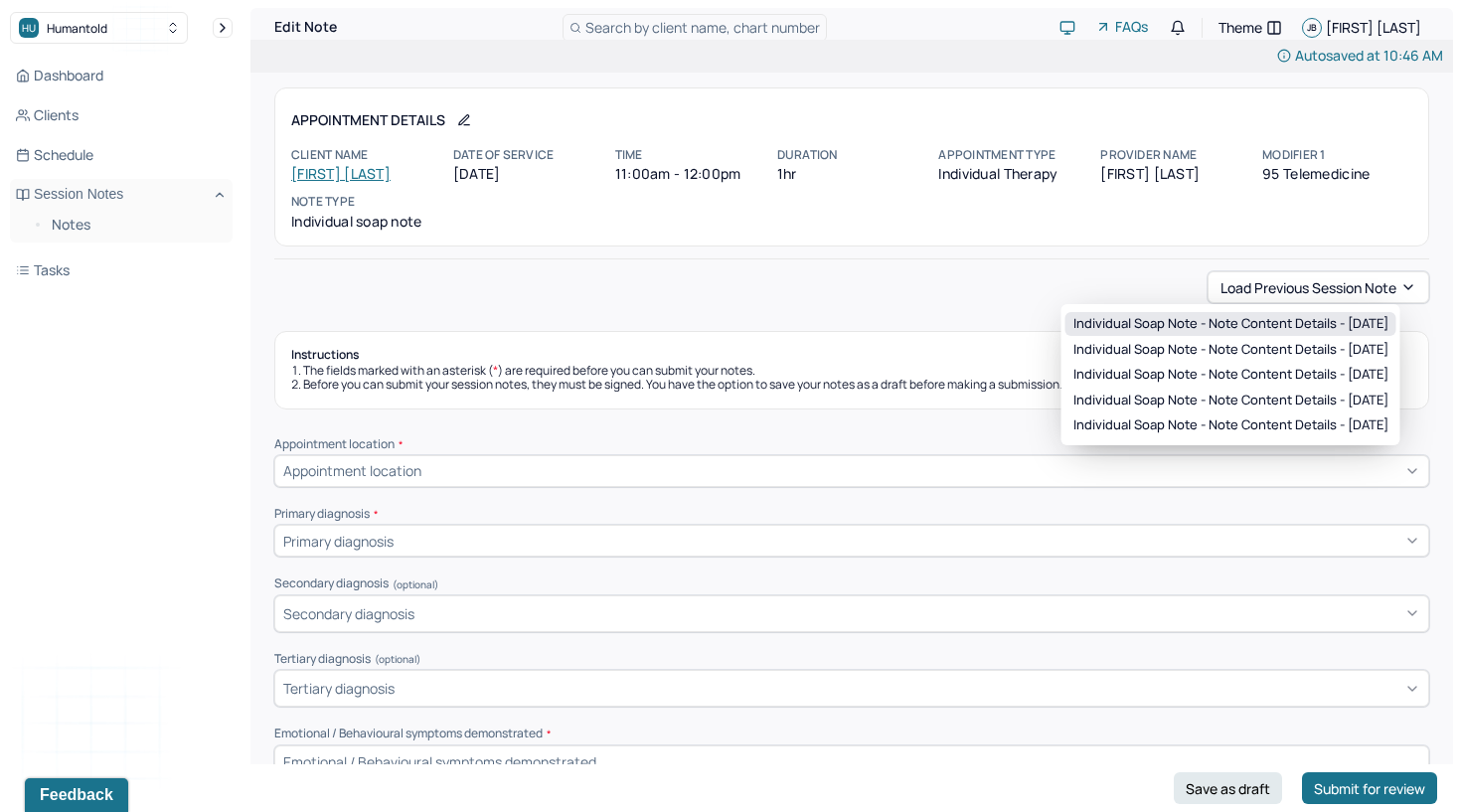 click on "Individual soap note   - Note content Details -   [DATE]" at bounding box center [1230, 324] 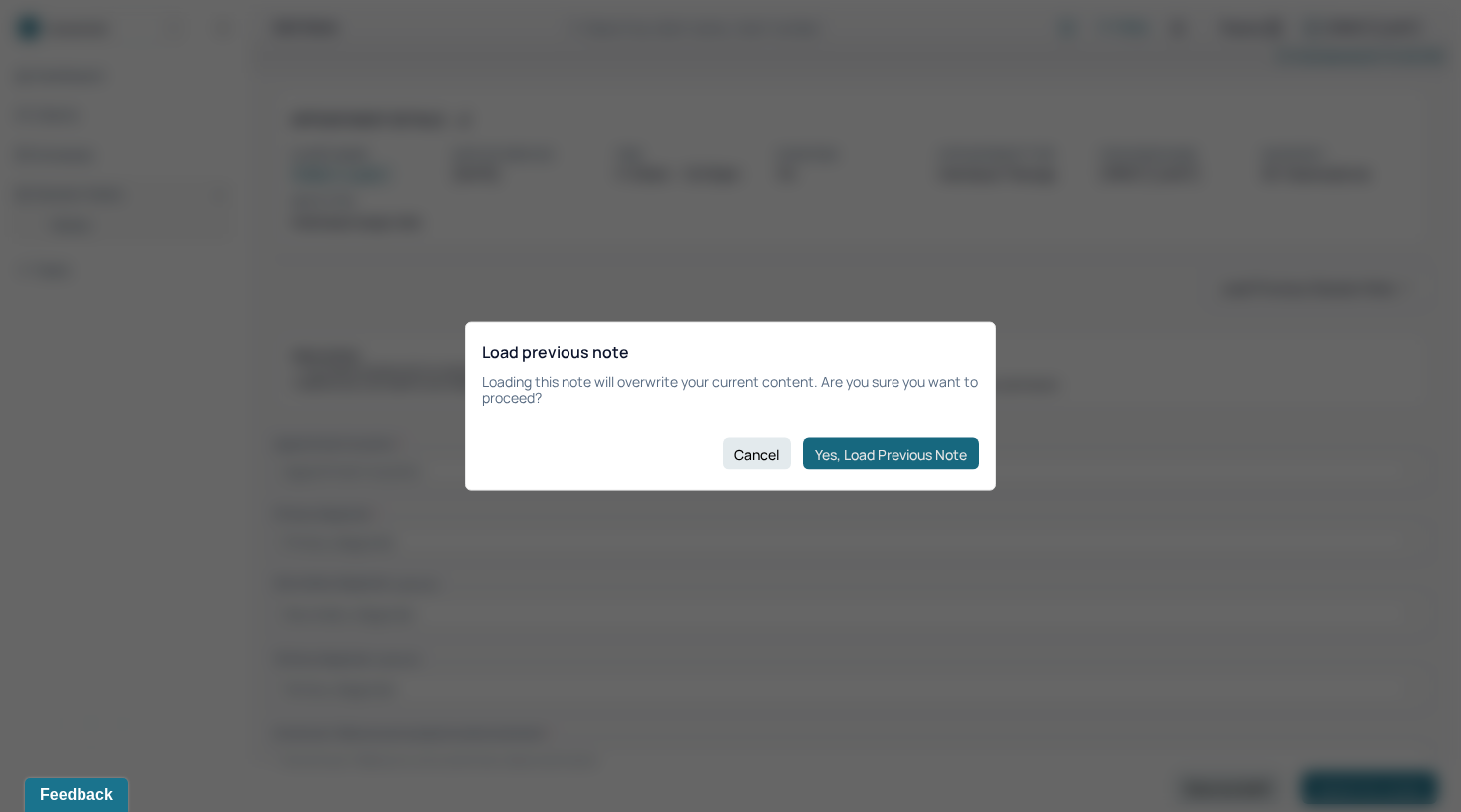 click on "Yes, Load Previous Note" at bounding box center (891, 454) 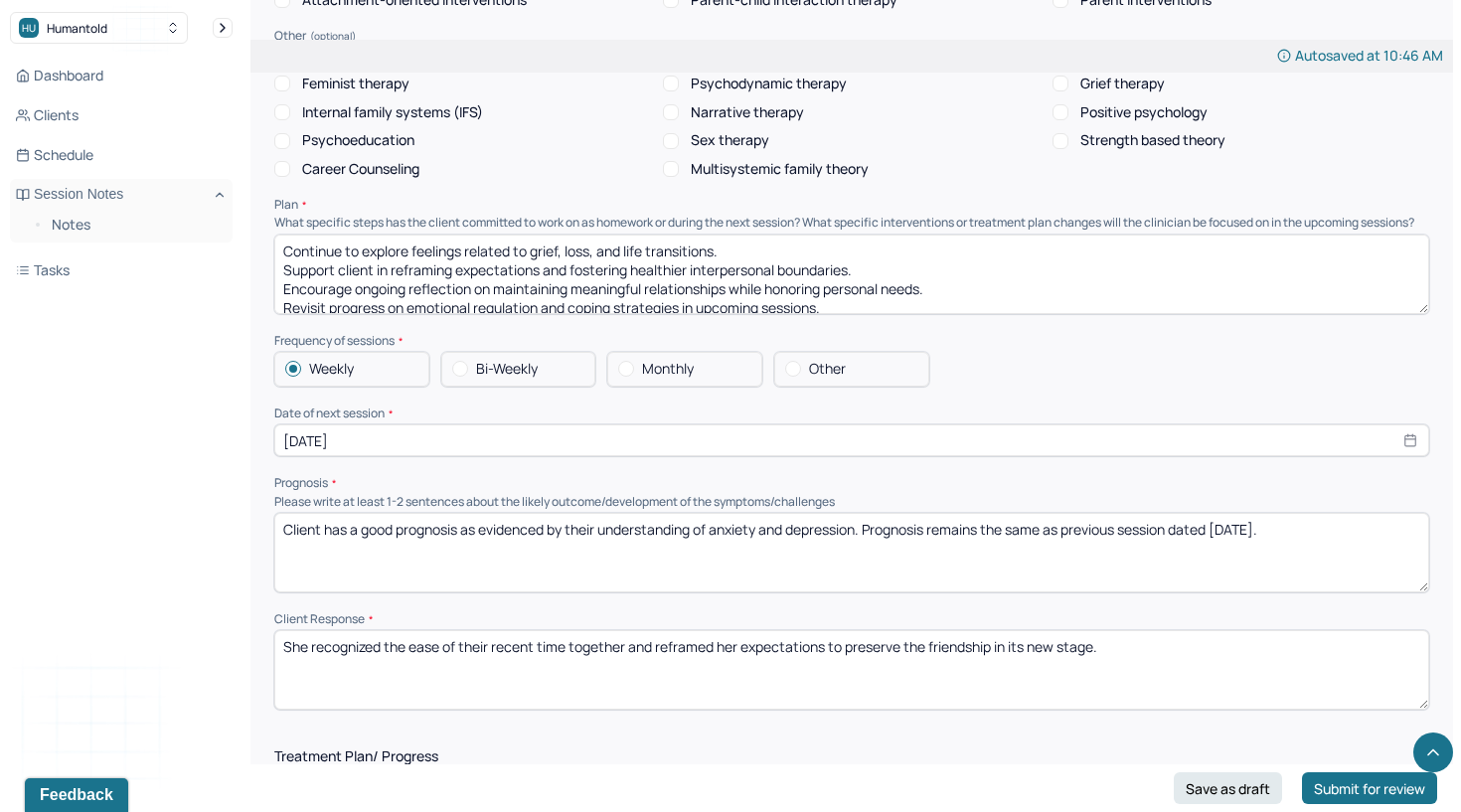 scroll, scrollTop: 1911, scrollLeft: 0, axis: vertical 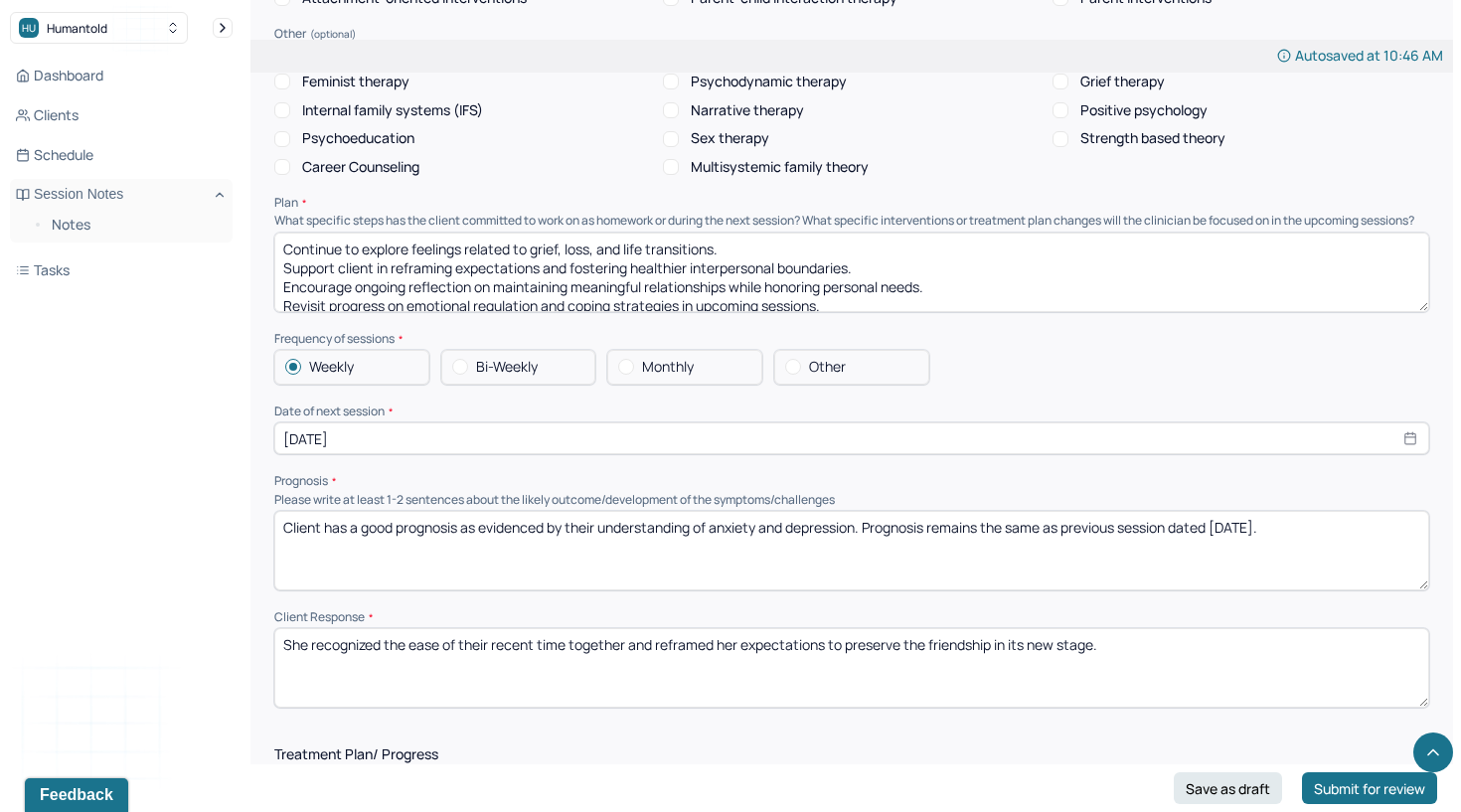 click on "Client has a good prognosis as evidenced by their understanding of anxiety and depression. Prognosis remains the same as previous session dated [DATE]." at bounding box center [852, 551] 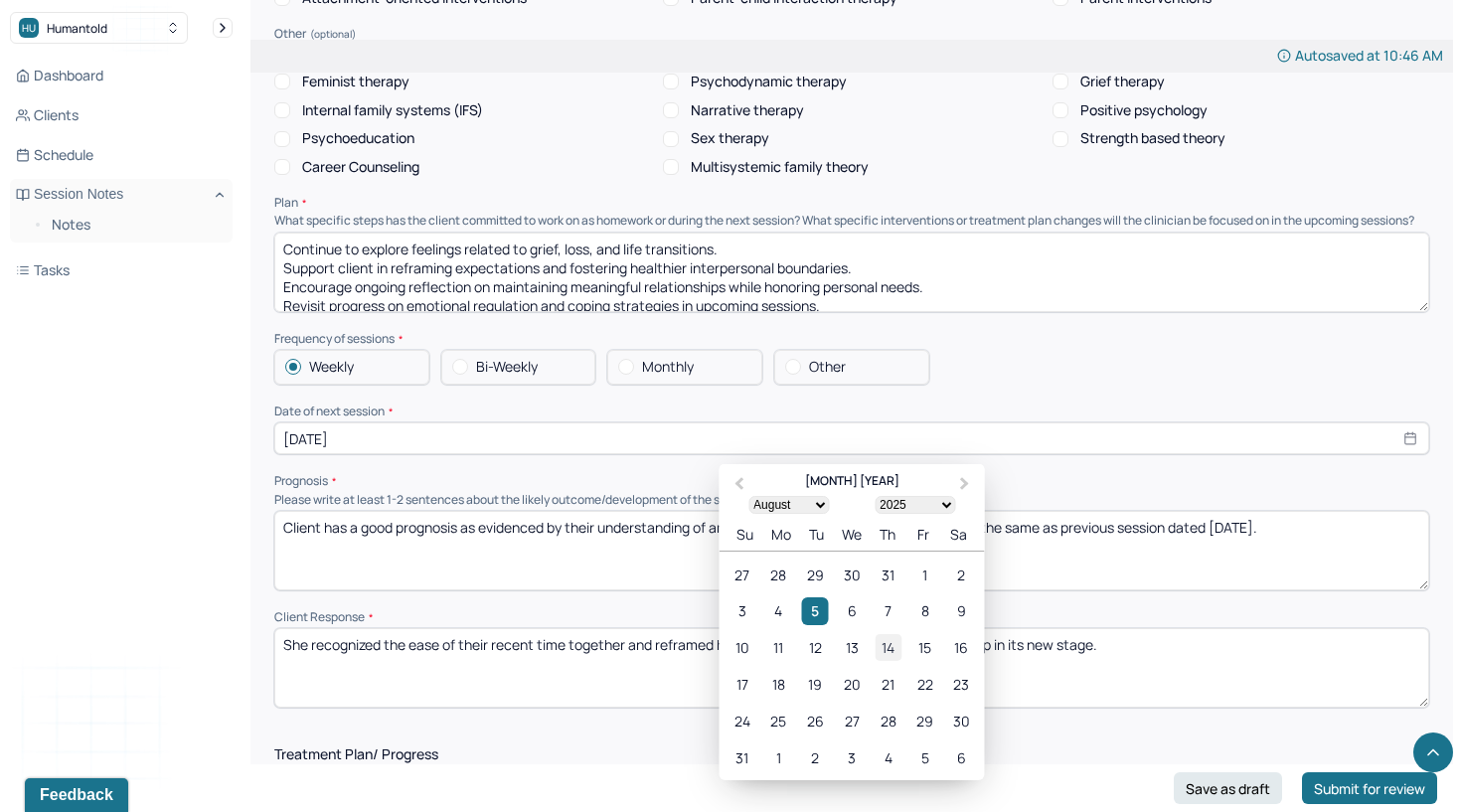 click on "14" at bounding box center [888, 648] 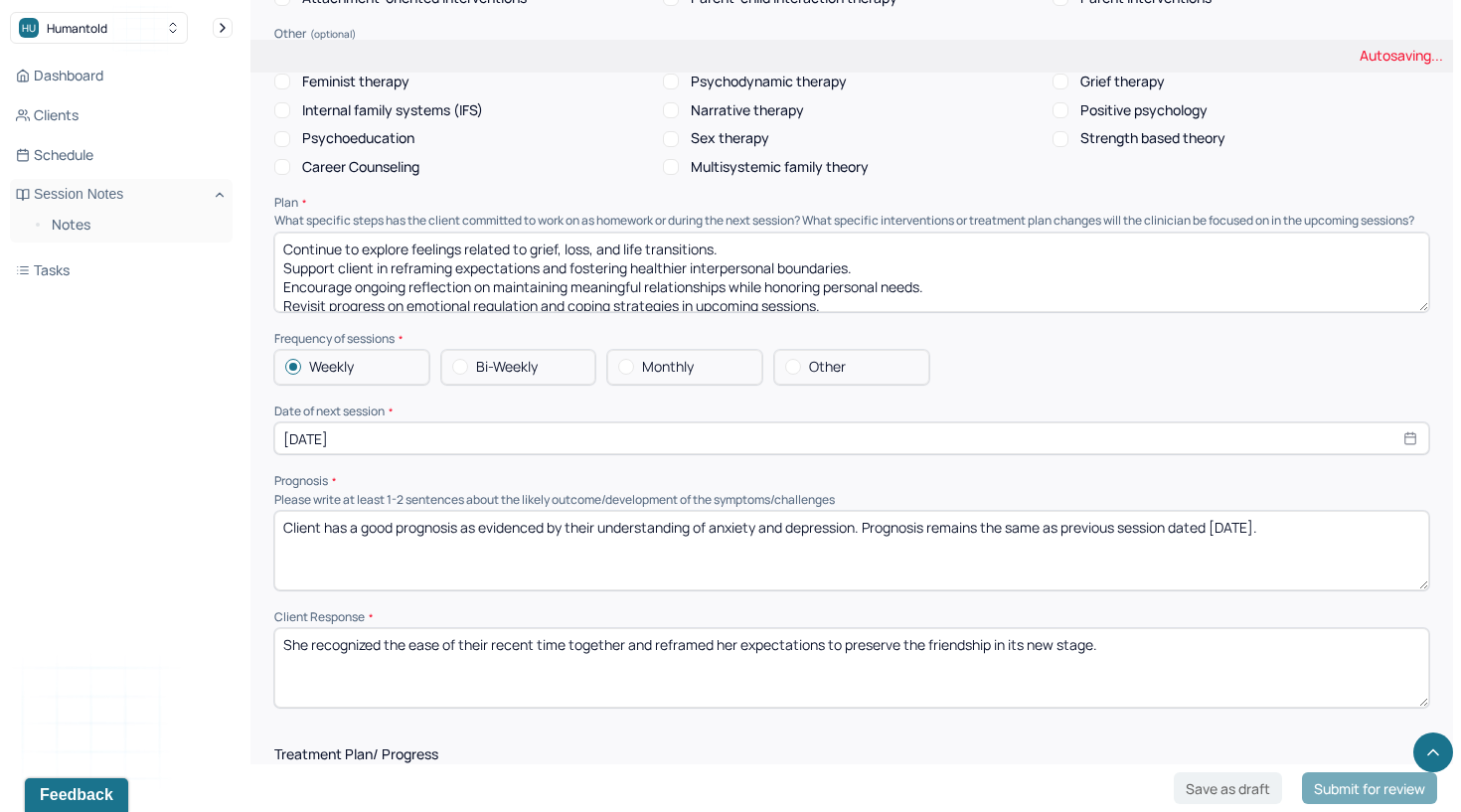 click on "She recognized the ease of their recent time together and reframed her expectations to preserve the friendship in its new stage." at bounding box center (852, 668) 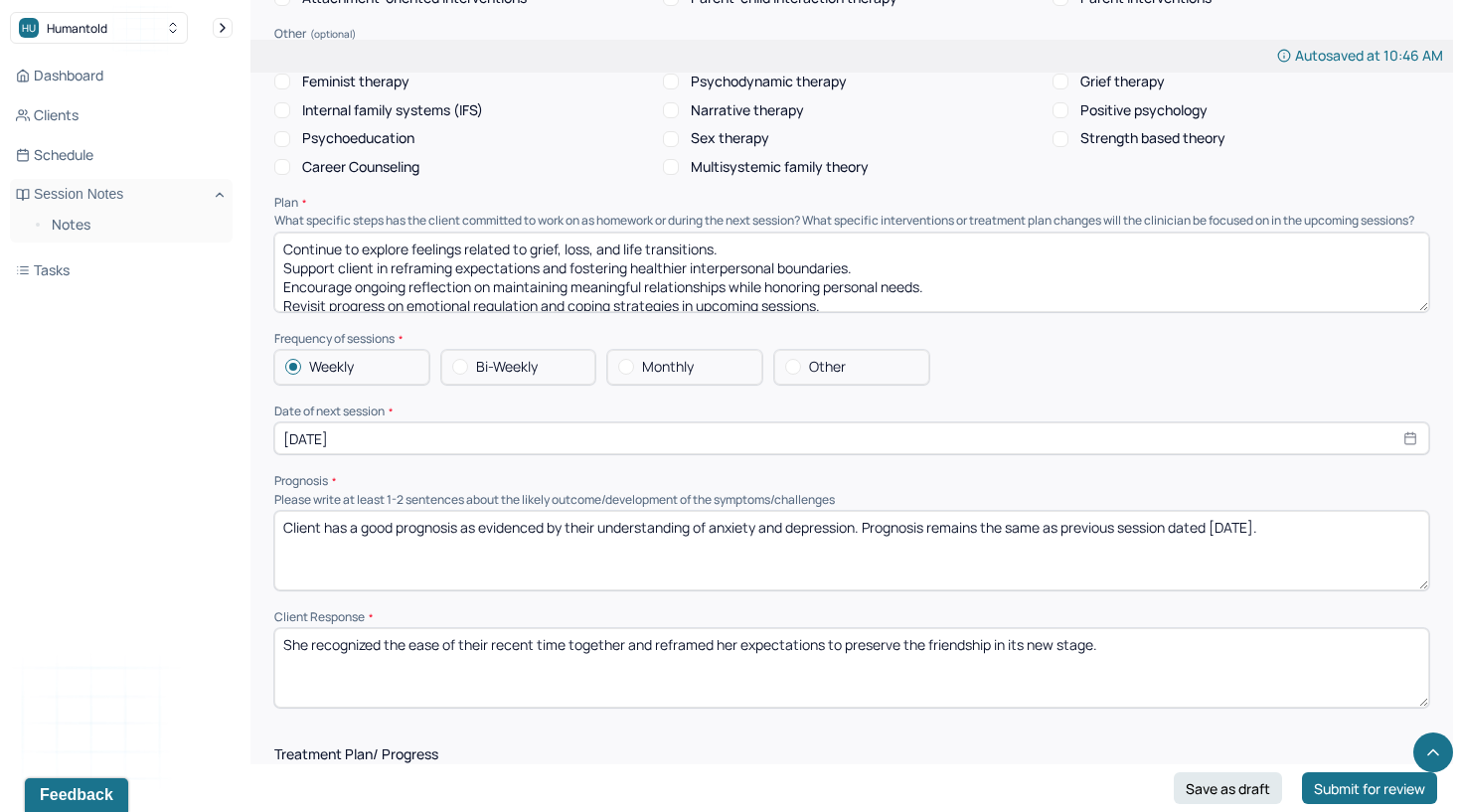 click on "She recognized the ease of their recent time together and reframed her expectations to preserve the friendship in its new stage." at bounding box center (852, 668) 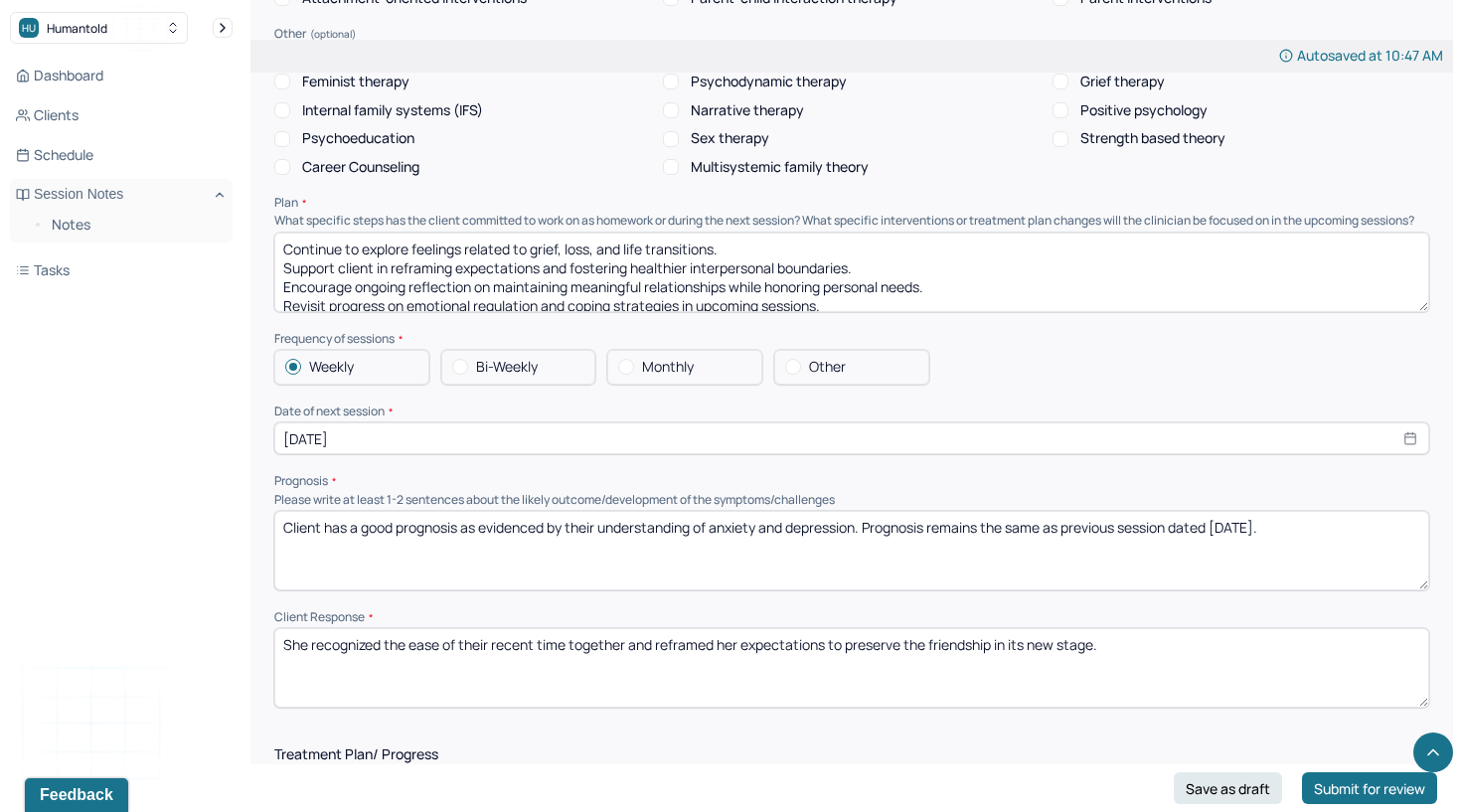 click on "She recognized the ease of their recent time together and reframed her expectations to preserve the friendship in its new stage." at bounding box center (852, 668) 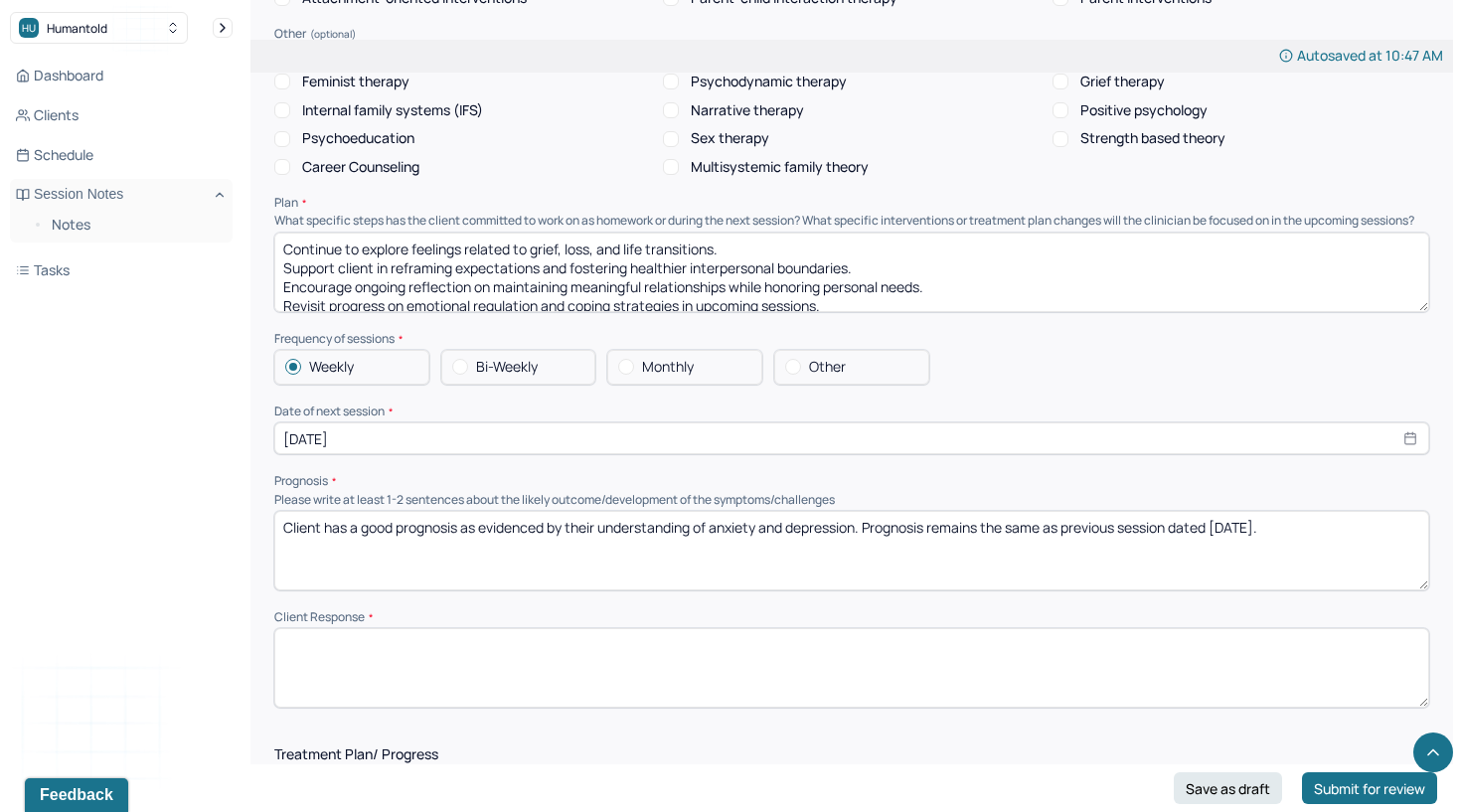 type 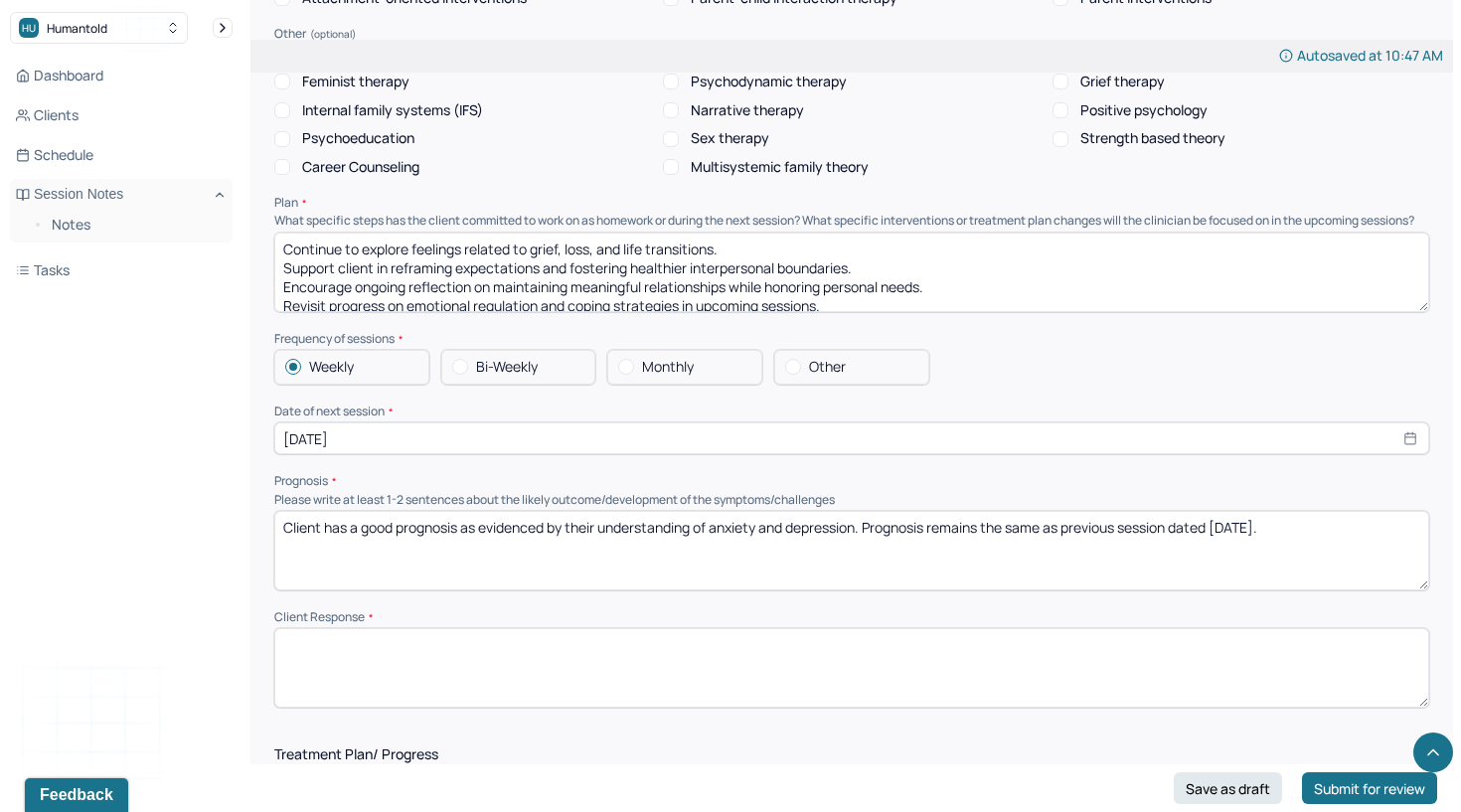 scroll, scrollTop: 9, scrollLeft: 0, axis: vertical 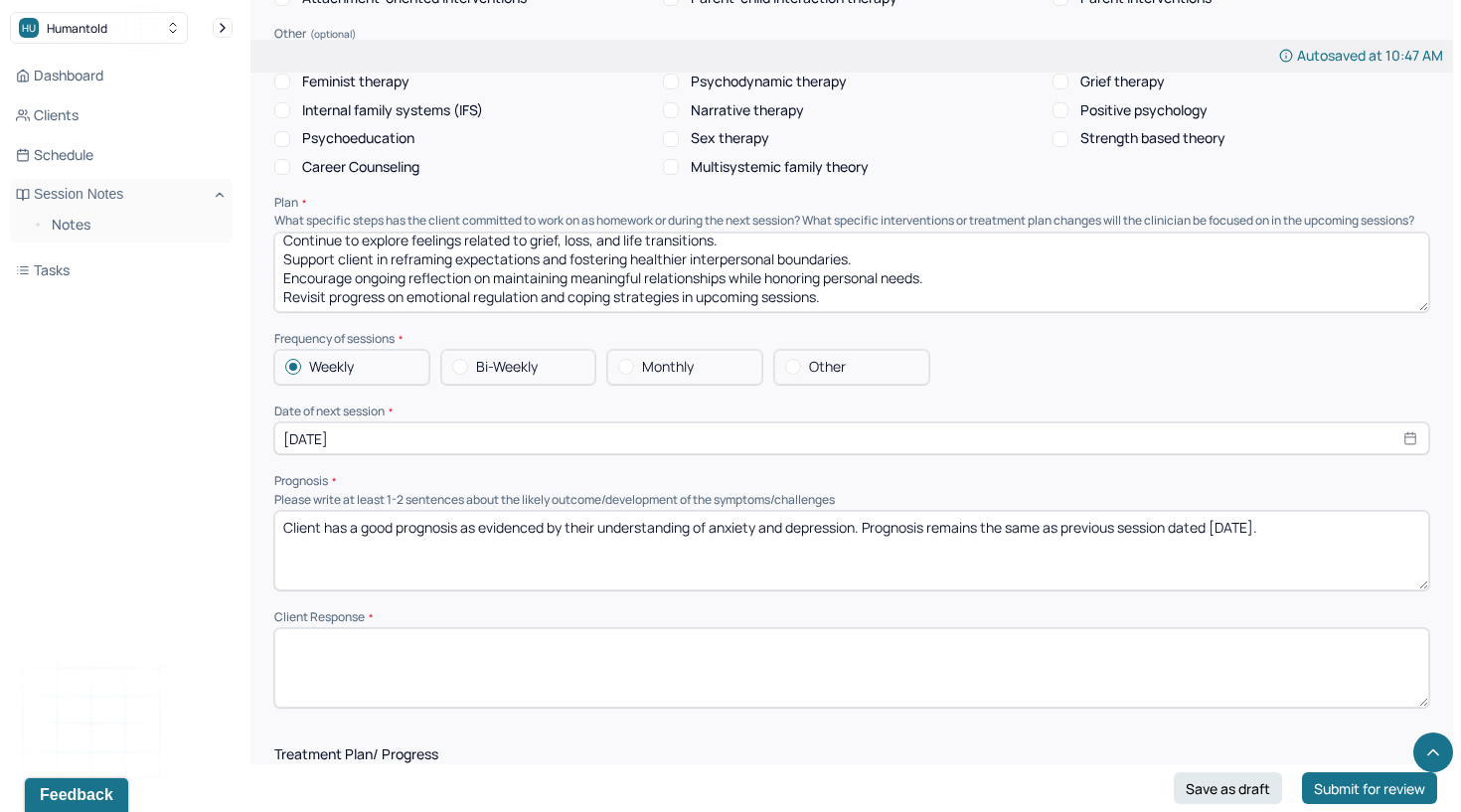 drag, startPoint x: 279, startPoint y: 221, endPoint x: 280, endPoint y: 366, distance: 145.00345 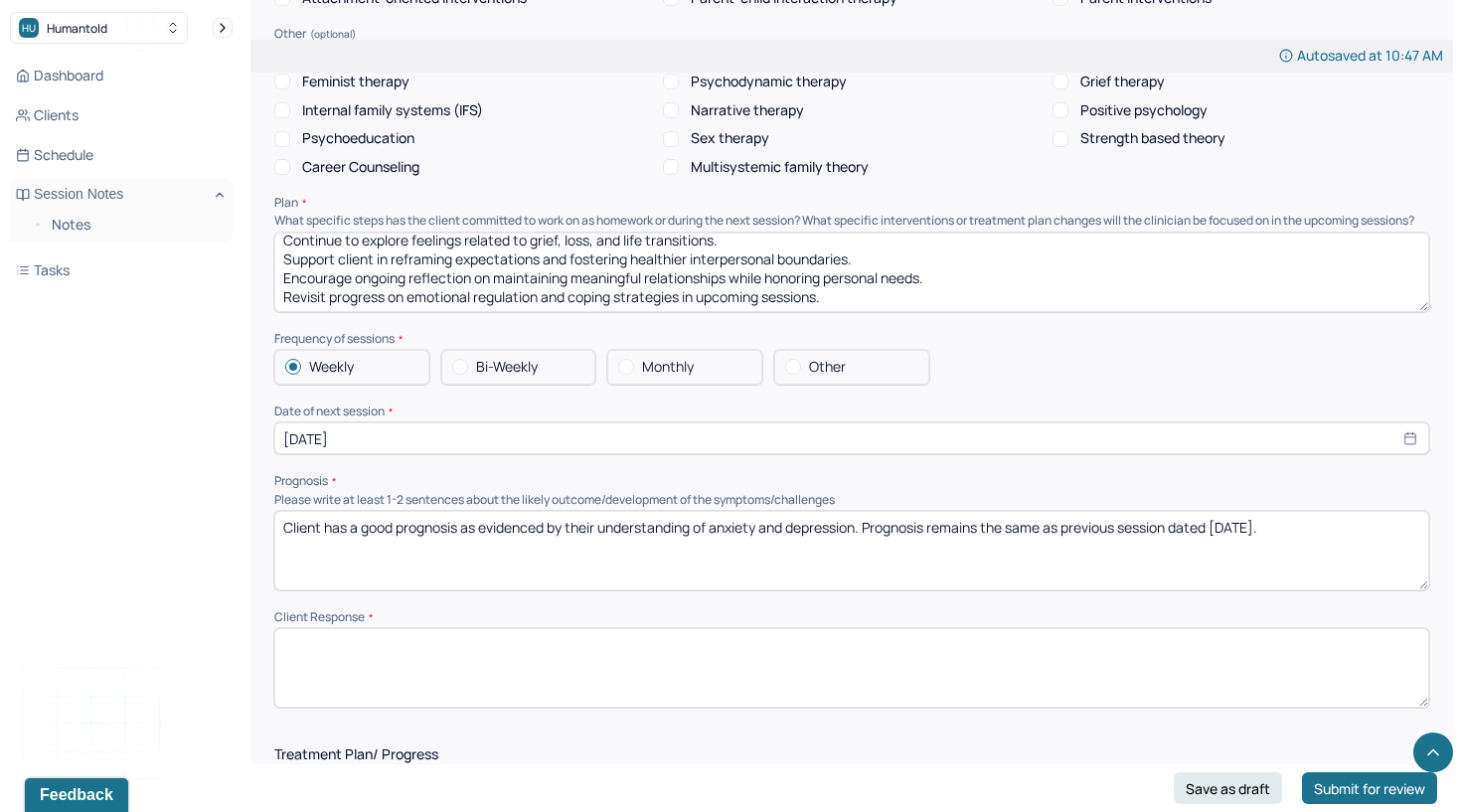 click on "Therapy Intervention Techniques Please select at least 1 intervention used Cognitive-Behavioral therapies Cognitive-Behavioral therapy (CBT) Dialectical Behavioral therapy (DBT) Modeling and skills training Trauma-focused CBT EDMR Rational Emotive Behaviour therapy Acceptance Commitment Therapy Solution Based Brief Therapy Mindfulness Based Cognitive Therapy Relationship based Interventions Attachment-oriented interventions Parent-child interaction therapy Parent interventions Other Client centered therapy/ Humanism Gestalt therapy Existential therapy Feminist therapy Psychodynamic therapy Grief therapy Internal family systems (IFS) Narrative therapy Positive psychology Psychoeducation Sex therapy Strength based theory Career Counseling Multisystemic family theory Plan What specific steps has the client committed to work on as homework or during the next session? What specific interventions or treatment plan changes will the clinician be focused on in the upcoming sessions? Frequency of sessions Weekly Other" at bounding box center [852, 263] 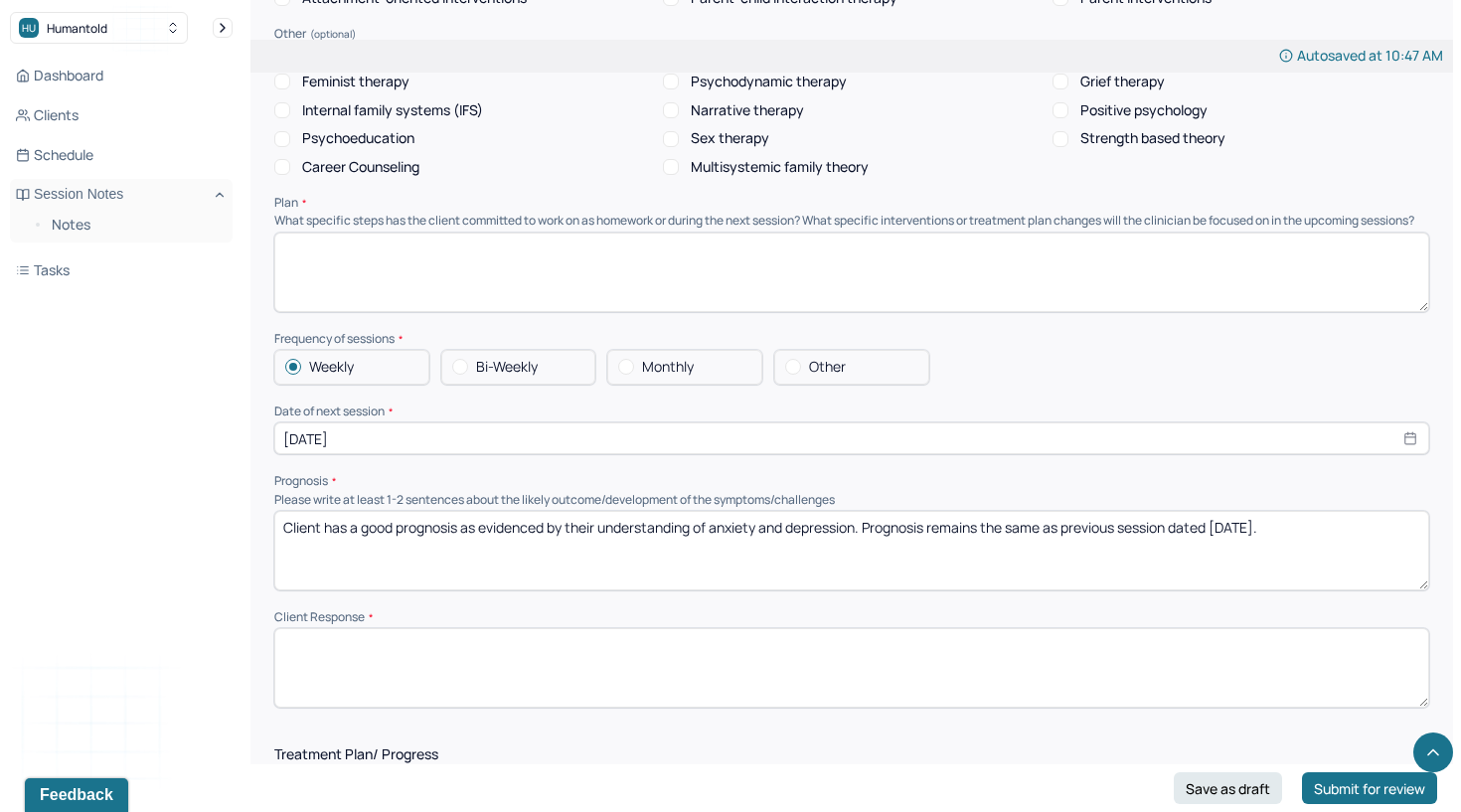 scroll, scrollTop: 0, scrollLeft: 0, axis: both 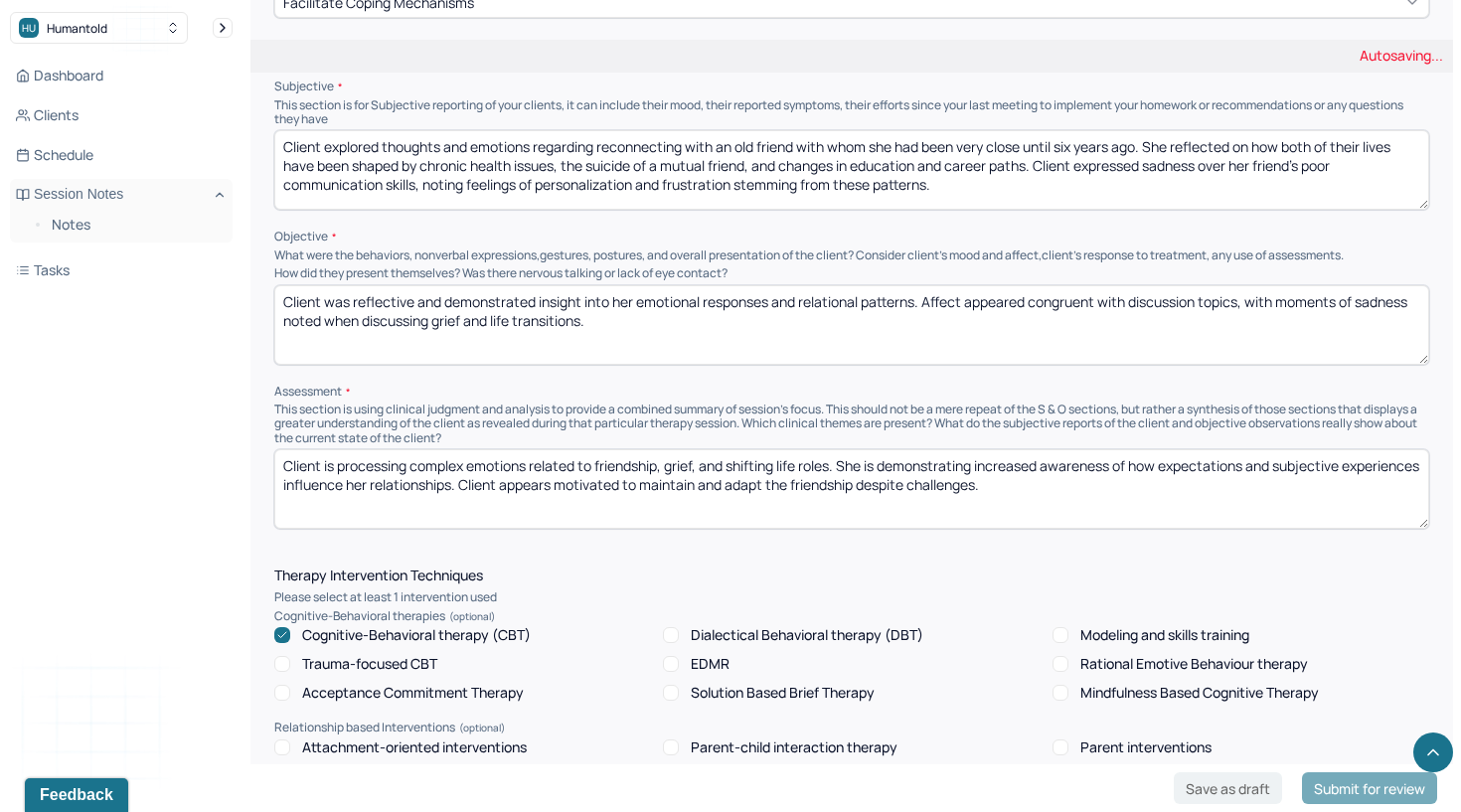 type 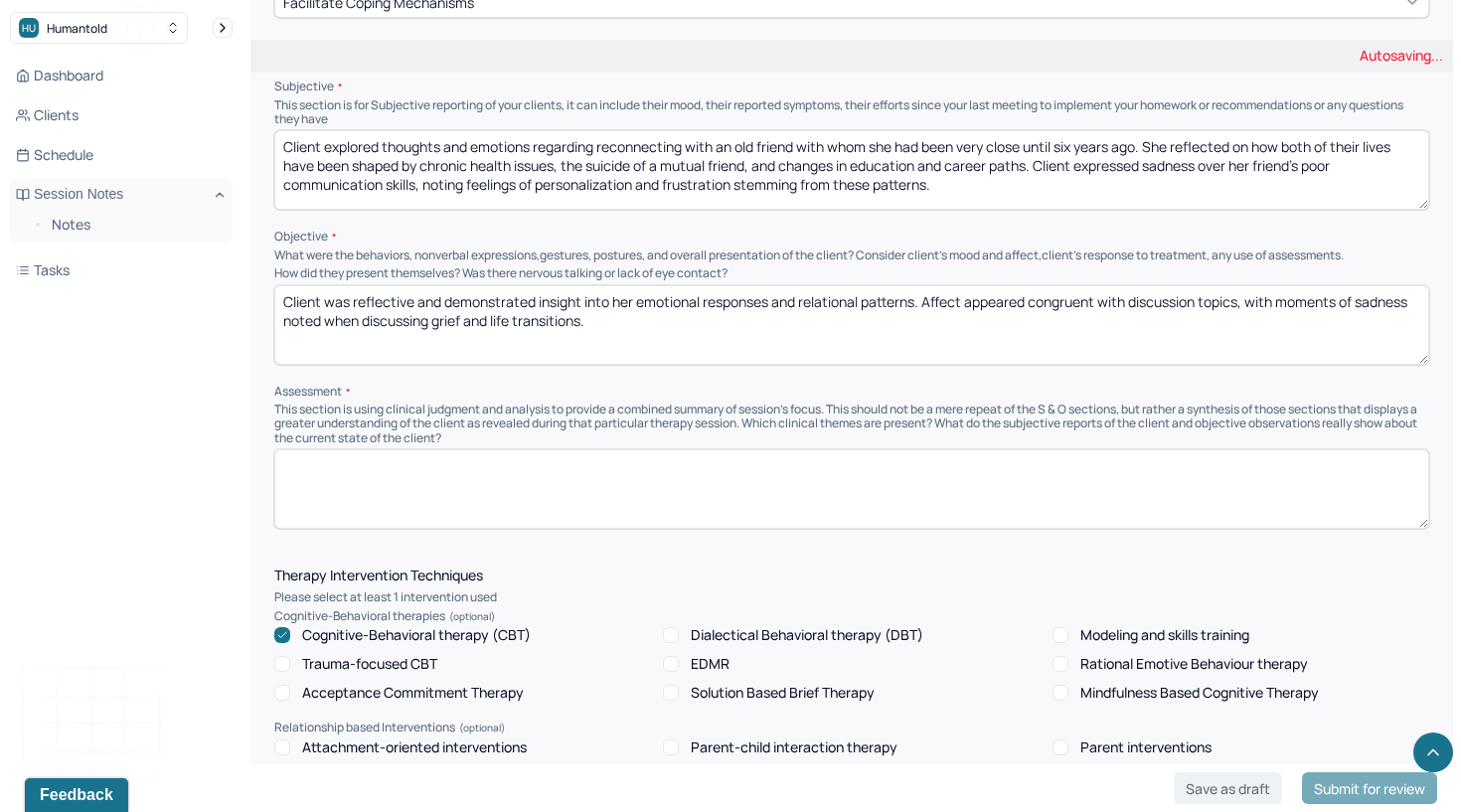 type 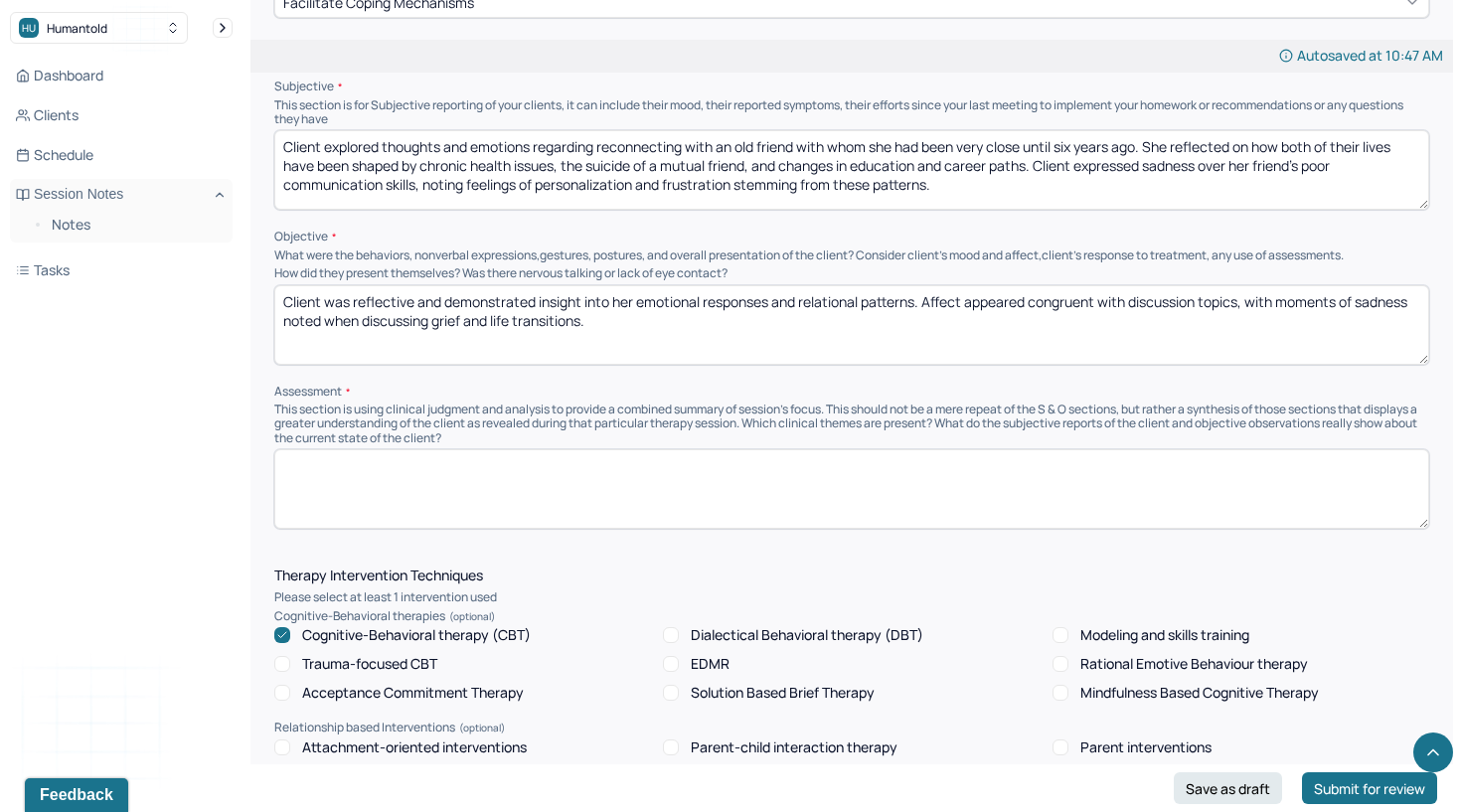 click on "Client was reflective and demonstrated insight into her emotional responses and relational patterns. Affect appeared congruent with discussion topics, with moments of sadness noted when discussing grief and life transitions." at bounding box center (852, 325) 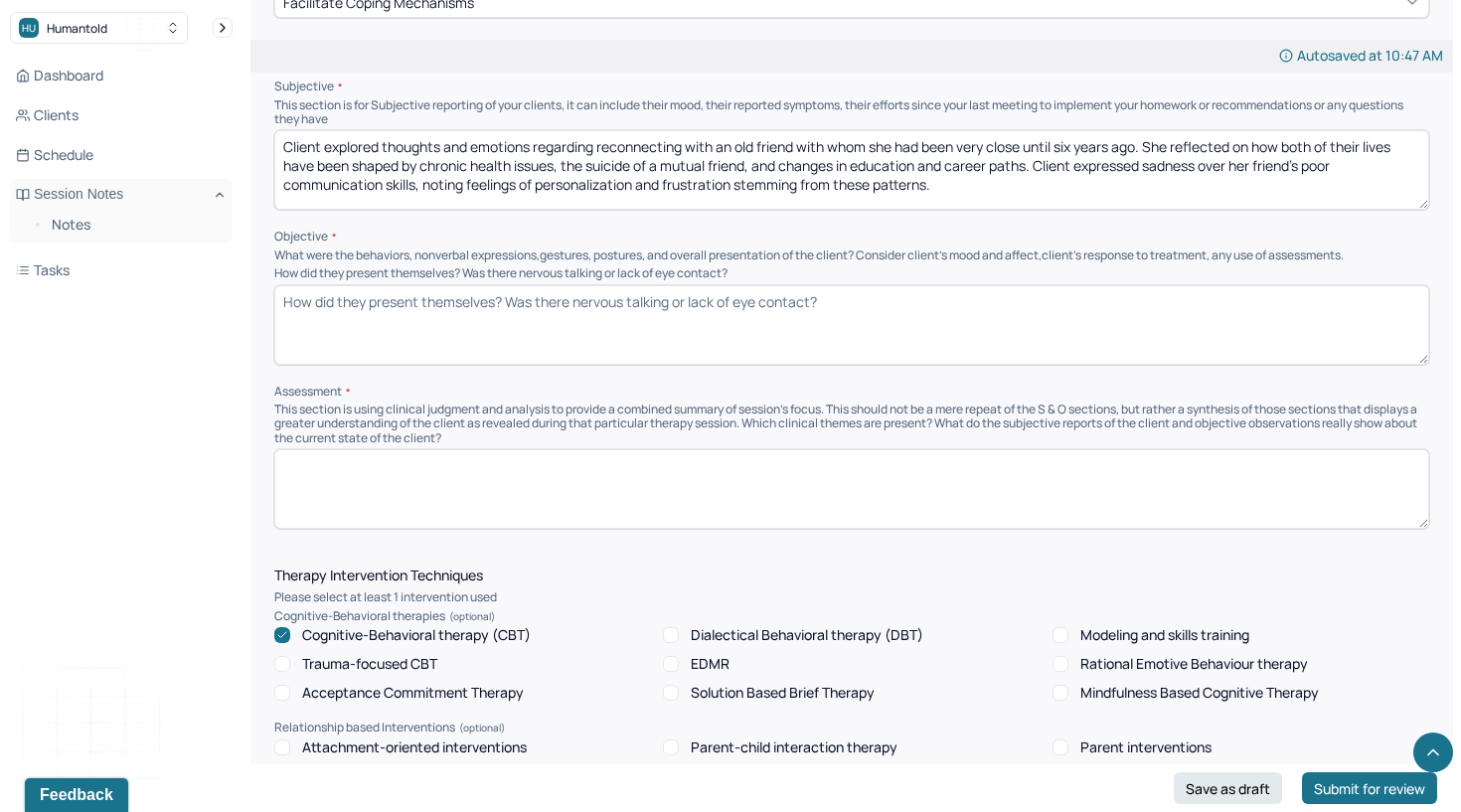 type 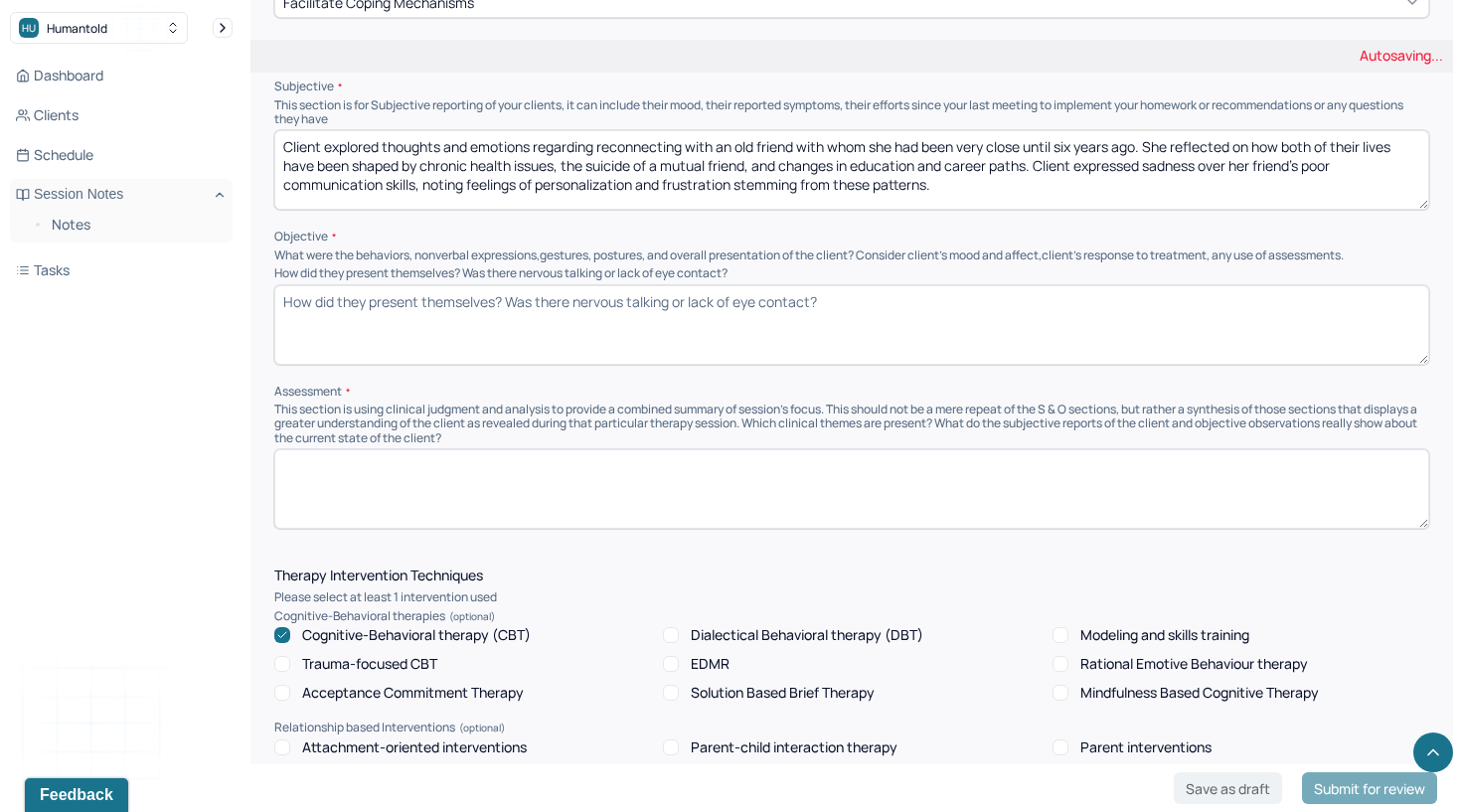 click on "Client explored thoughts and emotions regarding reconnecting with an old friend with whom she had been very close until six years ago. She reflected on how both of their lives have been shaped by chronic health issues, the suicide of a mutual friend, and changes in education and career paths. Client expressed sadness over her friend’s poor communication skills, noting feelings of personalization and frustration stemming from these patterns." at bounding box center (852, 170) 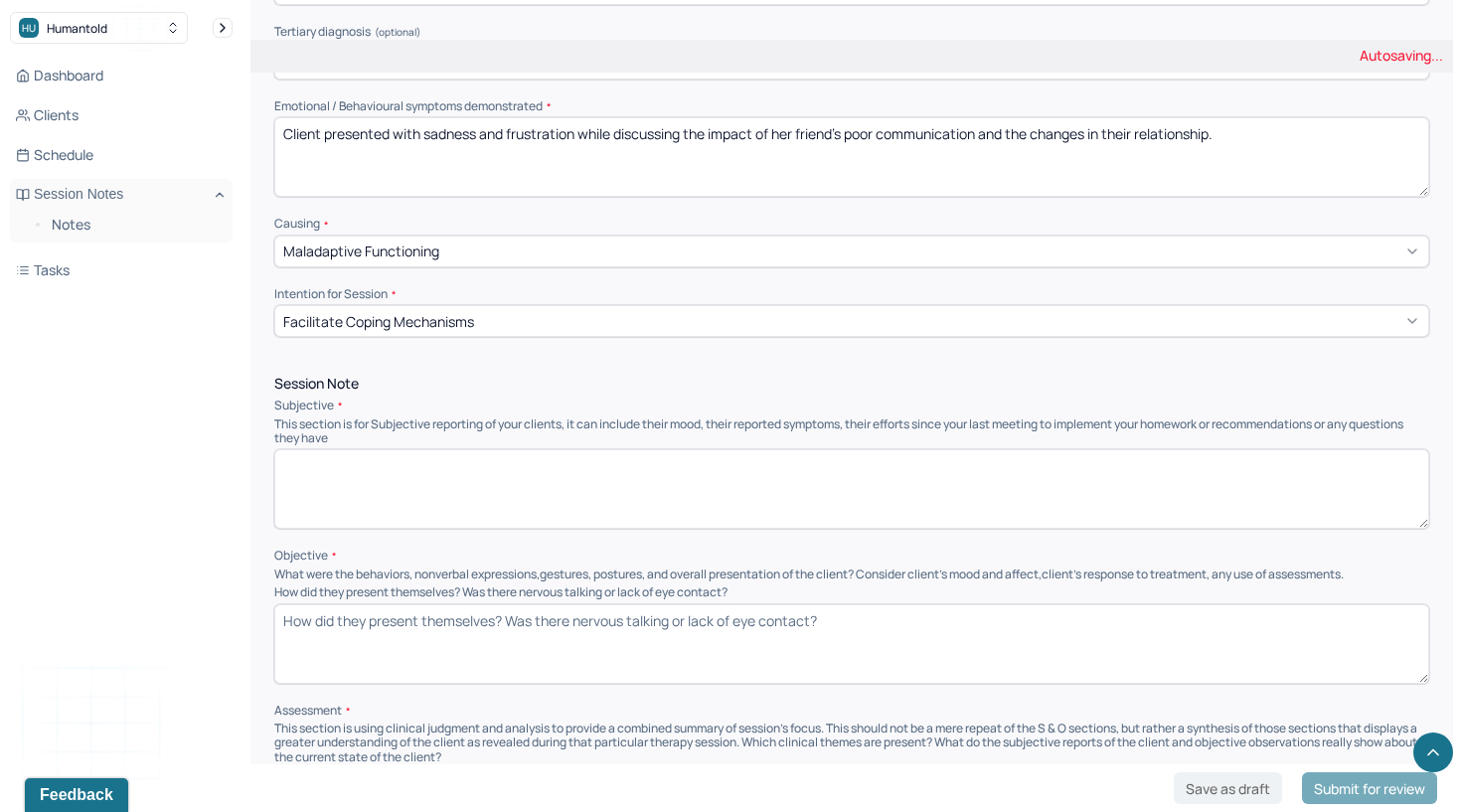 scroll, scrollTop: 842, scrollLeft: 0, axis: vertical 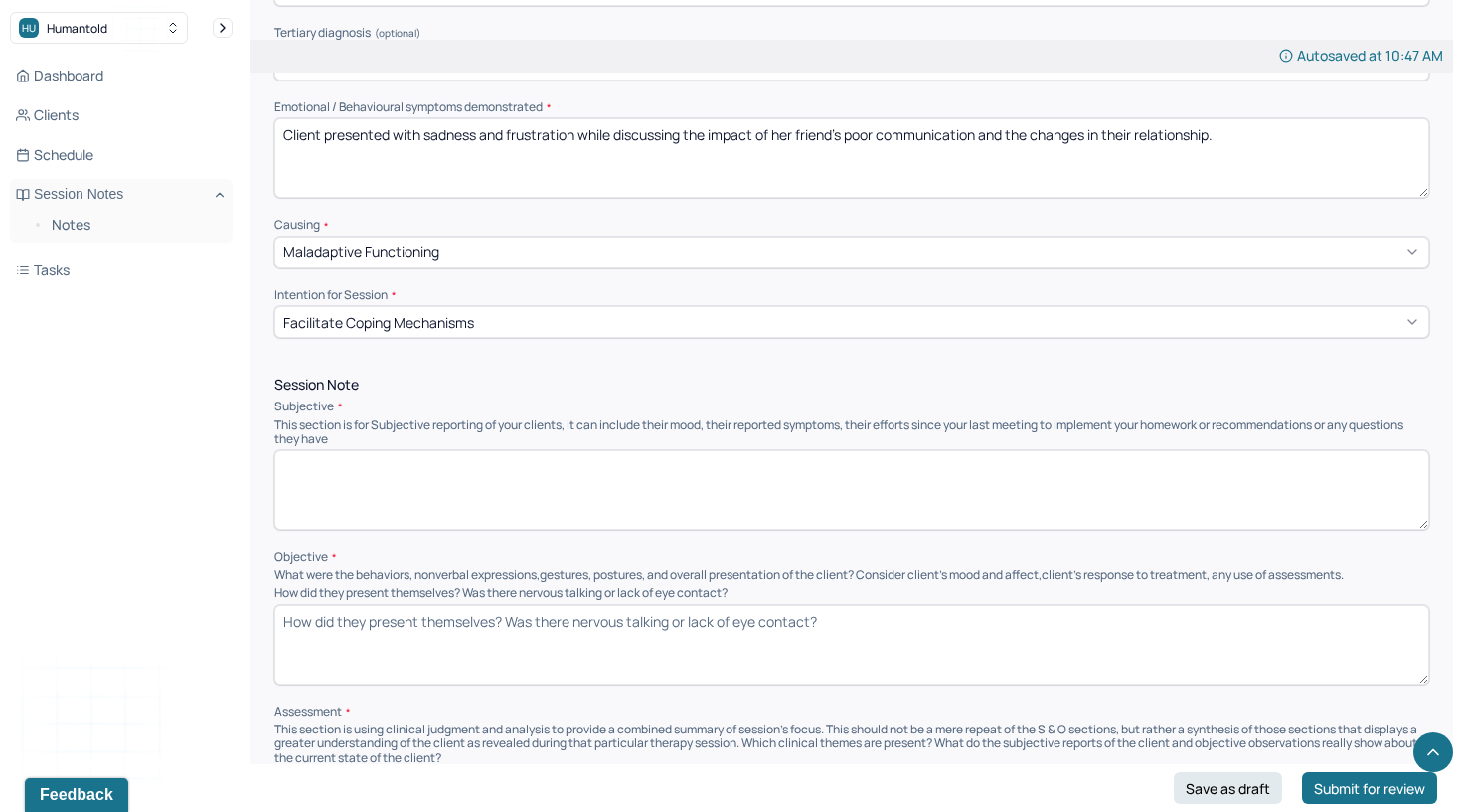type 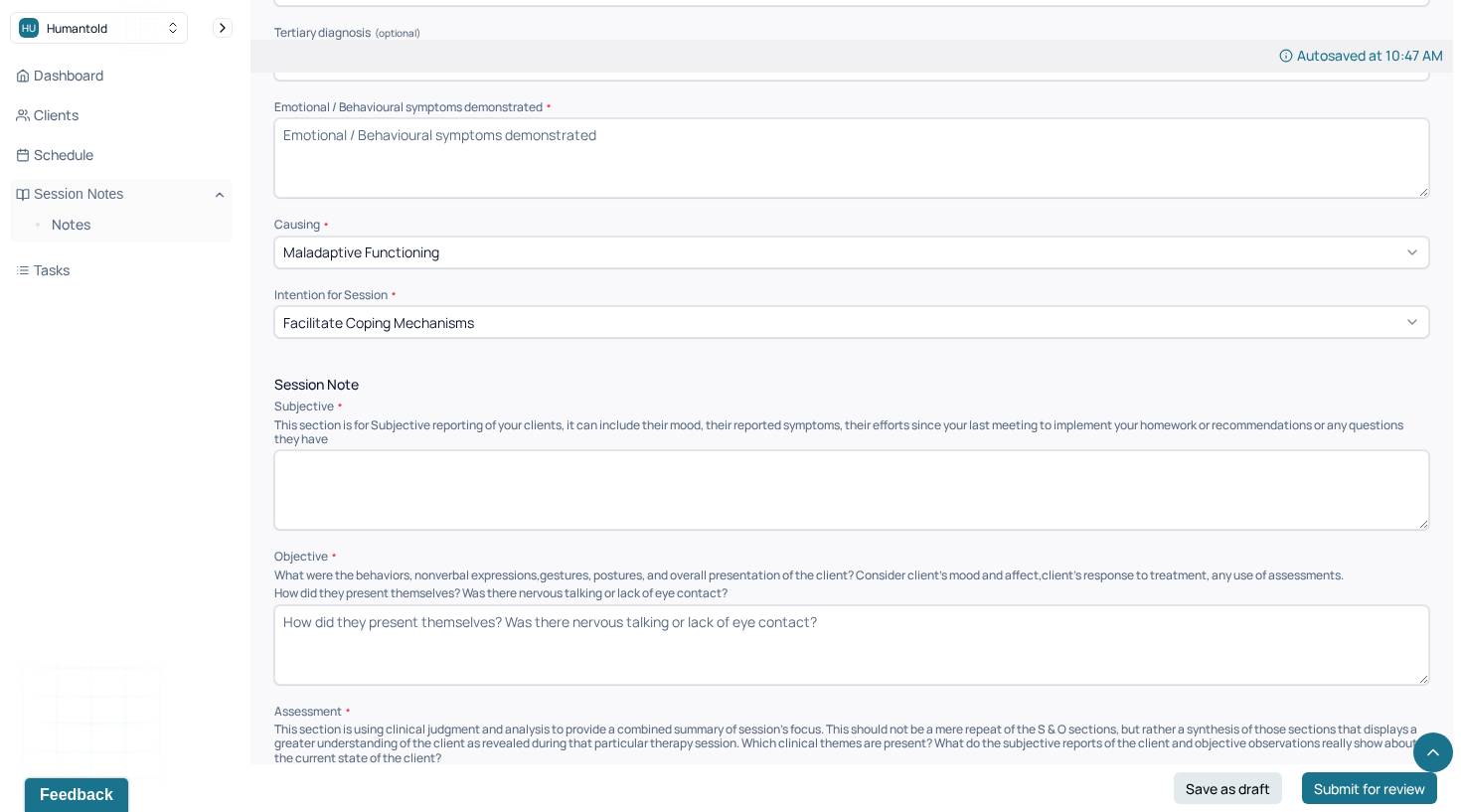 paste on "She appeared calm and reflective, demonstrating emotional flexibility and active engagement in self-care strategies." 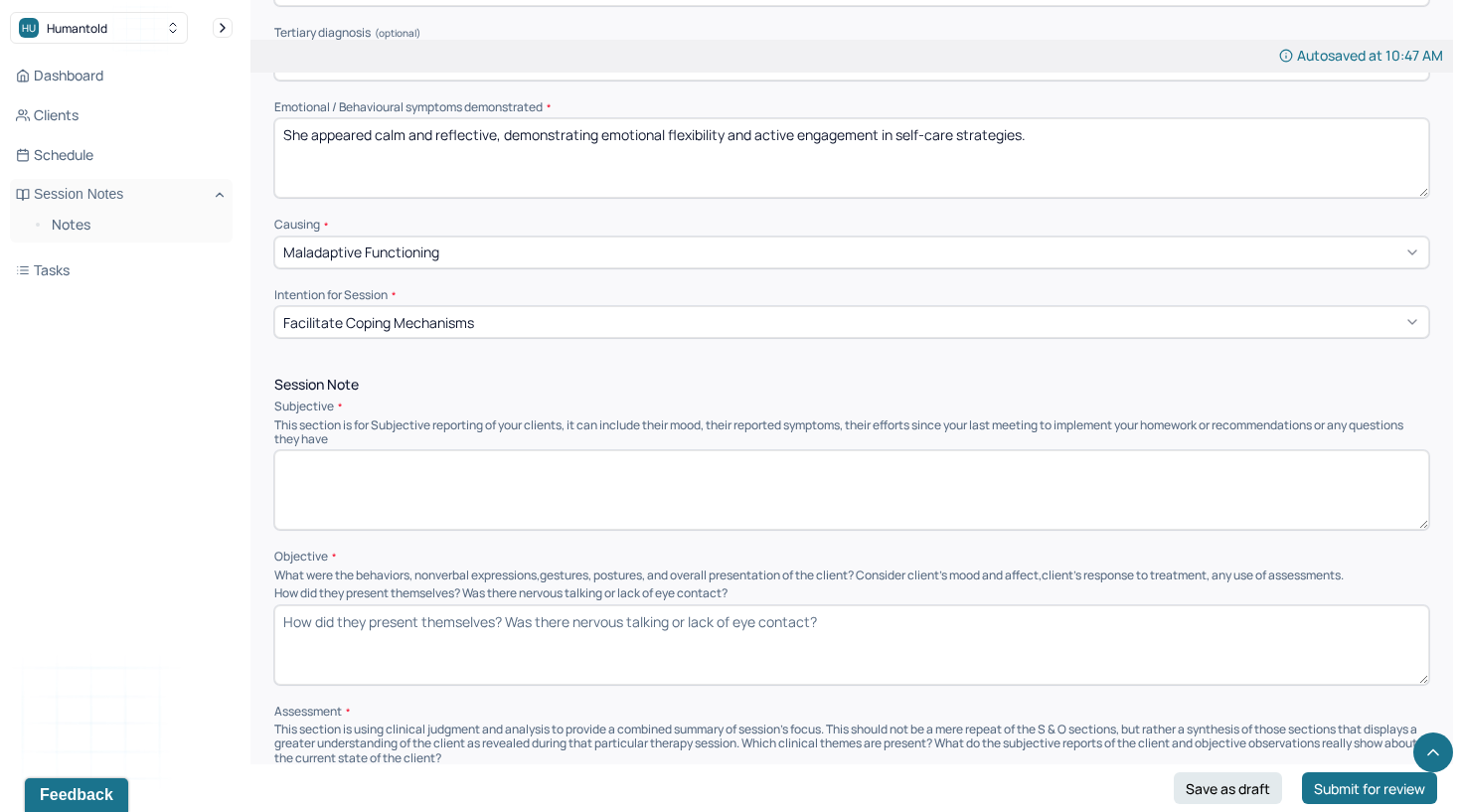 click on "She appeared calm and reflective, demonstrating emotional flexibility and active engagement in self-care strategies." at bounding box center (852, 158) 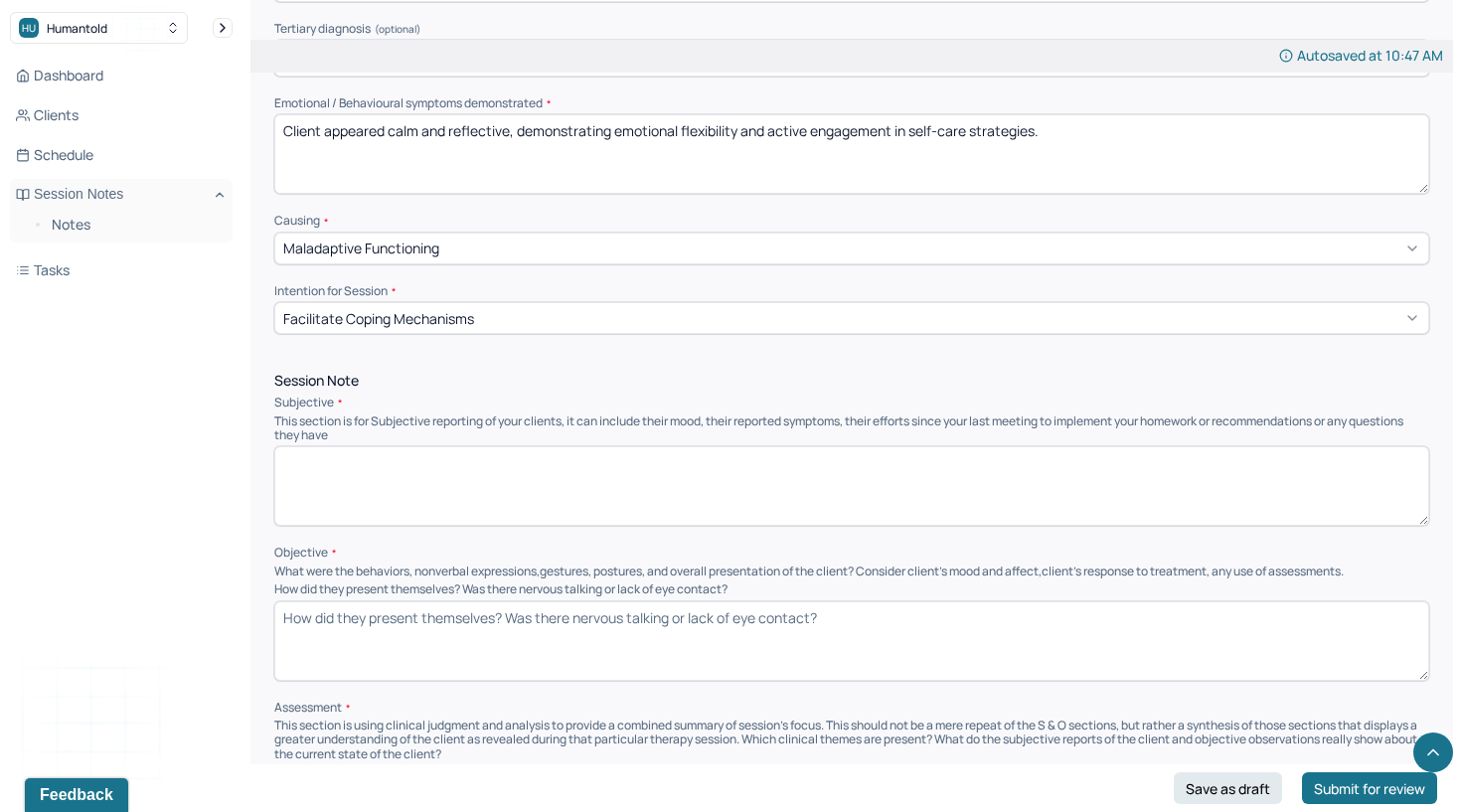 scroll, scrollTop: 940, scrollLeft: 0, axis: vertical 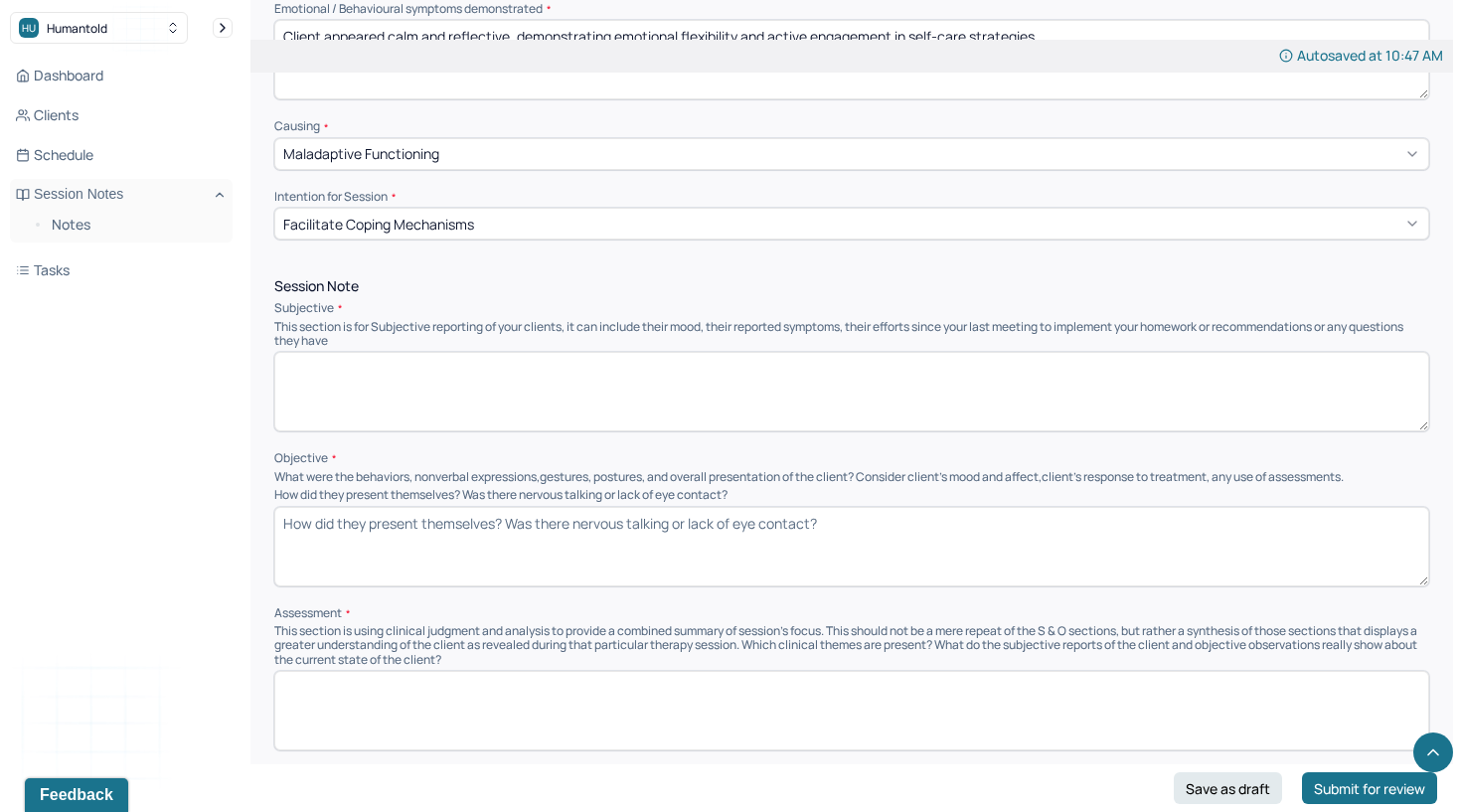 type on "Client appeared calm and reflective, demonstrating emotional flexibility and active engagement in self-care strategies." 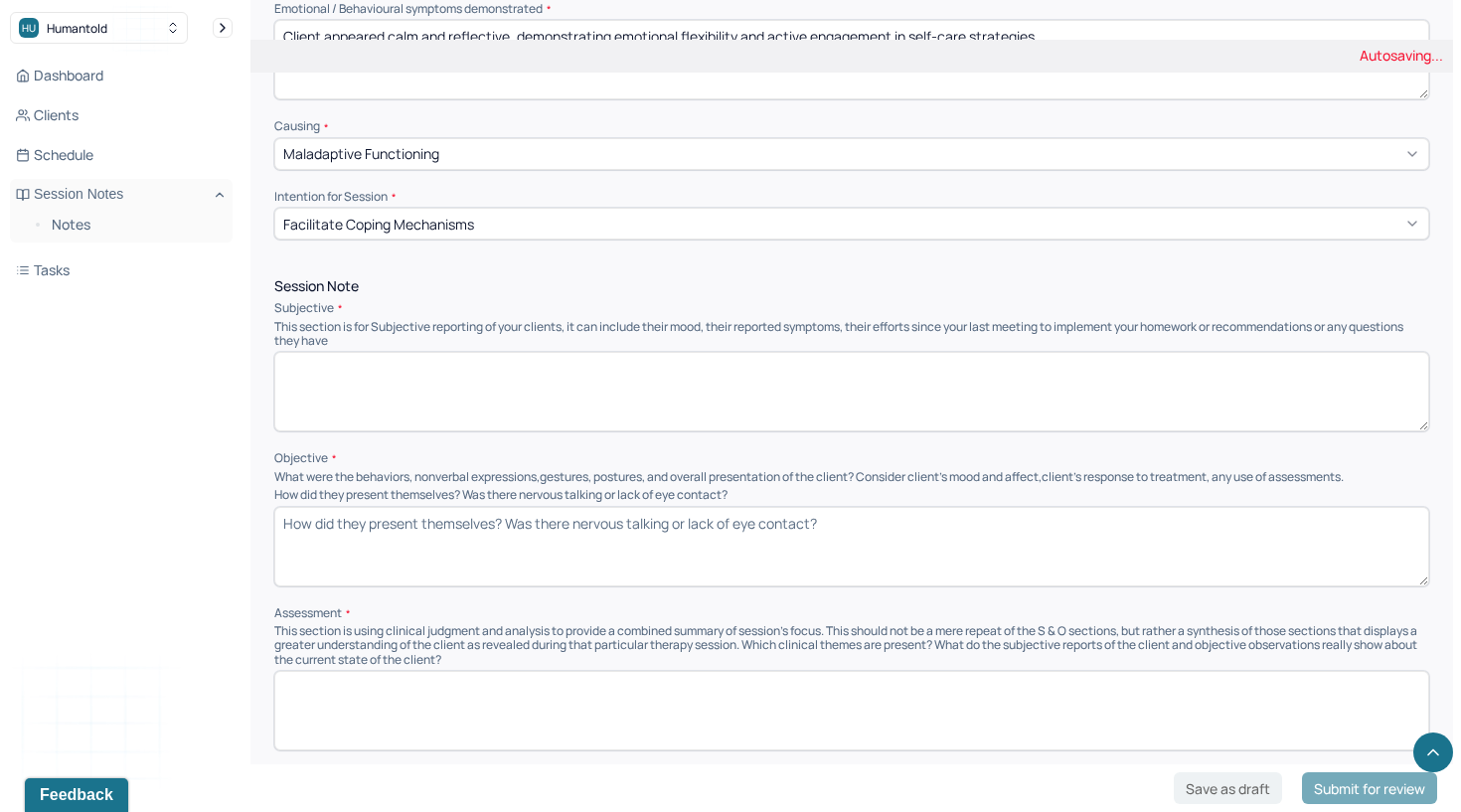 paste on "Client explored thoughts and emotions related to her recent move-in with her partner and her mother’s visit to [CITY] to support her during this transition. She reported experiencing some physical tension due to stress, which she is attempting to manage through massage. Client also shared that she is focusing on her dissertation, upcoming seminars where she is presenting, and is considering applying for teaching positions with the guidance of her advisor." 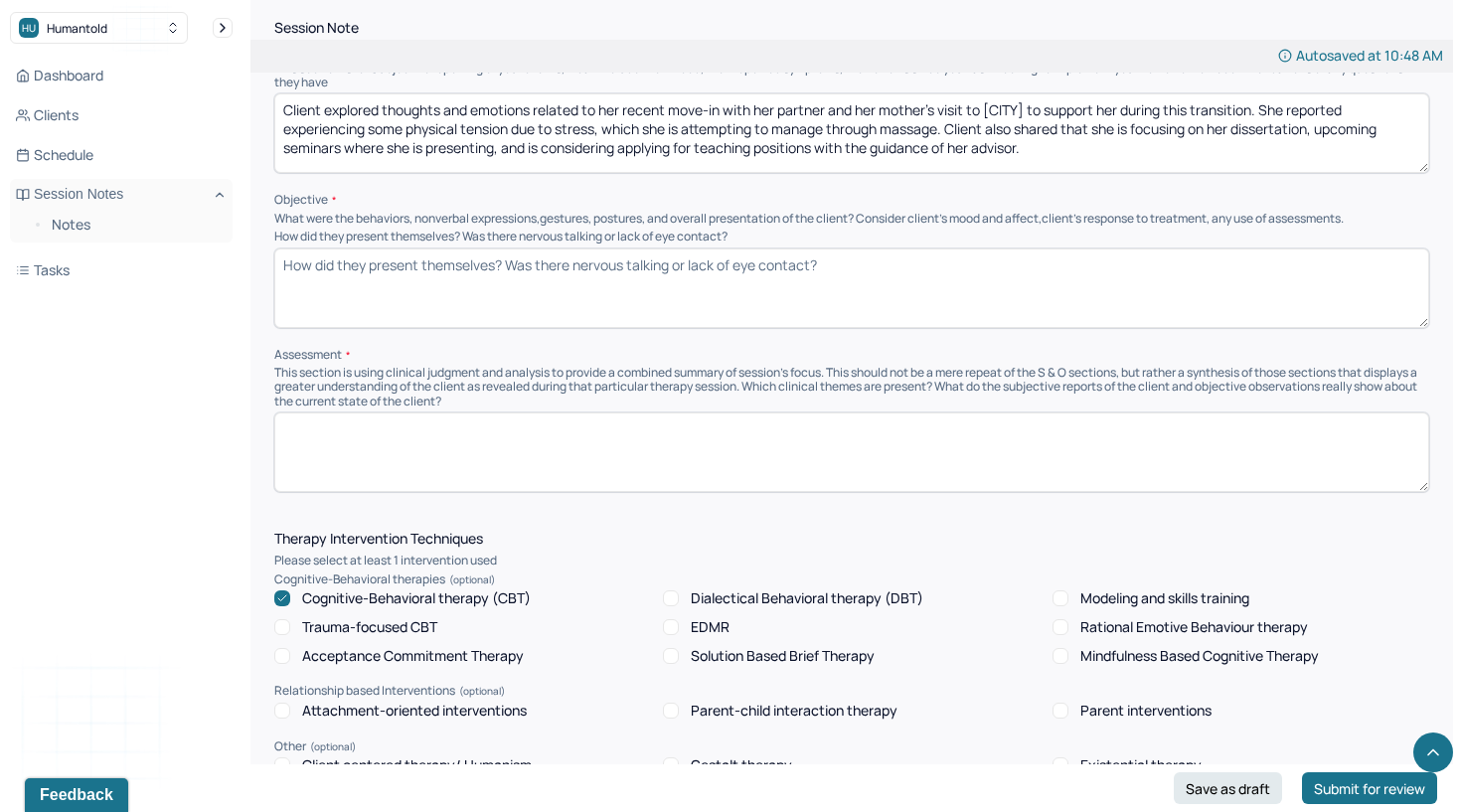 scroll, scrollTop: 1202, scrollLeft: 0, axis: vertical 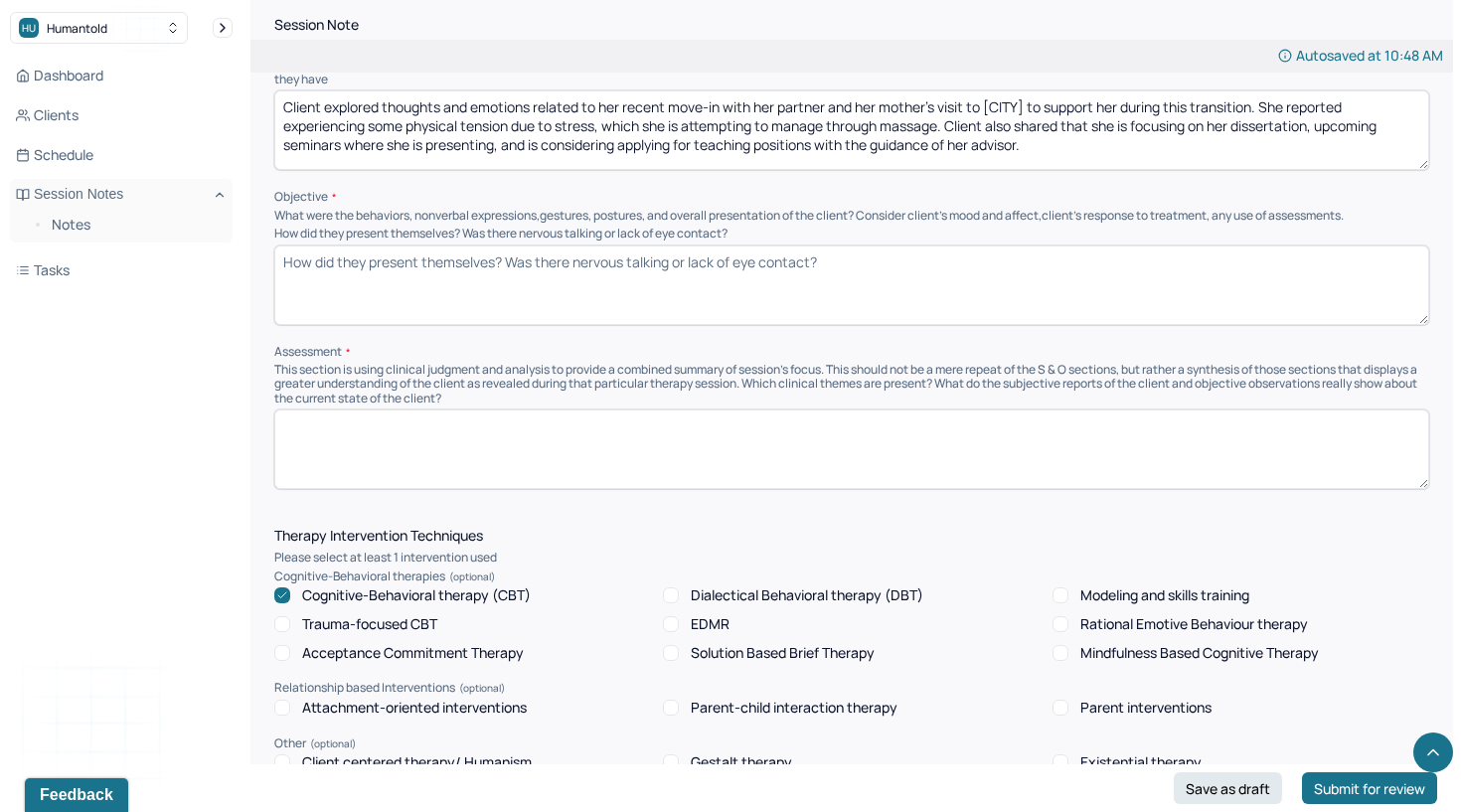 type on "Client explored thoughts and emotions related to her recent move-in with her partner and her mother’s visit to [CITY] to support her during this transition. She reported experiencing some physical tension due to stress, which she is attempting to manage through massage. Client also shared that she is focusing on her dissertation, upcoming seminars where she is presenting, and is considering applying for teaching positions with the guidance of her advisor." 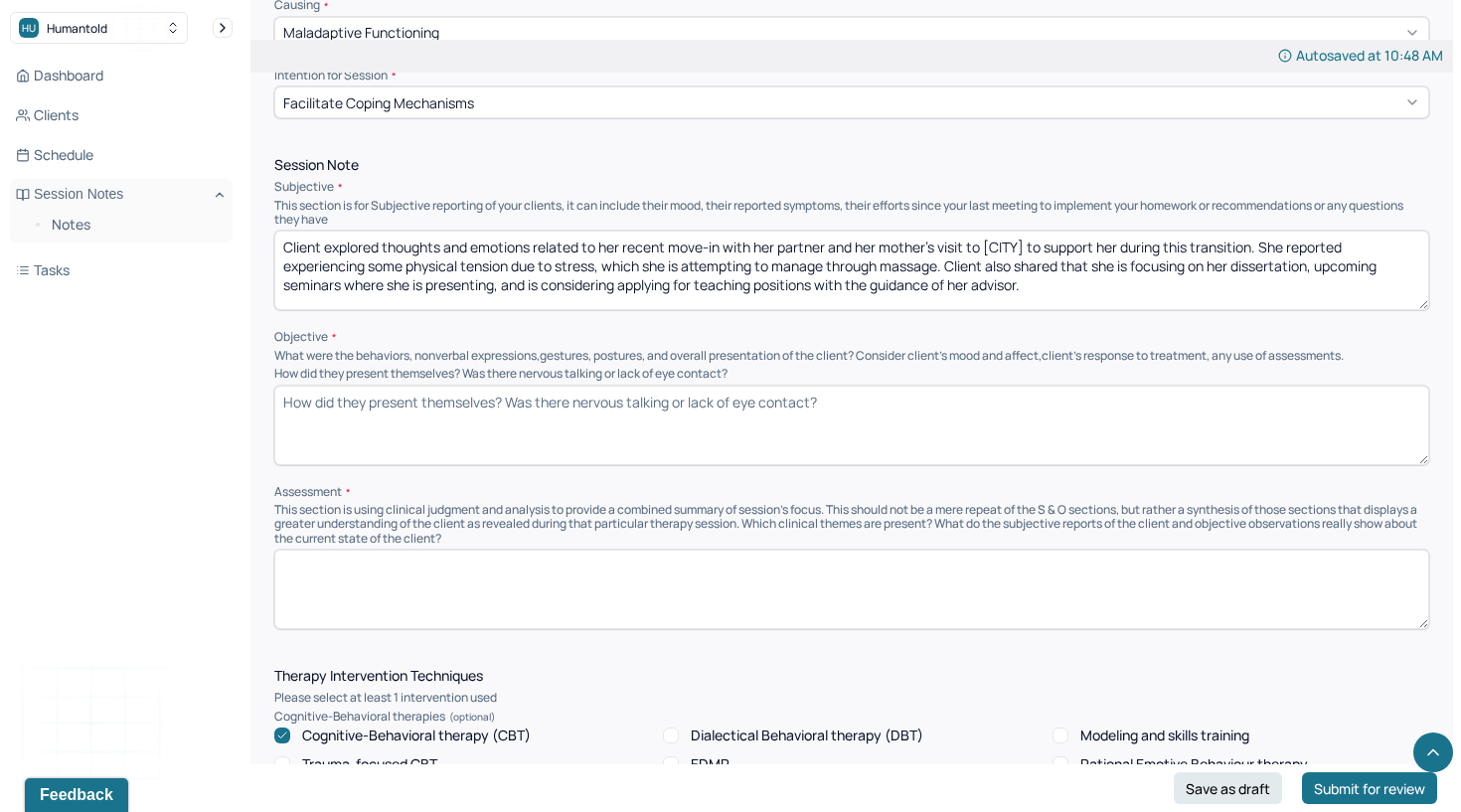 scroll, scrollTop: 1058, scrollLeft: 0, axis: vertical 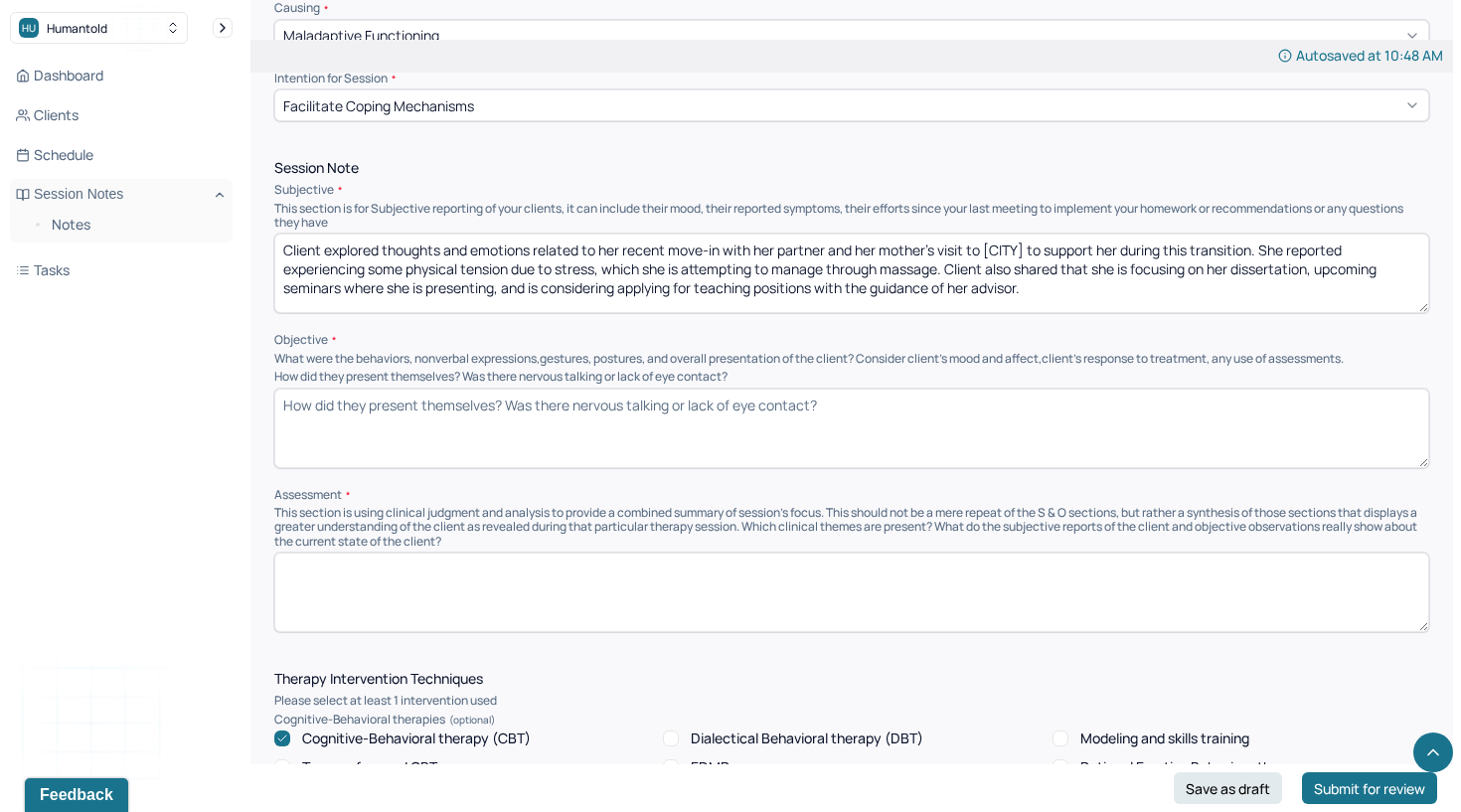 click on "How did they present themselves? Was there nervous talking or lack of eye contact?" at bounding box center [852, 428] 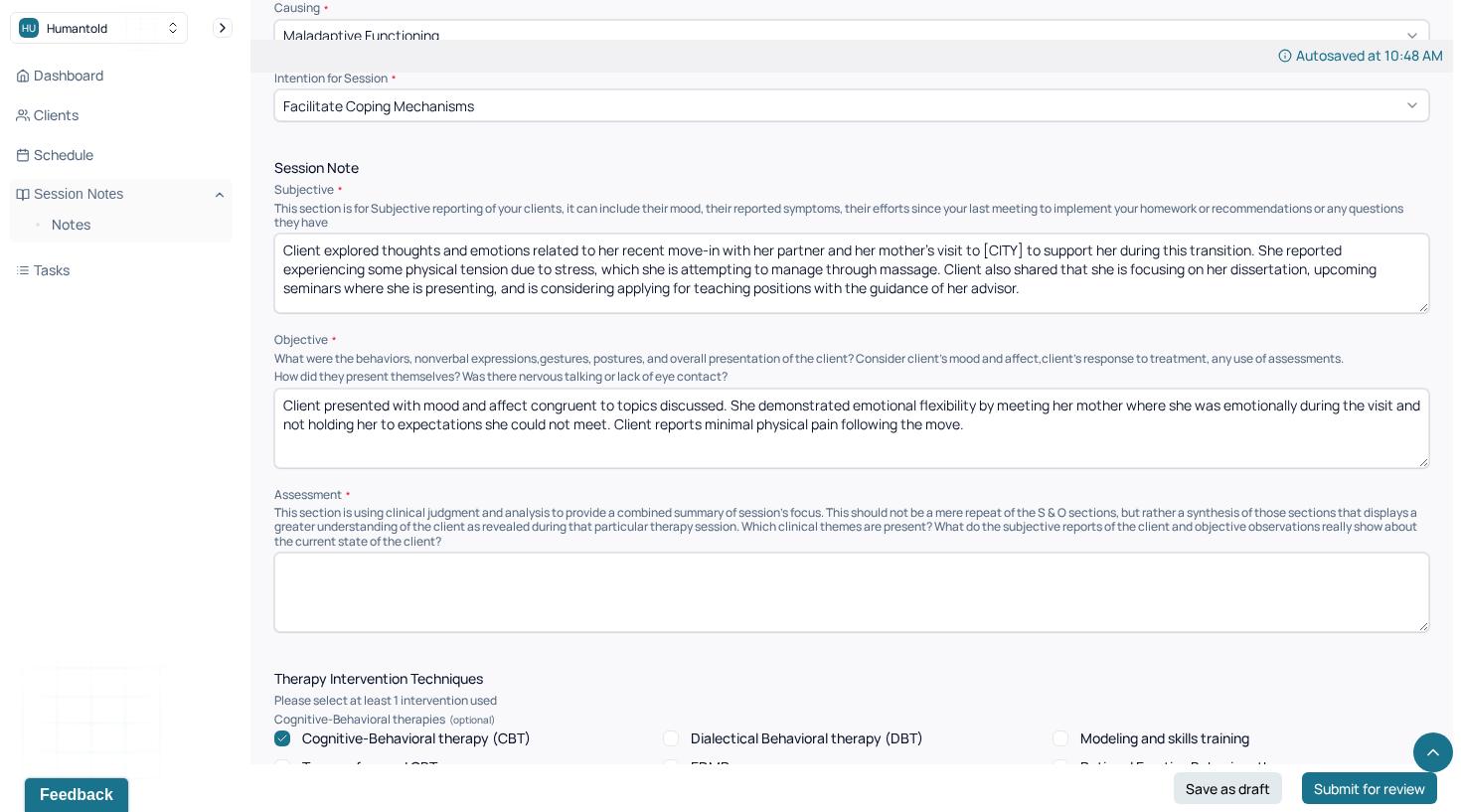 click on "Client presented with mood and affect congruent to topics discussed. She demonstrated emotional flexibility by meeting her mother where she was emotionally during the visit and not holding her to expectations she could not meet. Client reports minimal physical pain following the move." at bounding box center [852, 428] 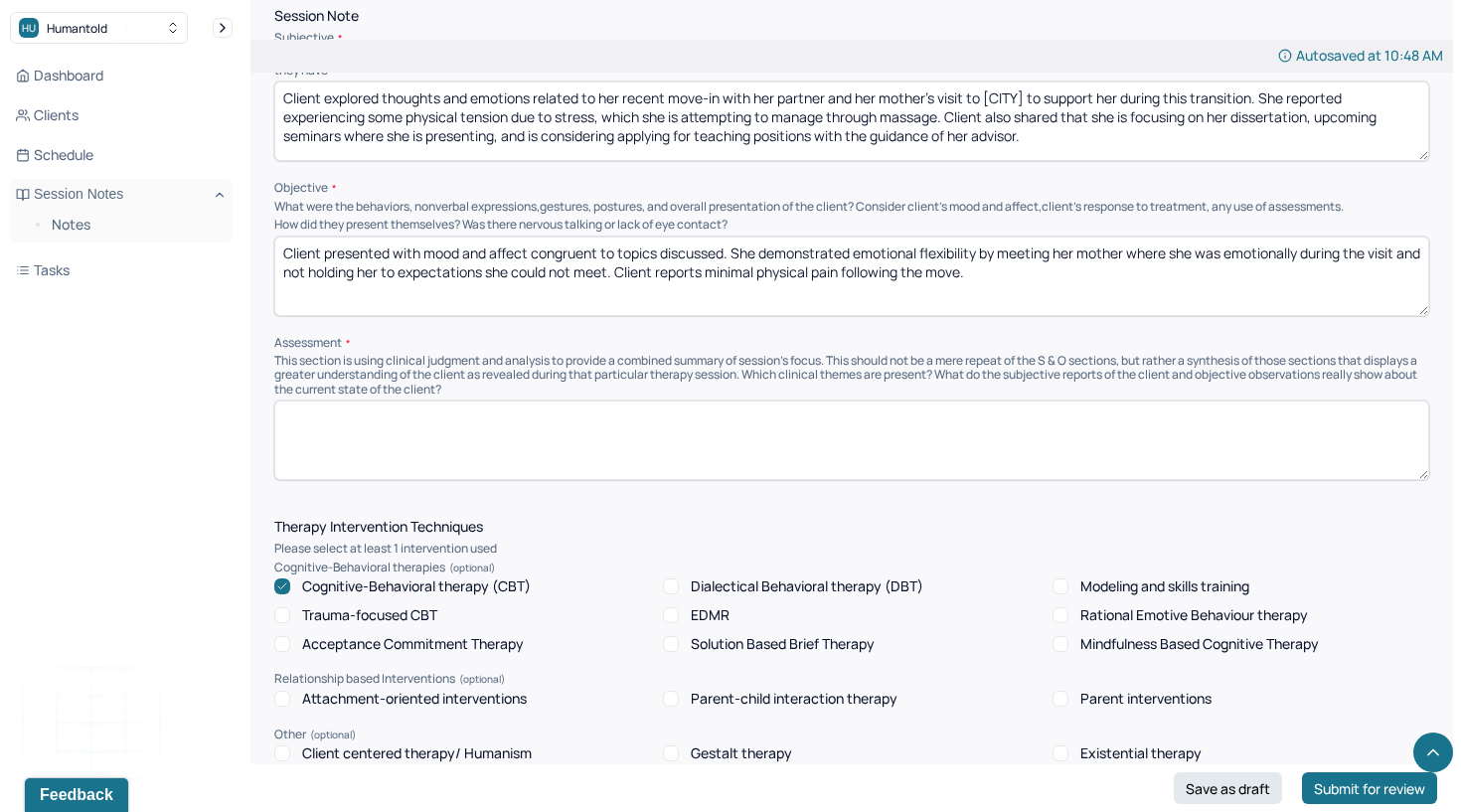 scroll, scrollTop: 1227, scrollLeft: 0, axis: vertical 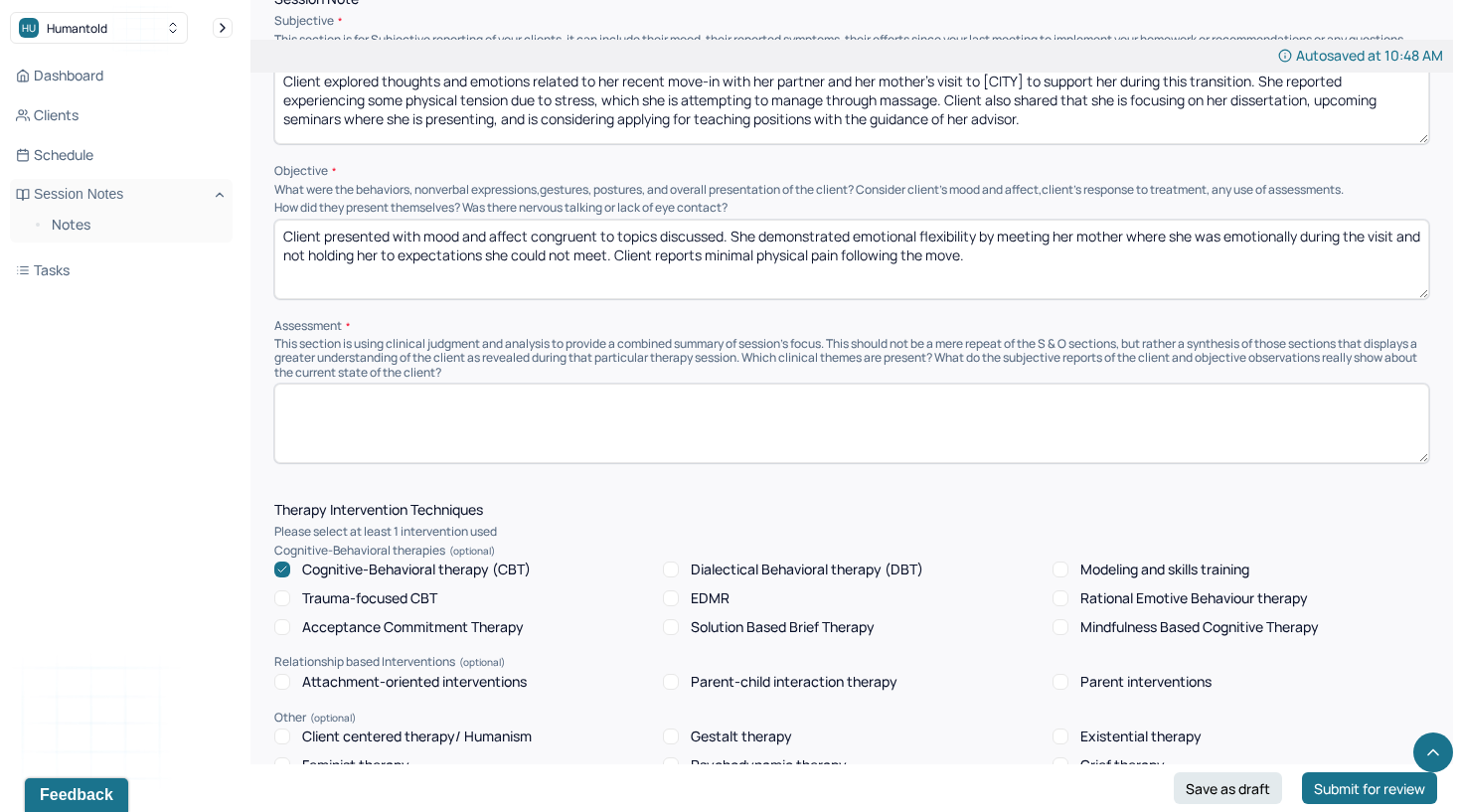 type on "Client presented with mood and affect congruent to topics discussed. She demonstrated emotional flexibility by meeting her mother where she was emotionally during the visit and not holding her to expectations she could not meet. Client reports minimal physical pain following the move." 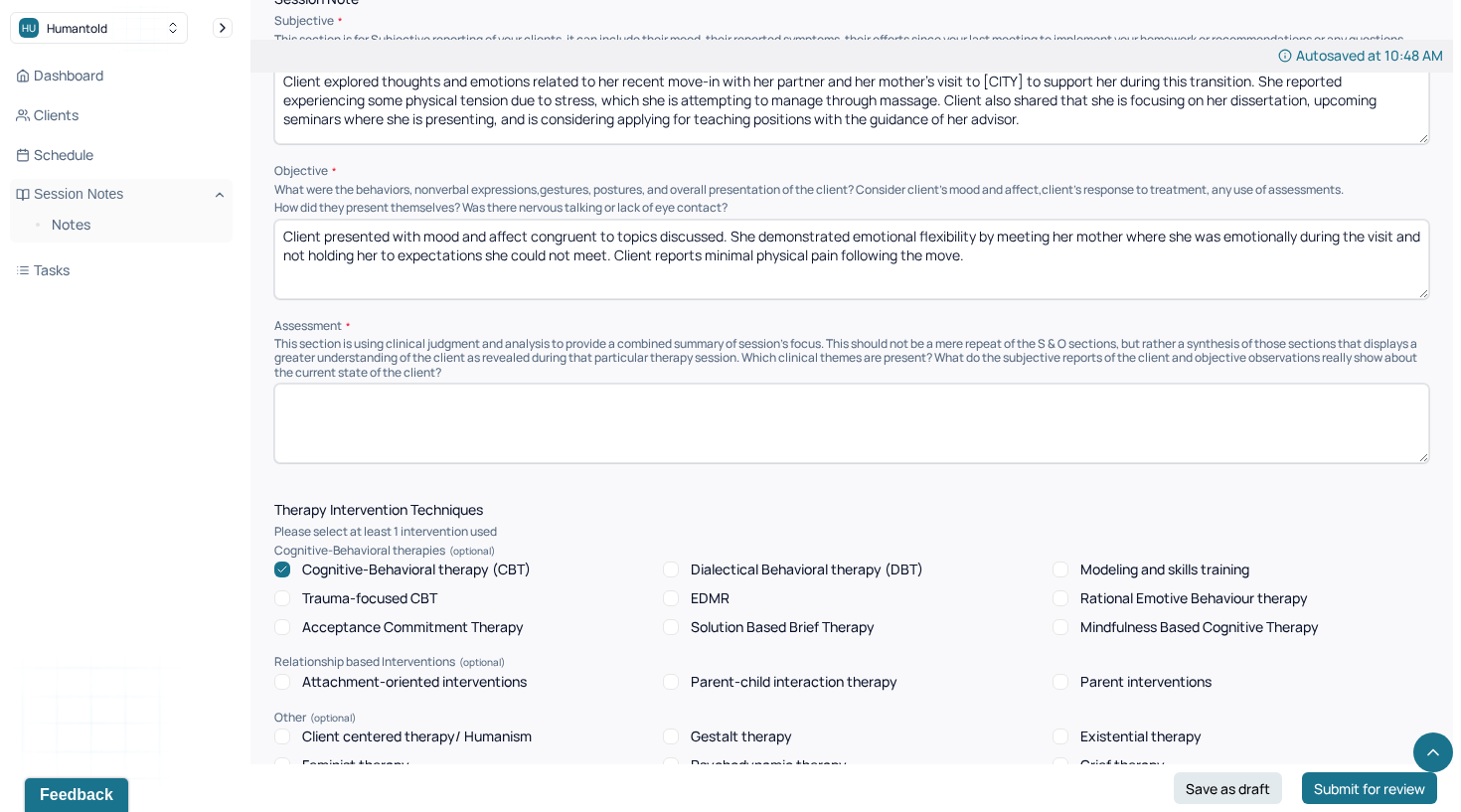 click at bounding box center (852, 423) 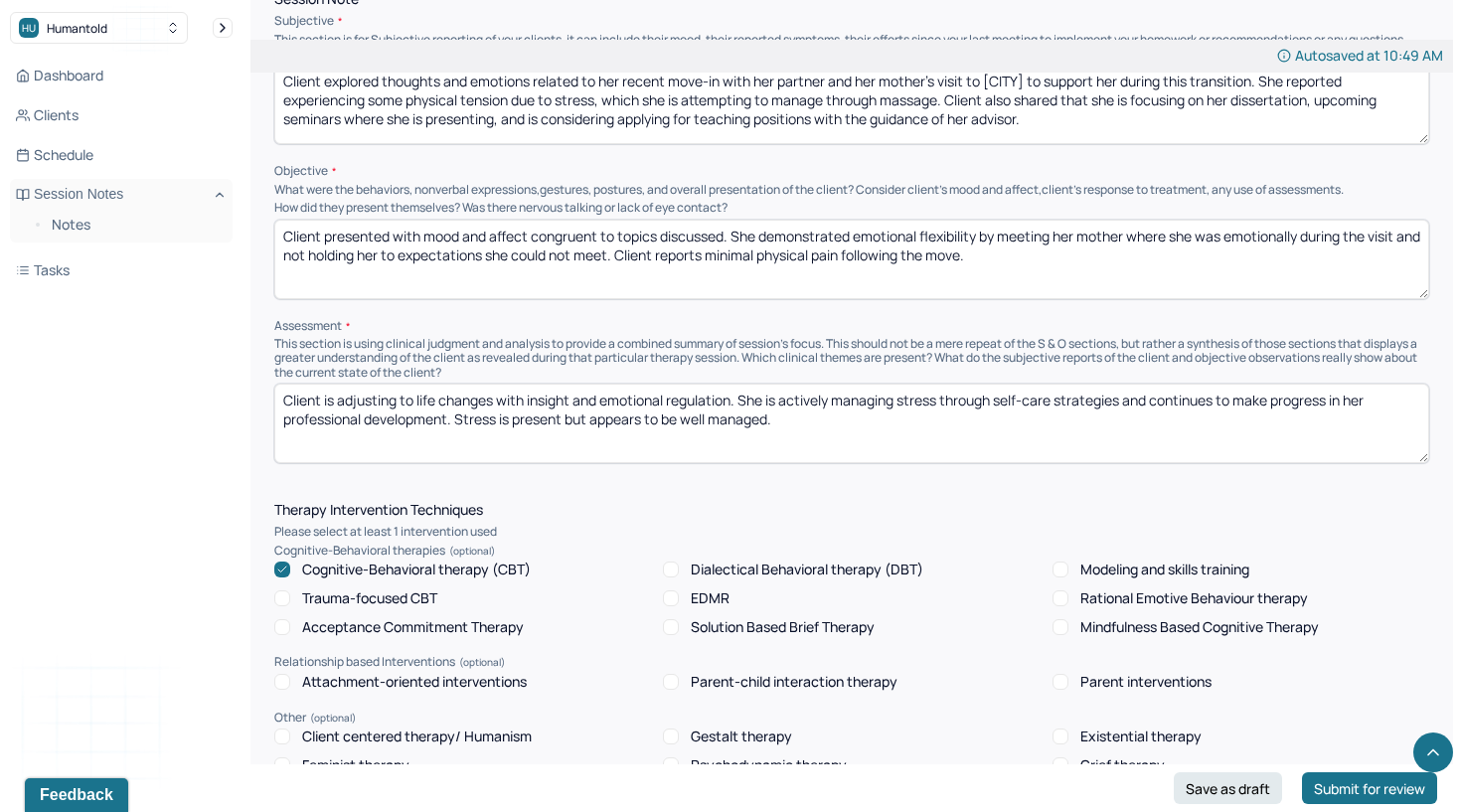 click on "Client is adjusting to life changes with insight and emotional regulation. She is actively managing stress through self-care strategies and continues to make progress in her professional development. Stress is present but appears to be well managed." at bounding box center (852, 423) 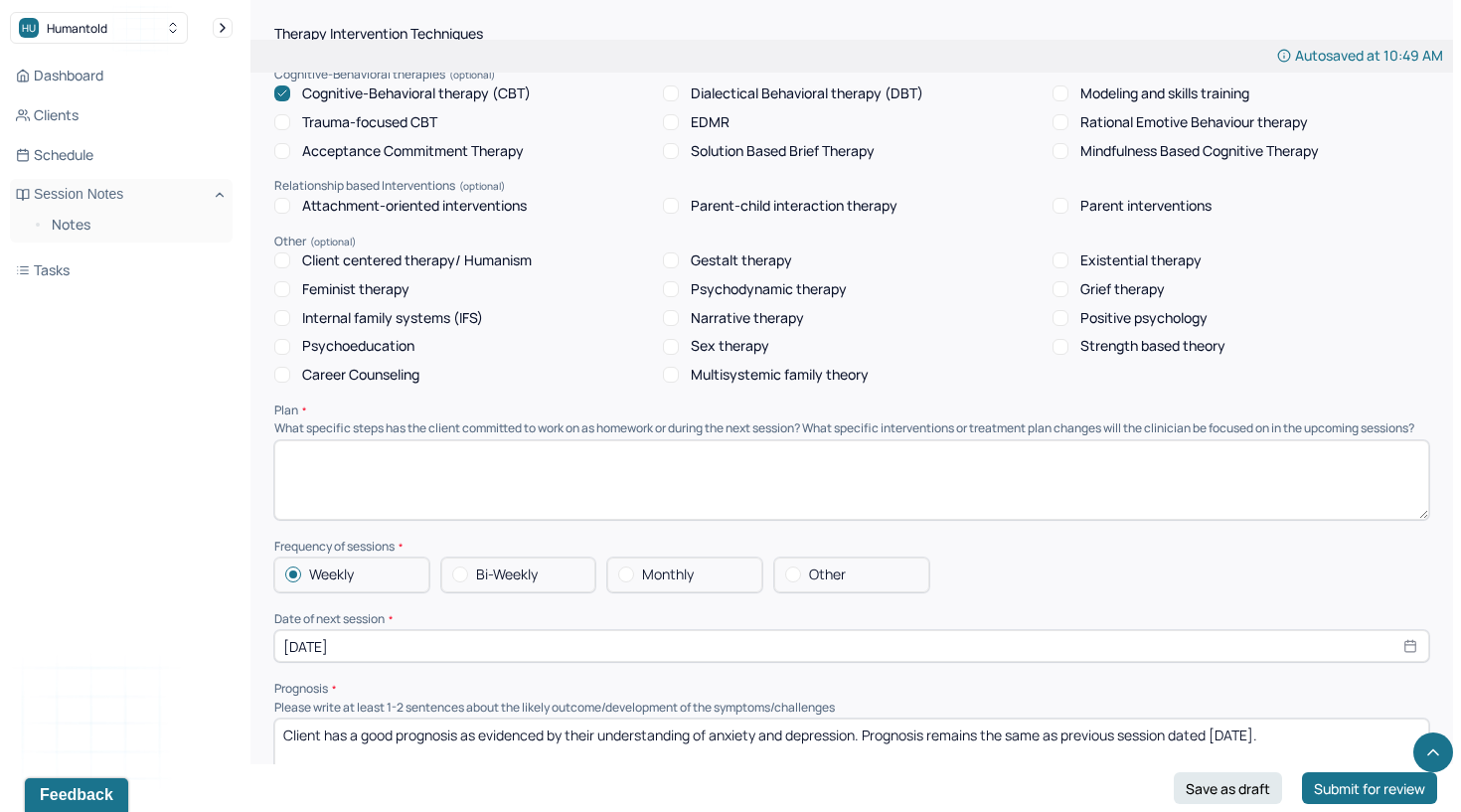 scroll, scrollTop: 1951, scrollLeft: 0, axis: vertical 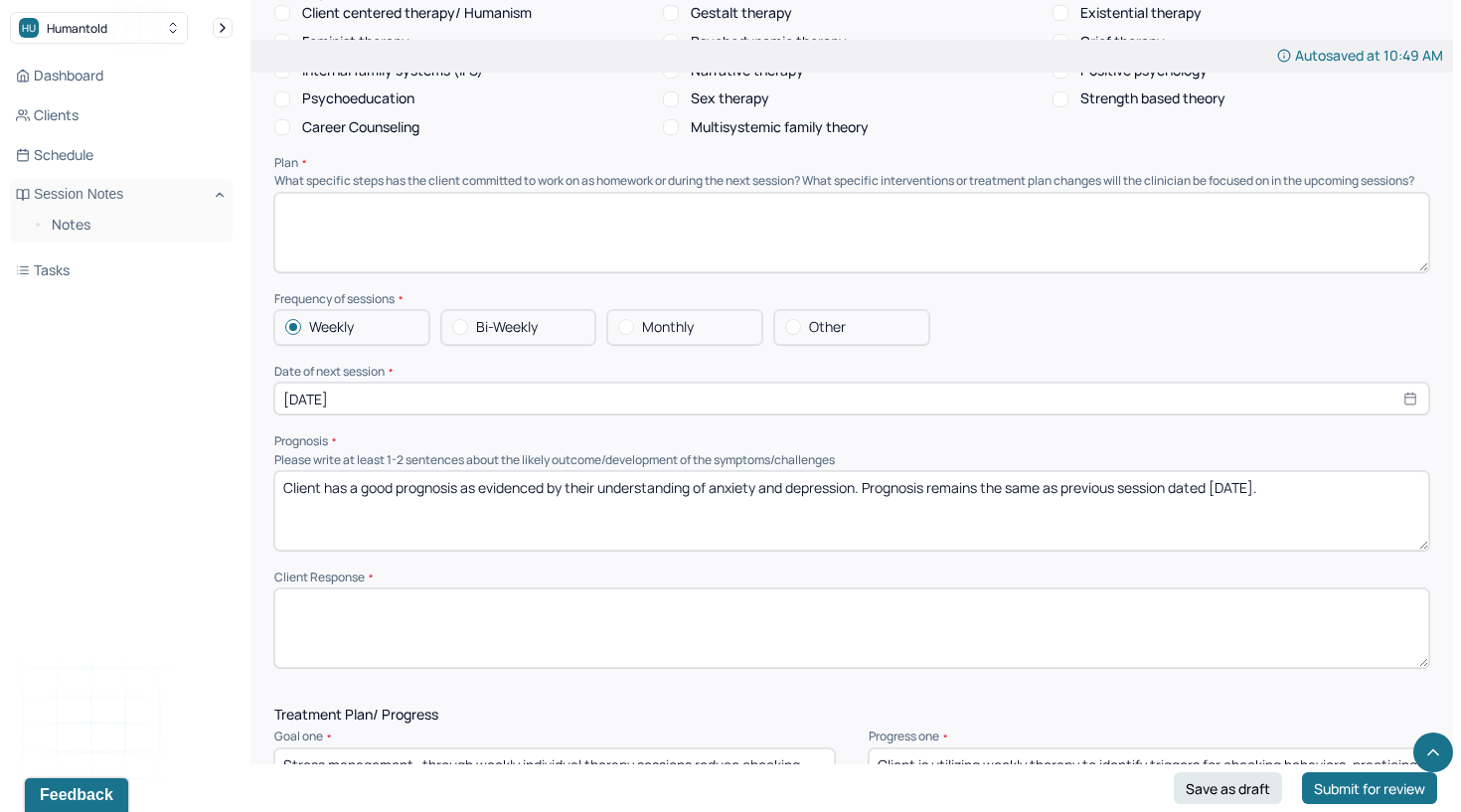 type on "Client is adjusting to life changes with insight and emotional regulation. She is actively managing stress through self-care strategies and continues to make progress in her professional development. Stress is present but appears to be well managed." 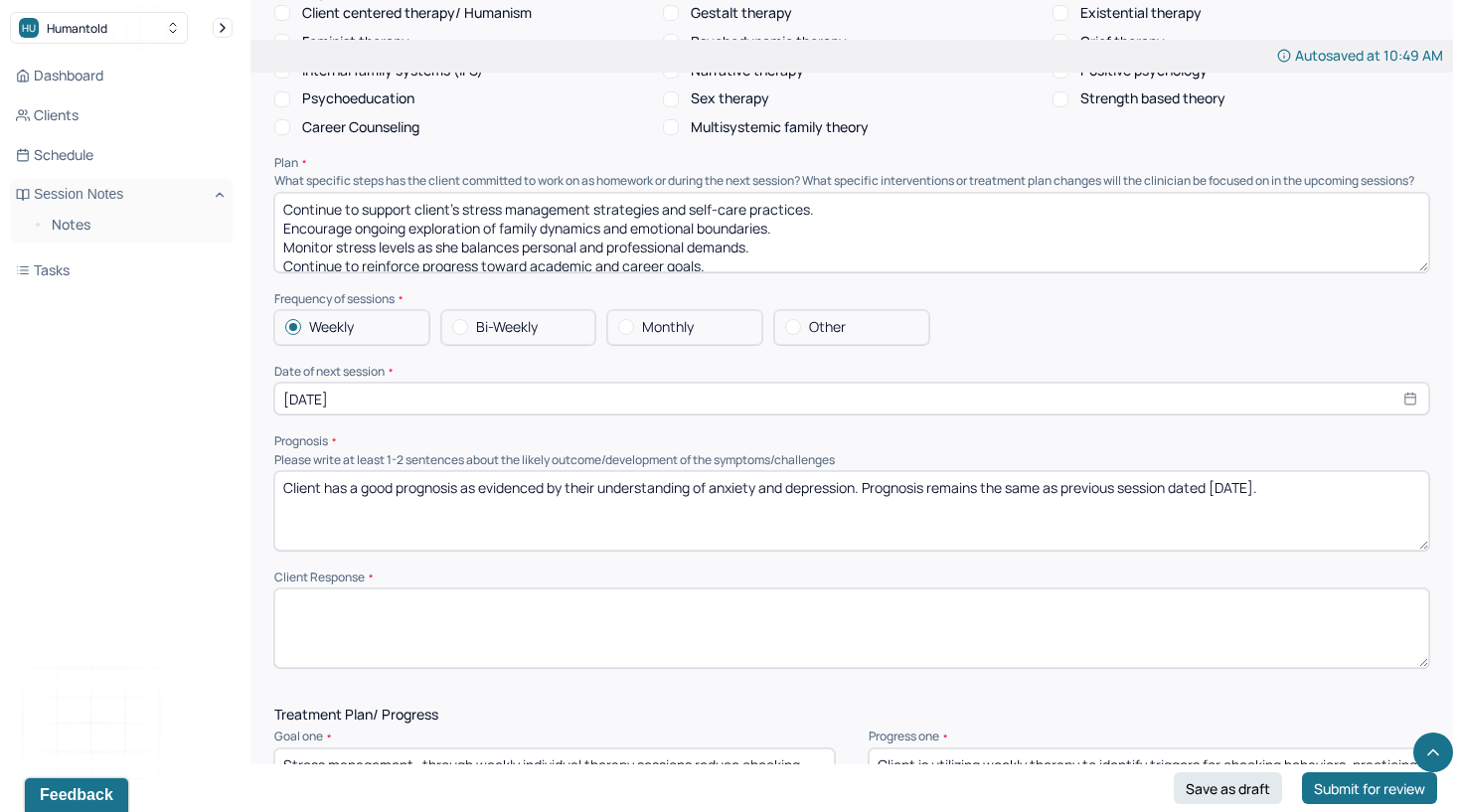 scroll, scrollTop: 4, scrollLeft: 0, axis: vertical 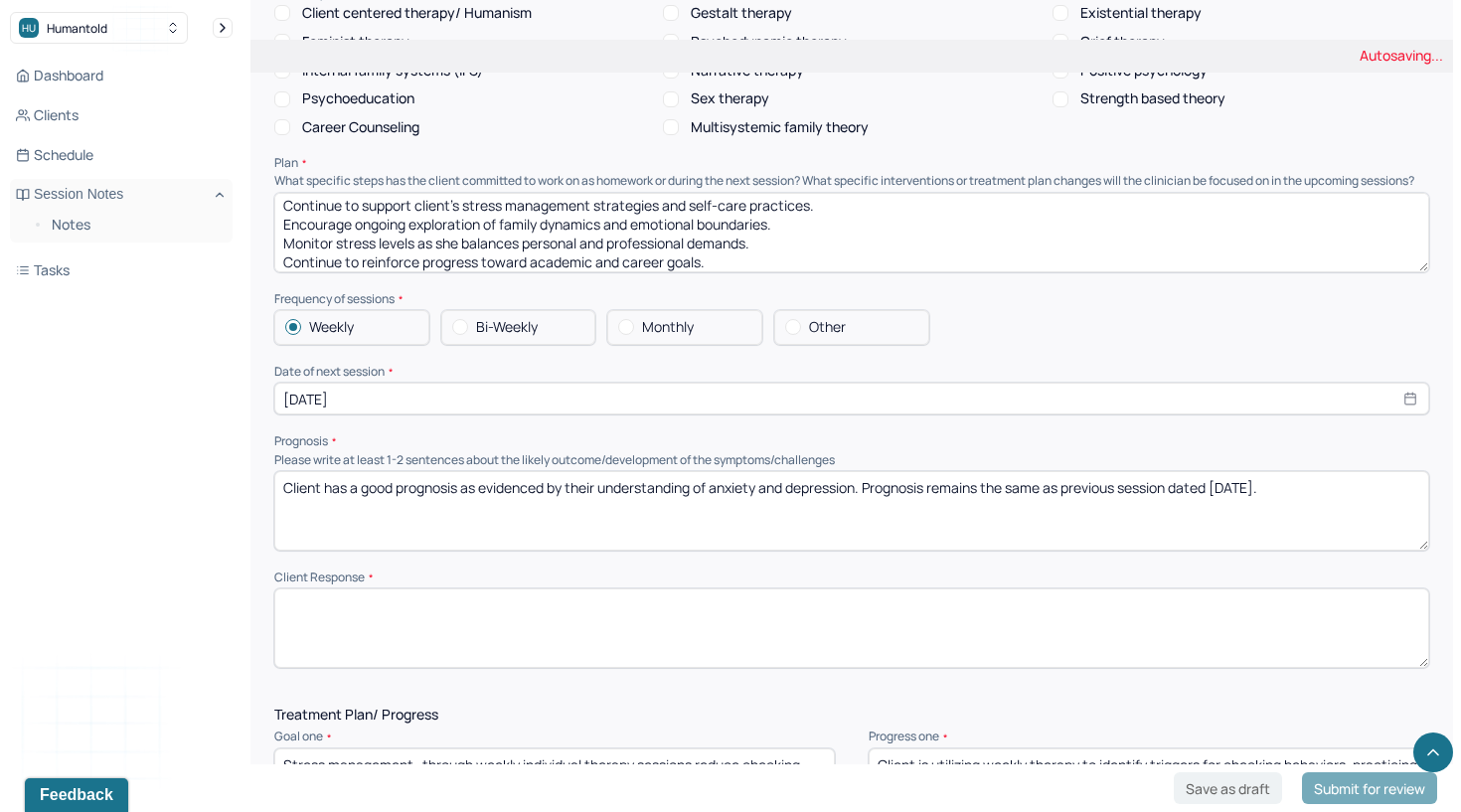 click on "Continue to support client’s stress management strategies and self-care practices.
Encourage ongoing exploration of family dynamics and emotional boundaries.
Monitor stress levels as she balances personal and professional demands.
Continue to reinforce progress toward academic and career goals." at bounding box center (852, 233) 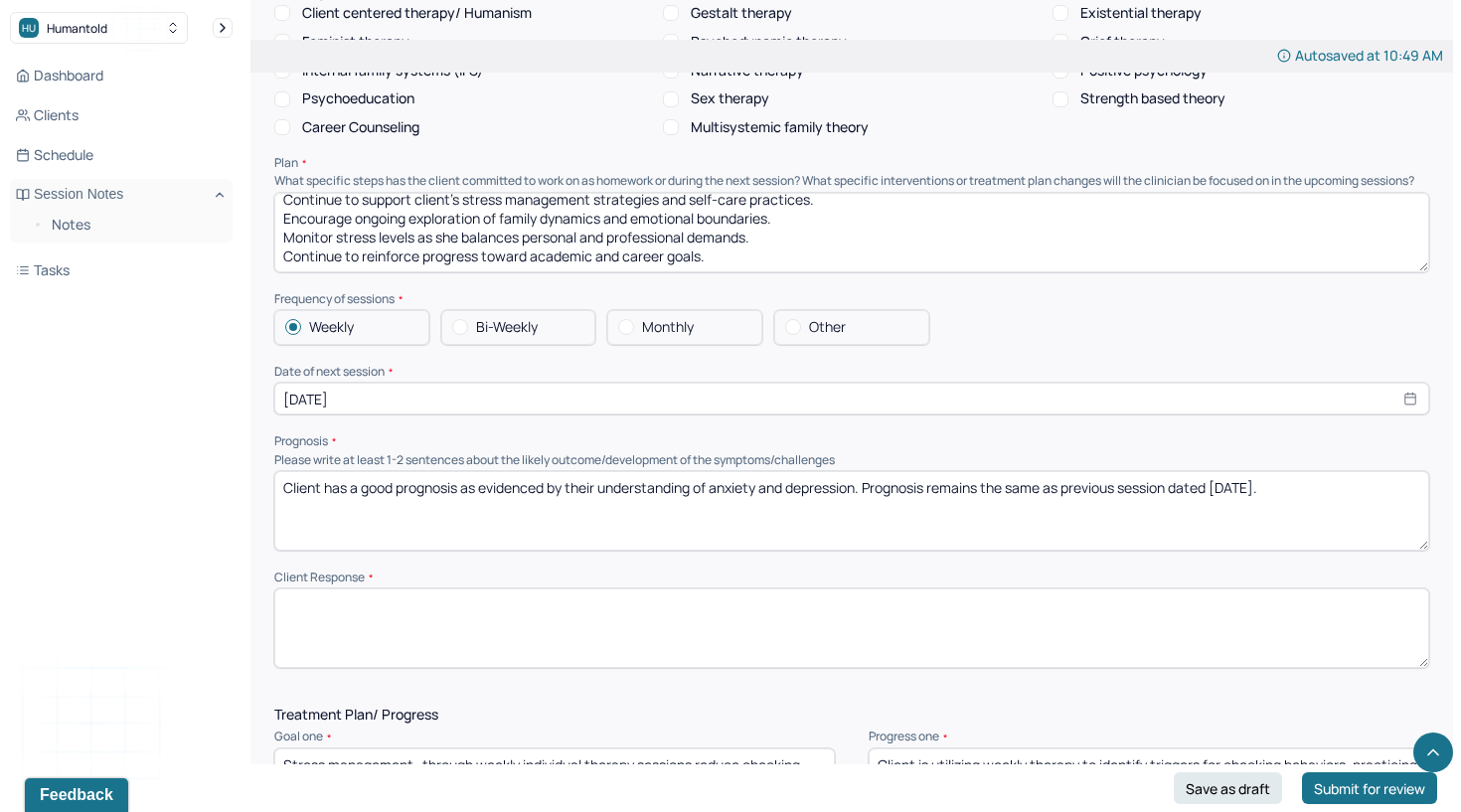 scroll, scrollTop: 9, scrollLeft: 0, axis: vertical 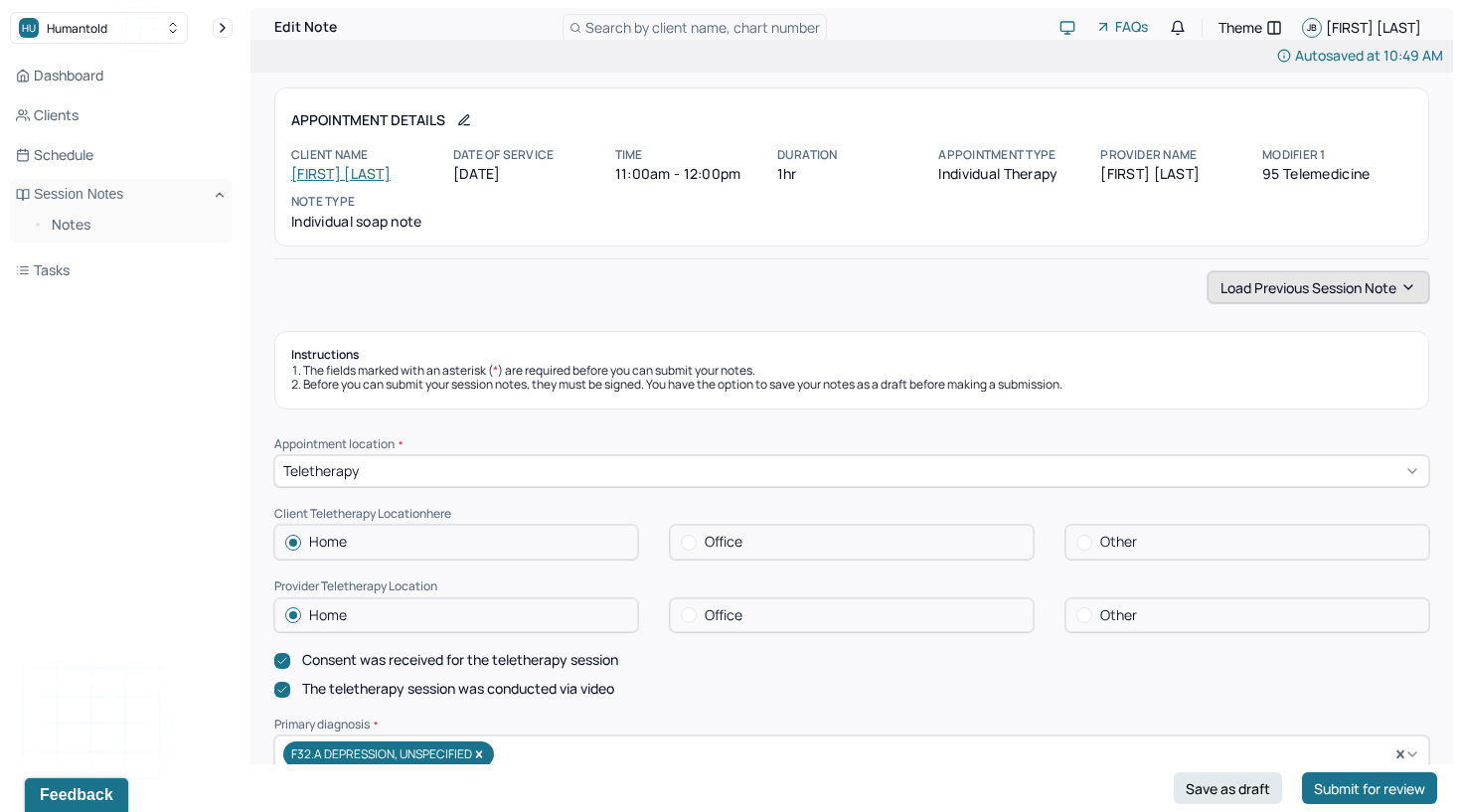type on "Continue to support client’s stress management strategies and self-care practices.
Encourage ongoing exploration of family dynamics and emotional boundaries.
Monitor stress levels as she balances personal and professional demands.
Continue to reinforce progress toward academic and career goals." 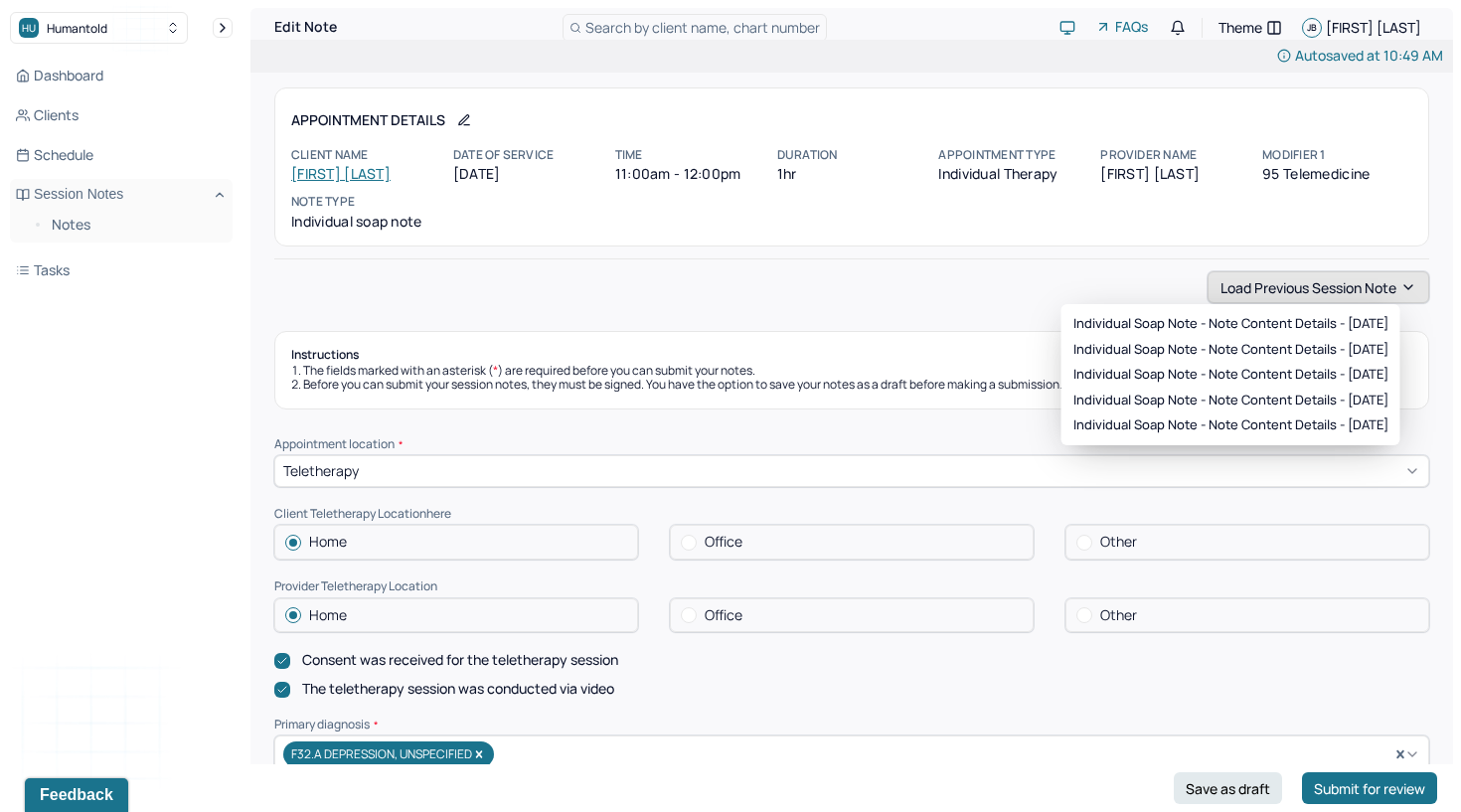 click on "Load previous session note" at bounding box center [1318, 287] 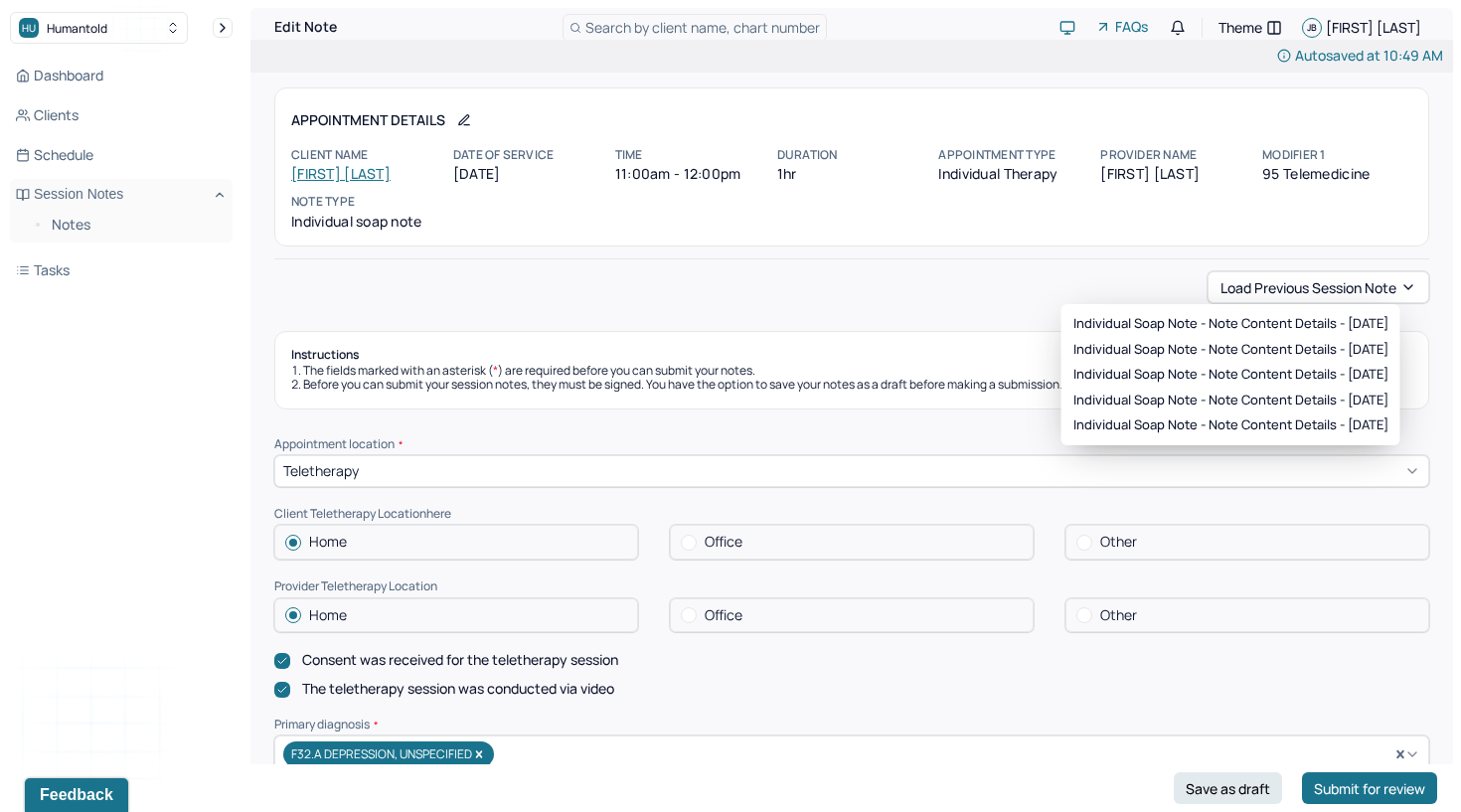 click on "Load previous session note" at bounding box center [852, 287] 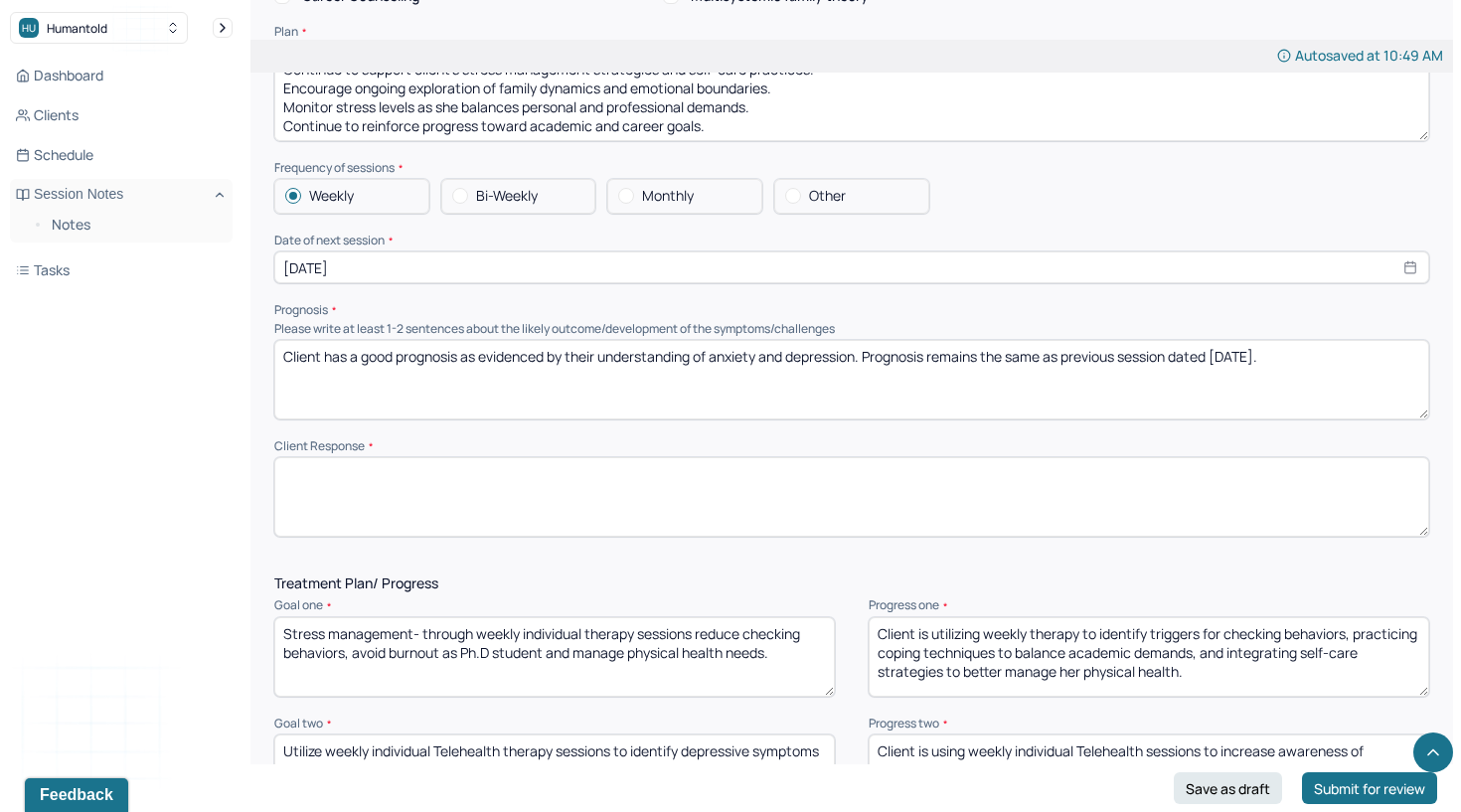 scroll, scrollTop: 2112, scrollLeft: 0, axis: vertical 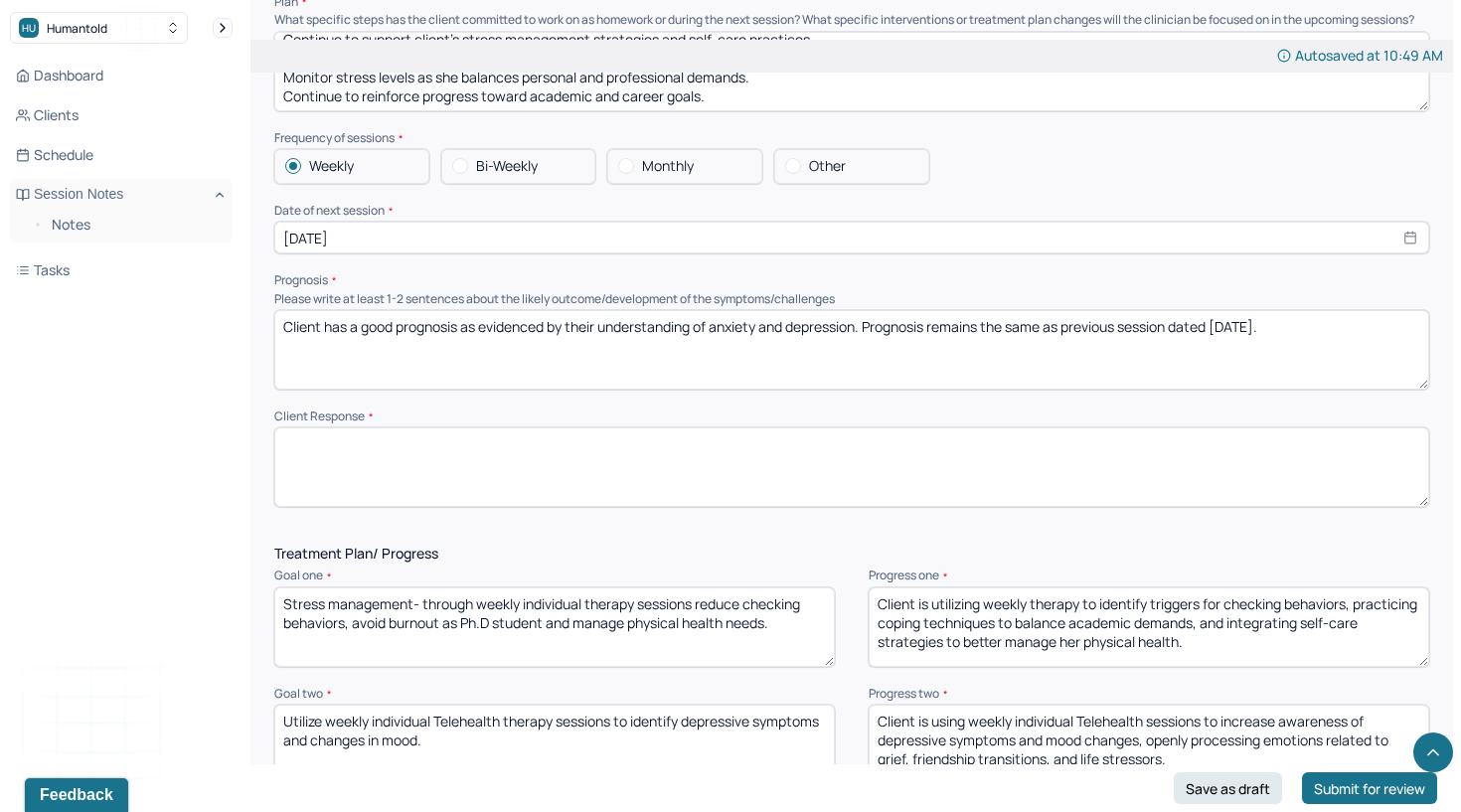 click at bounding box center [852, 467] 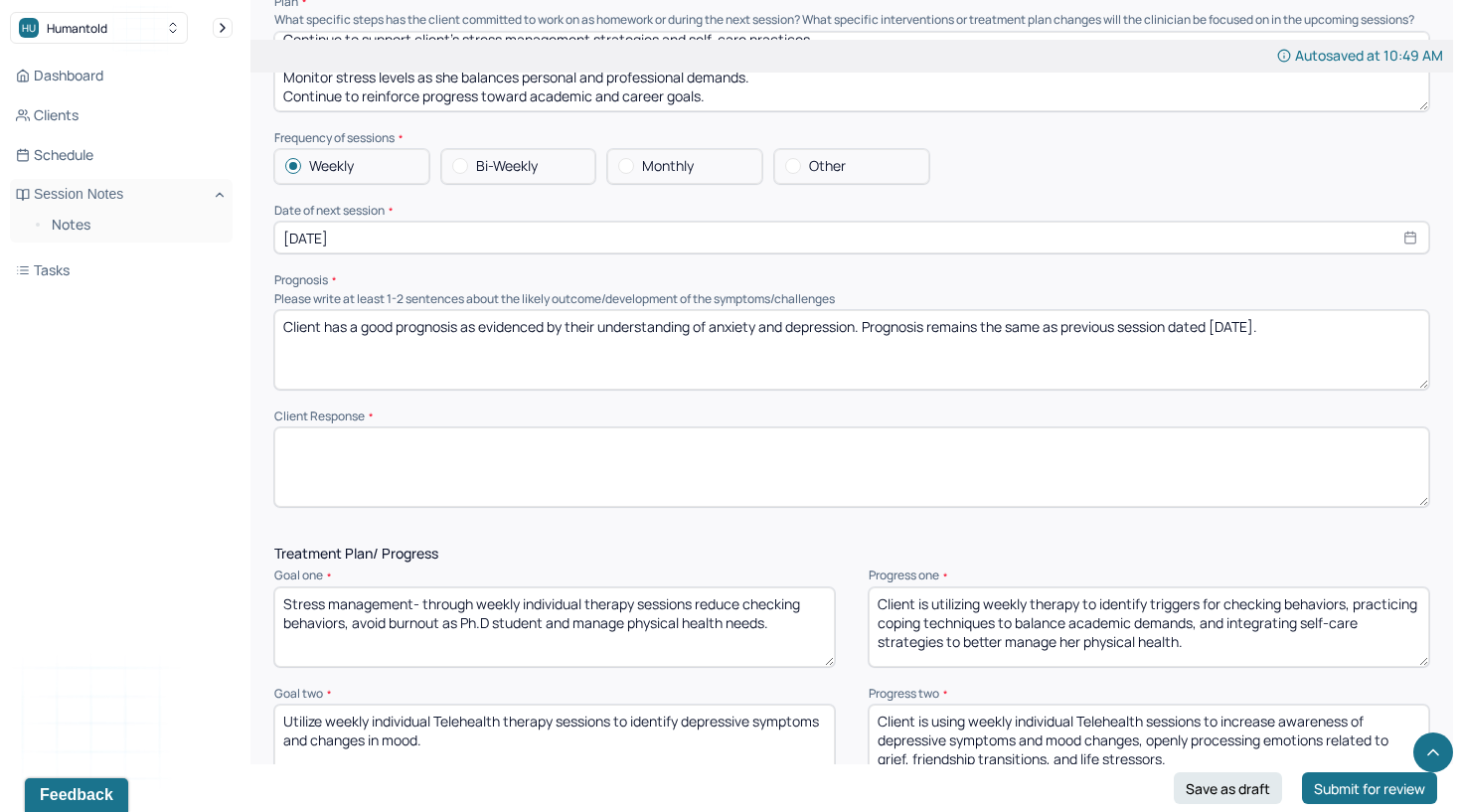 paste on "Client shared that she is adjusting to living with her partner while managing stress related to her mother’s visit and upcoming professional obligations." 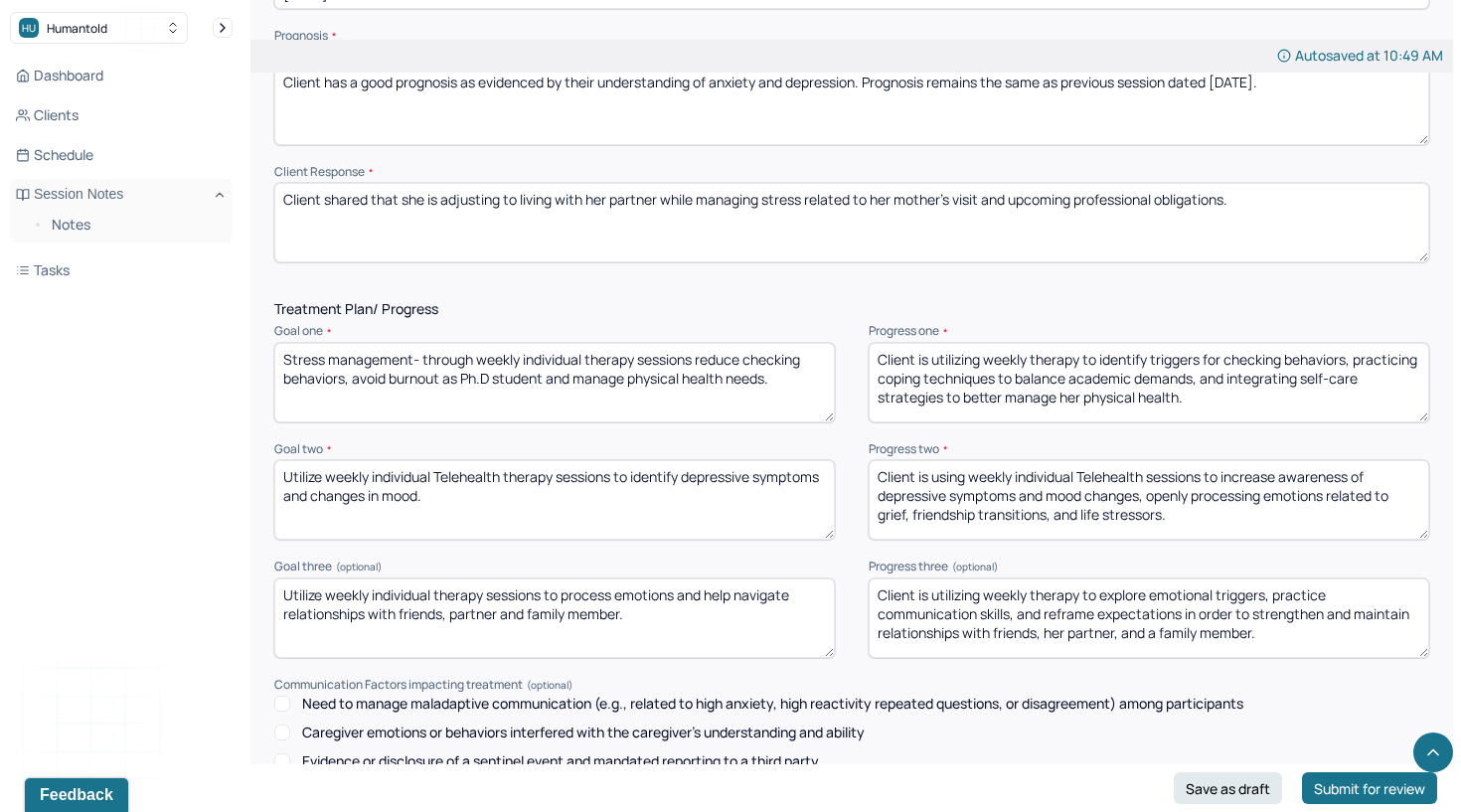 scroll, scrollTop: 2358, scrollLeft: 0, axis: vertical 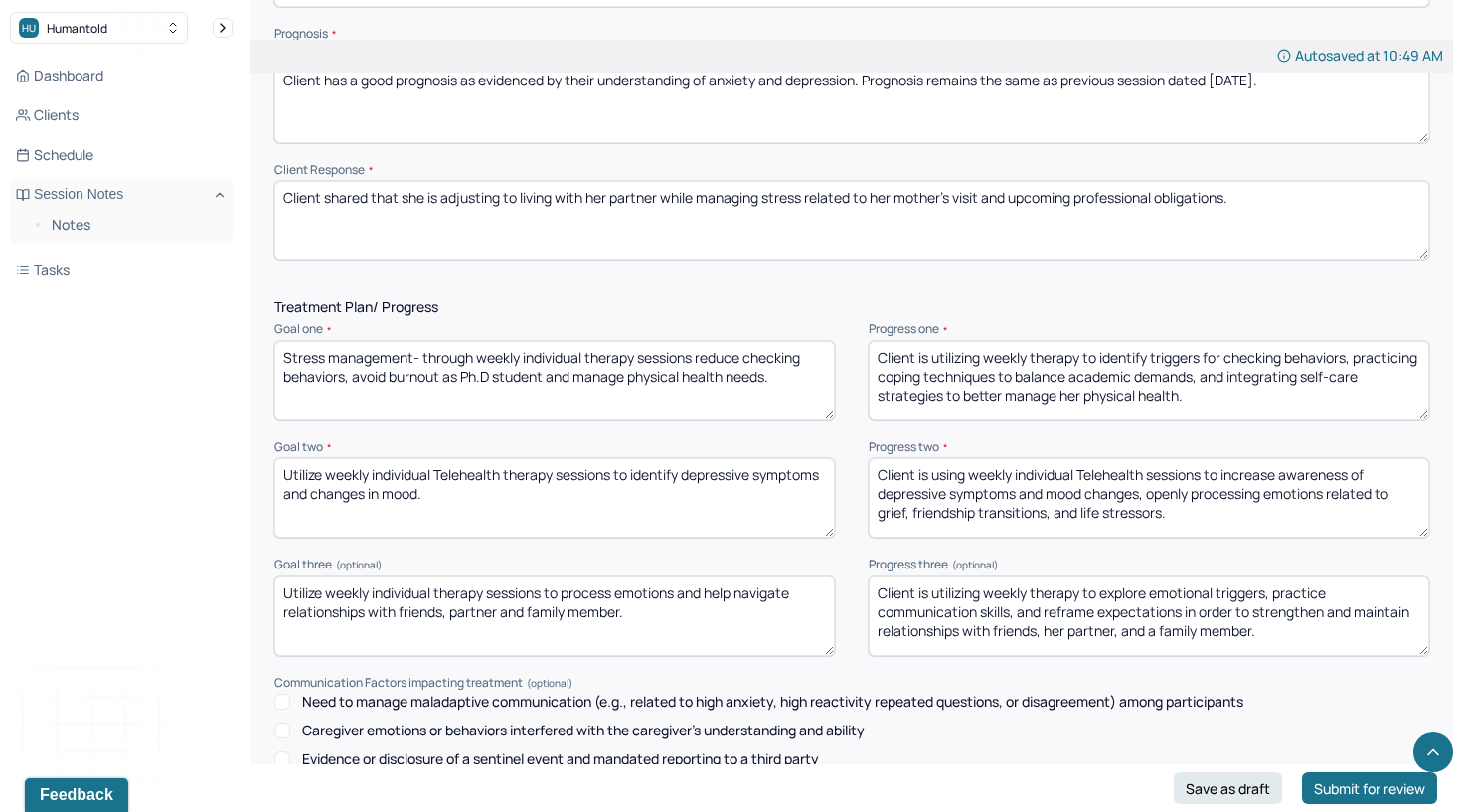 click on "Client shared that she is adjusting to living with her partner while managing stress related to her mother’s visit and upcoming professional obligations." at bounding box center (852, 221) 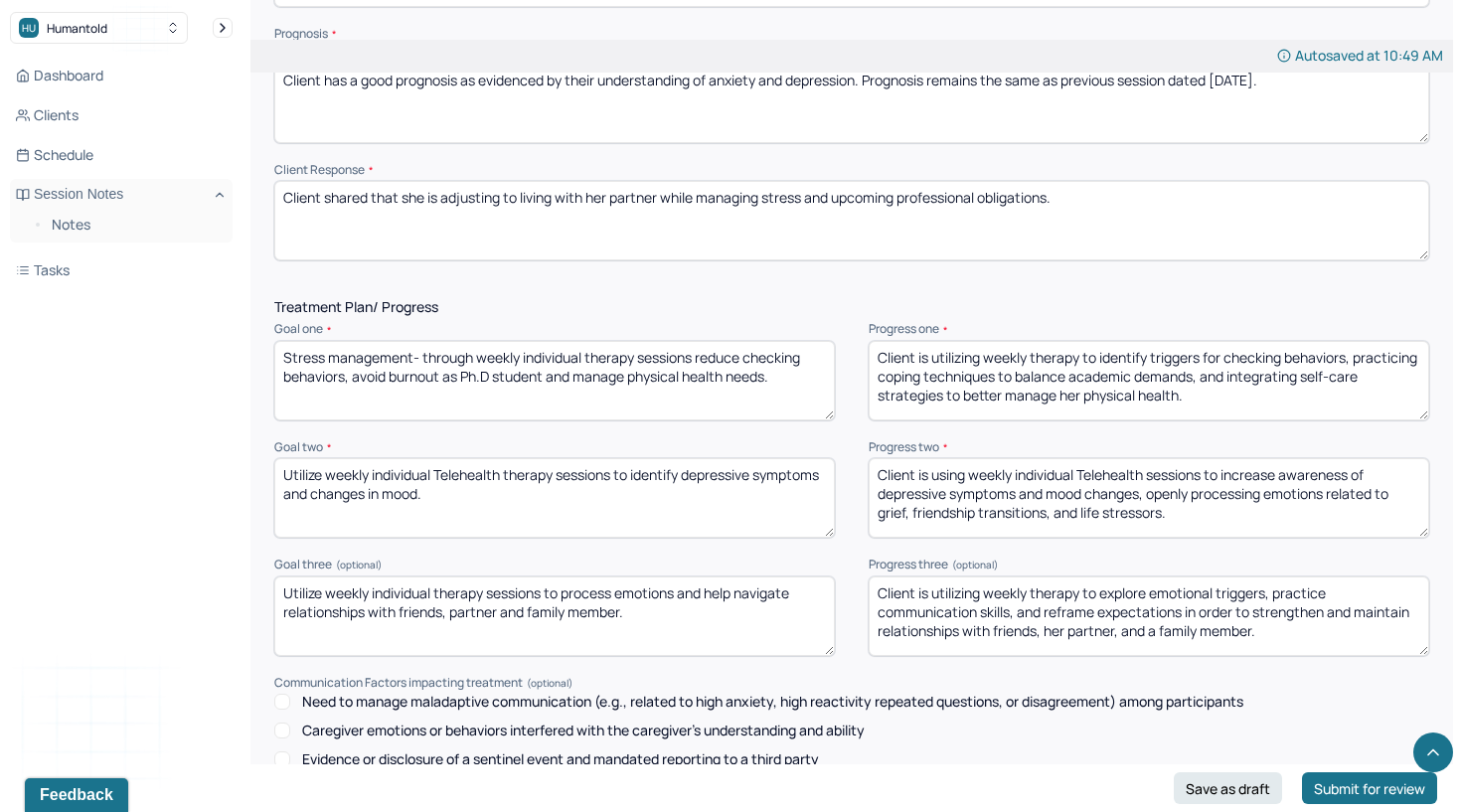 click on "Client shared that she is adjusting to living with her partner while managing stress related to her mother’s visit and upcoming professional obligations." at bounding box center [852, 221] 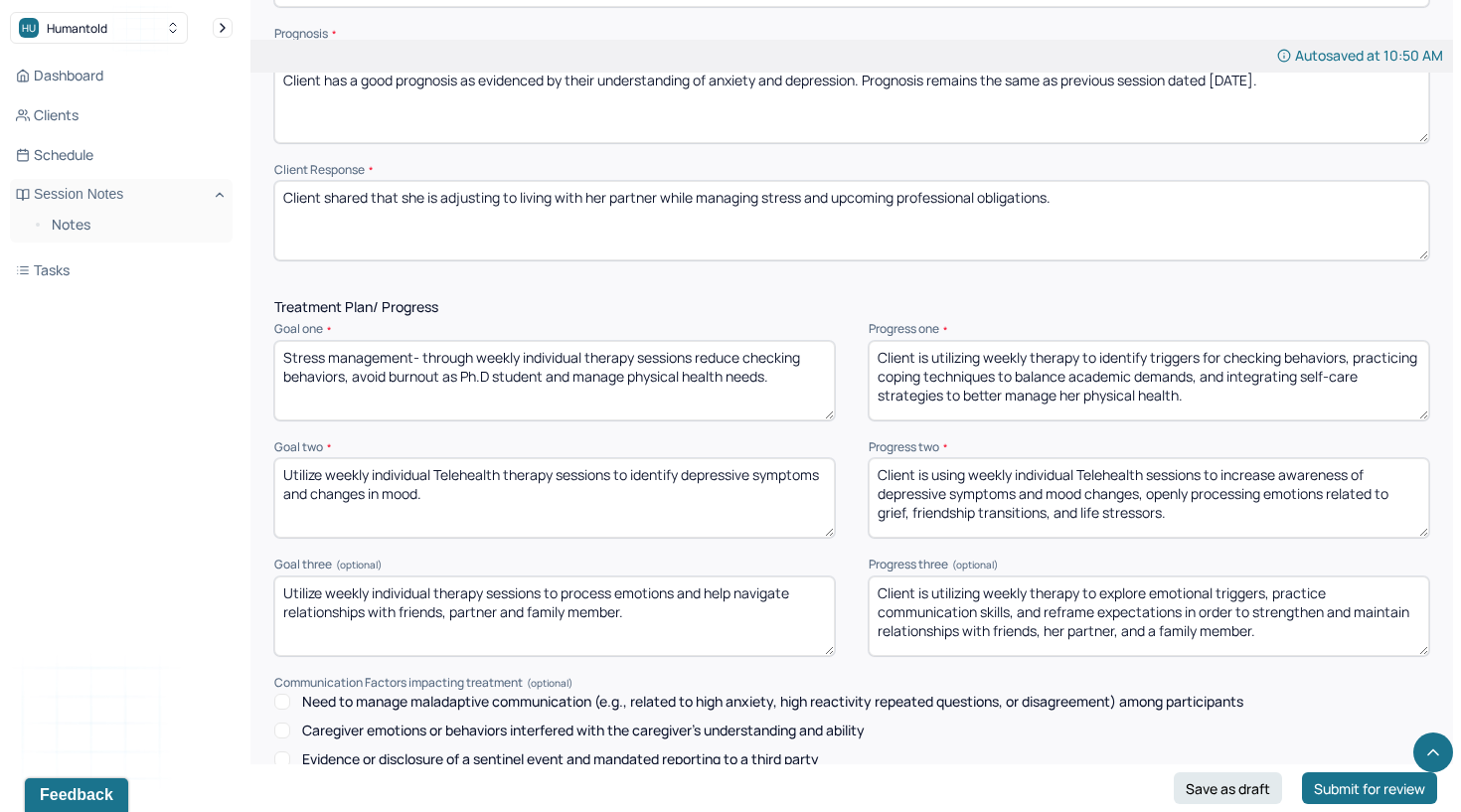 type on "Client shared that she is adjusting to living with her partner while managing stress and upcoming professional obligations." 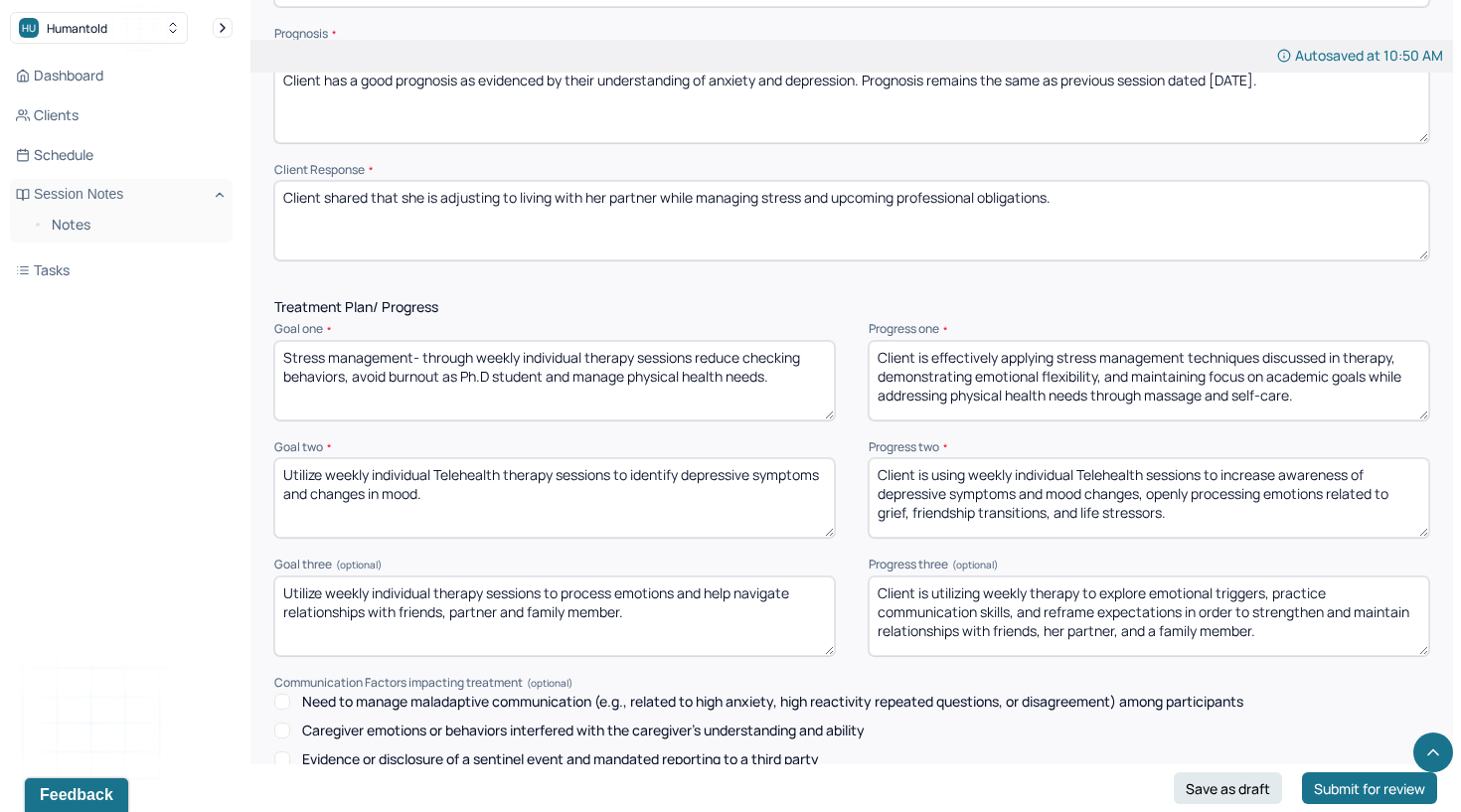type on "Client is effectively applying stress management techniques discussed in therapy, demonstrating emotional flexibility, and maintaining focus on academic goals while addressing physical health needs through massage and self-care." 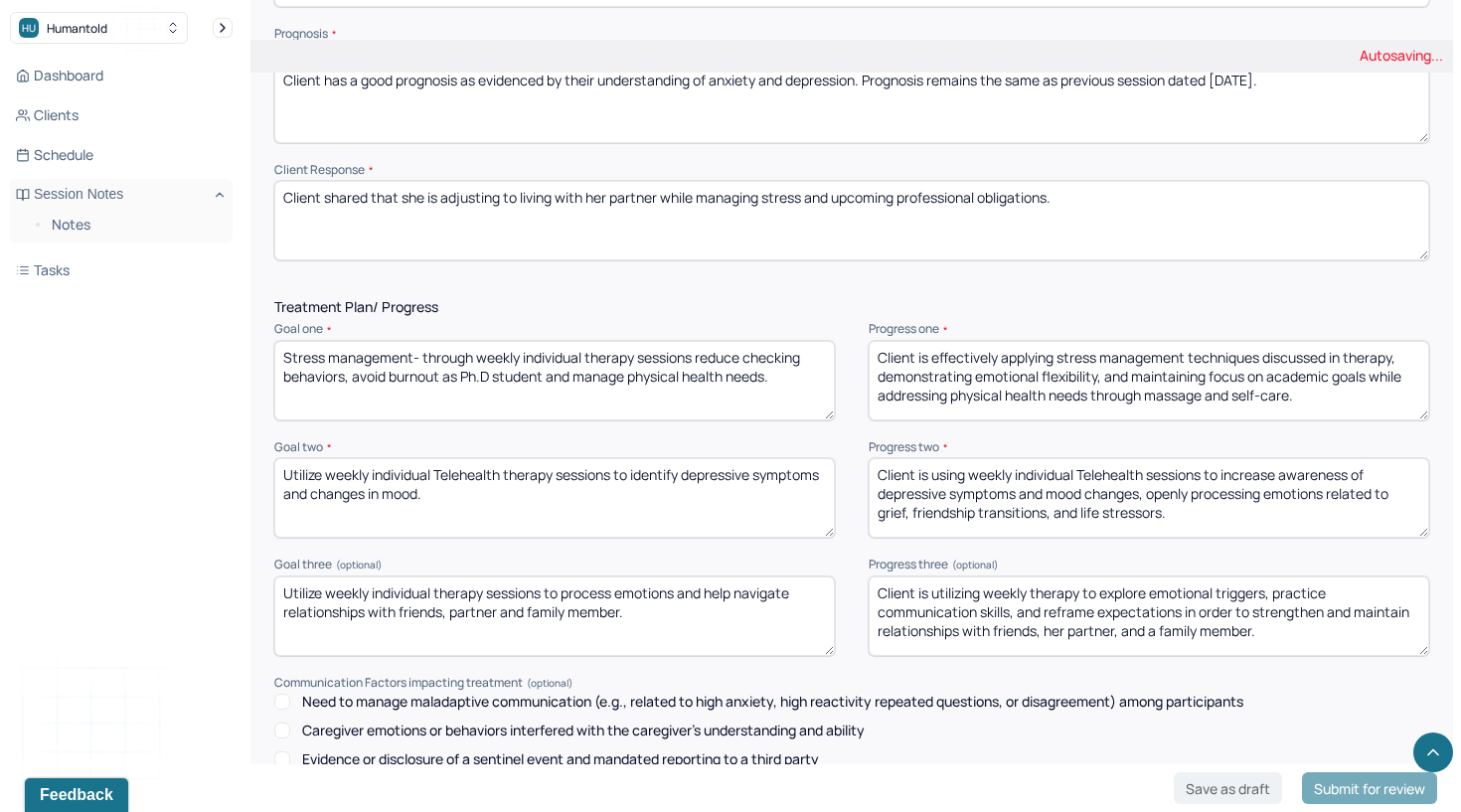 click on "Utilize weekly individual Telehealth therapy sessions to identify depressive symptoms and changes in mood." at bounding box center [555, 498] 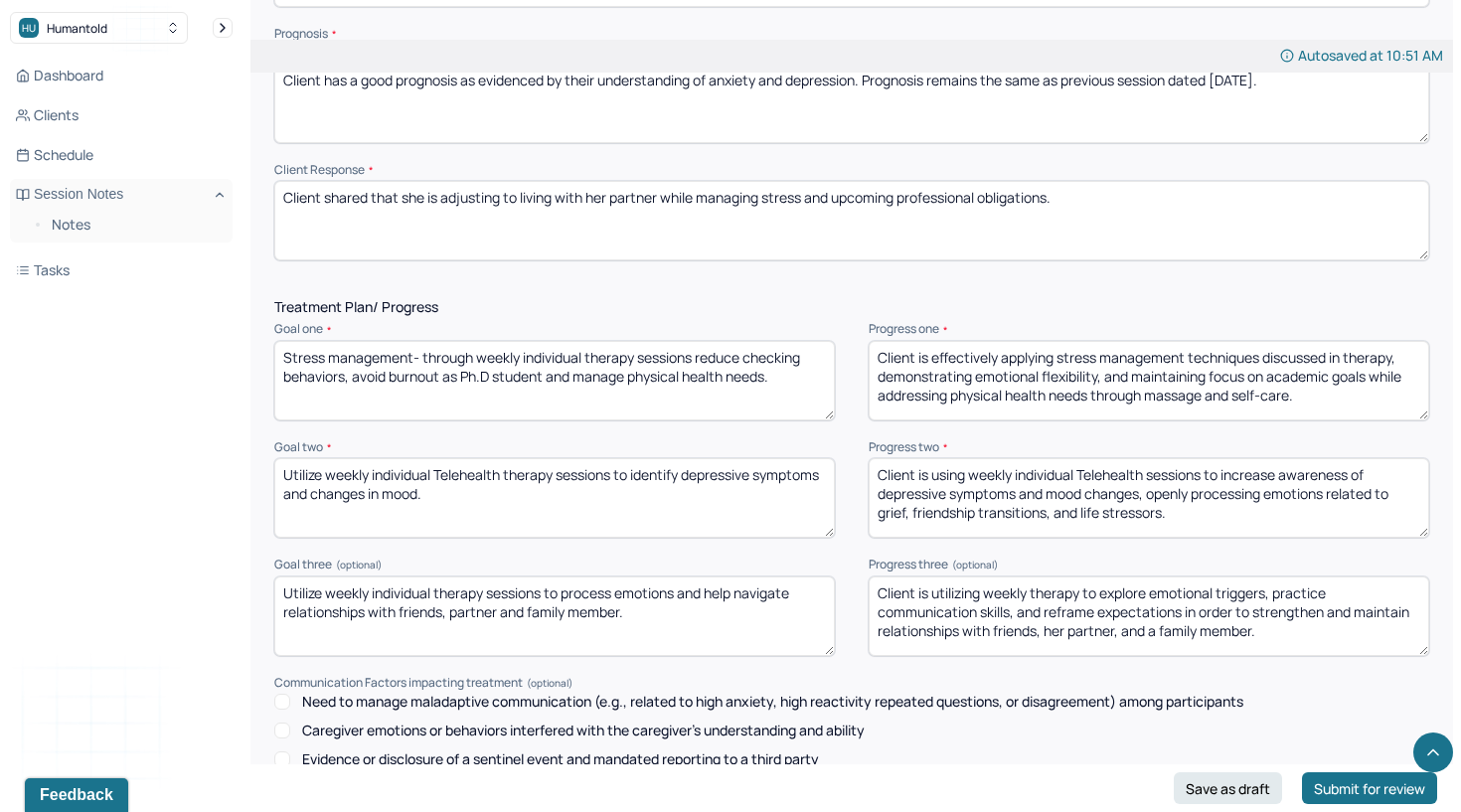 click on "Client is using weekly individual Telehealth sessions to increase awareness of depressive symptoms and mood changes, openly processing emotions related to grief, friendship transitions, and life stressors." at bounding box center (1149, 498) 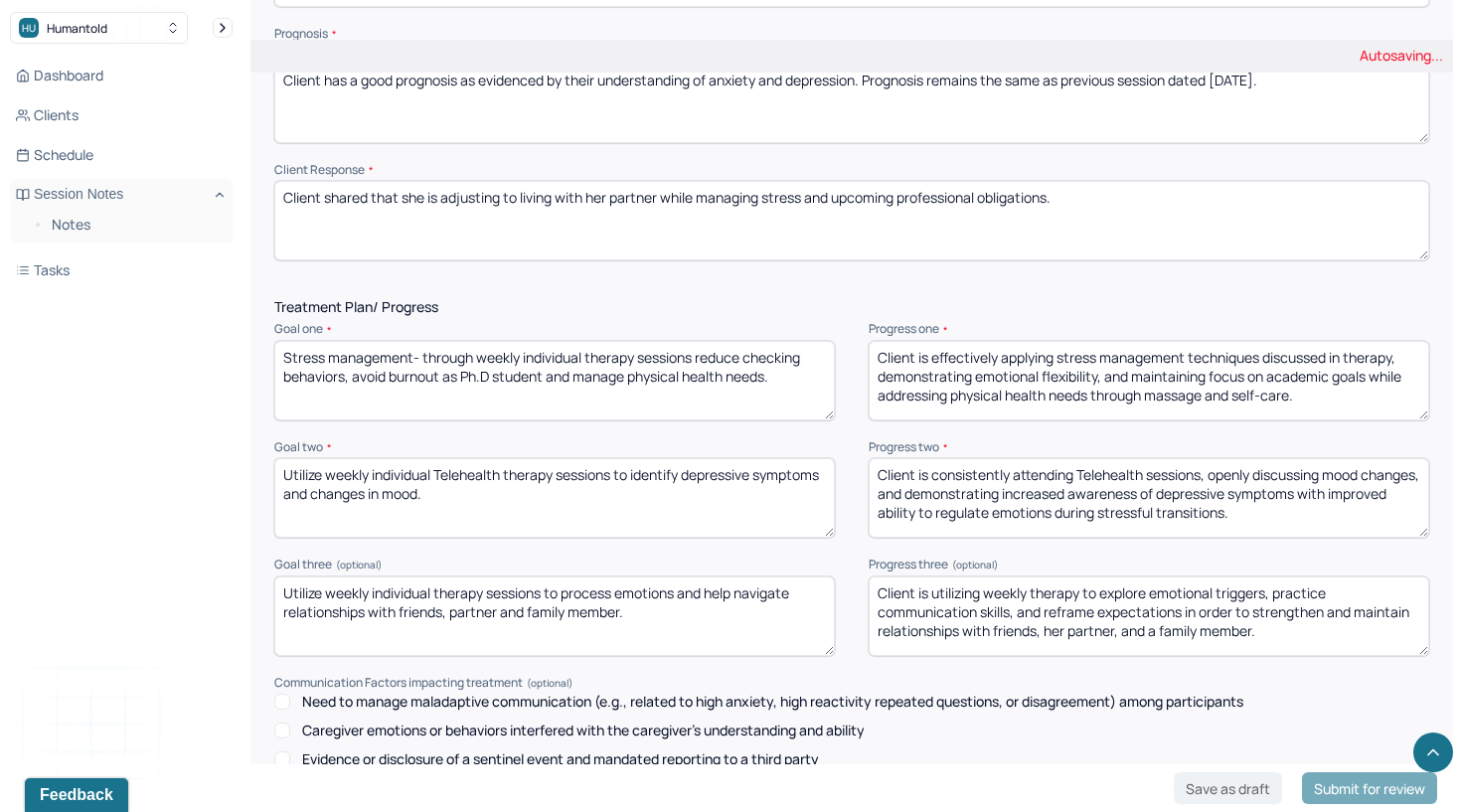type on "Client is consistently attending Telehealth sessions, openly discussing mood changes, and demonstrating increased awareness of depressive symptoms with improved ability to regulate emotions during stressful transitions." 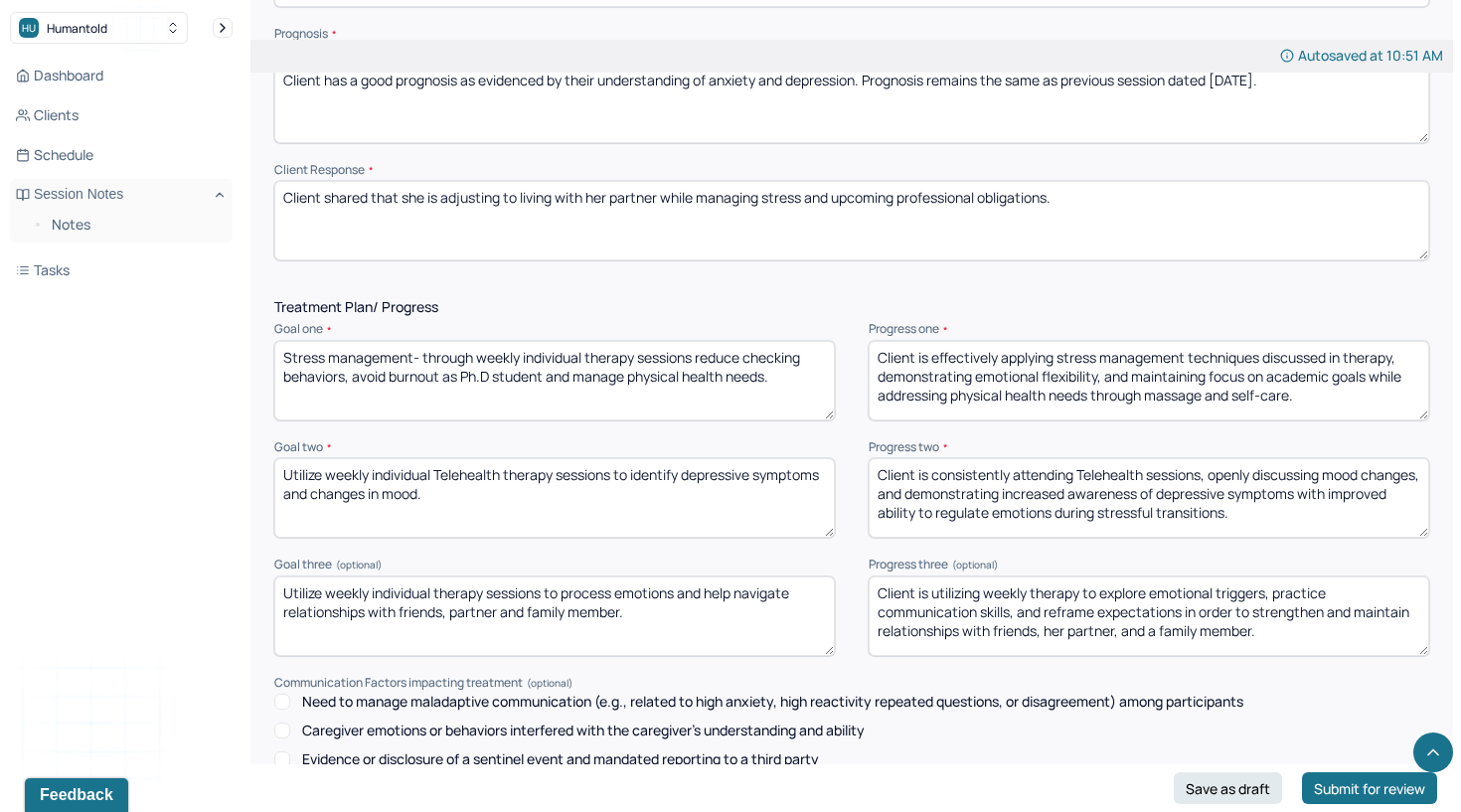 click on "Utilize weekly individual therapy sessions to process emotions and help navigate relationships with friends, partner and family member." at bounding box center [555, 616] 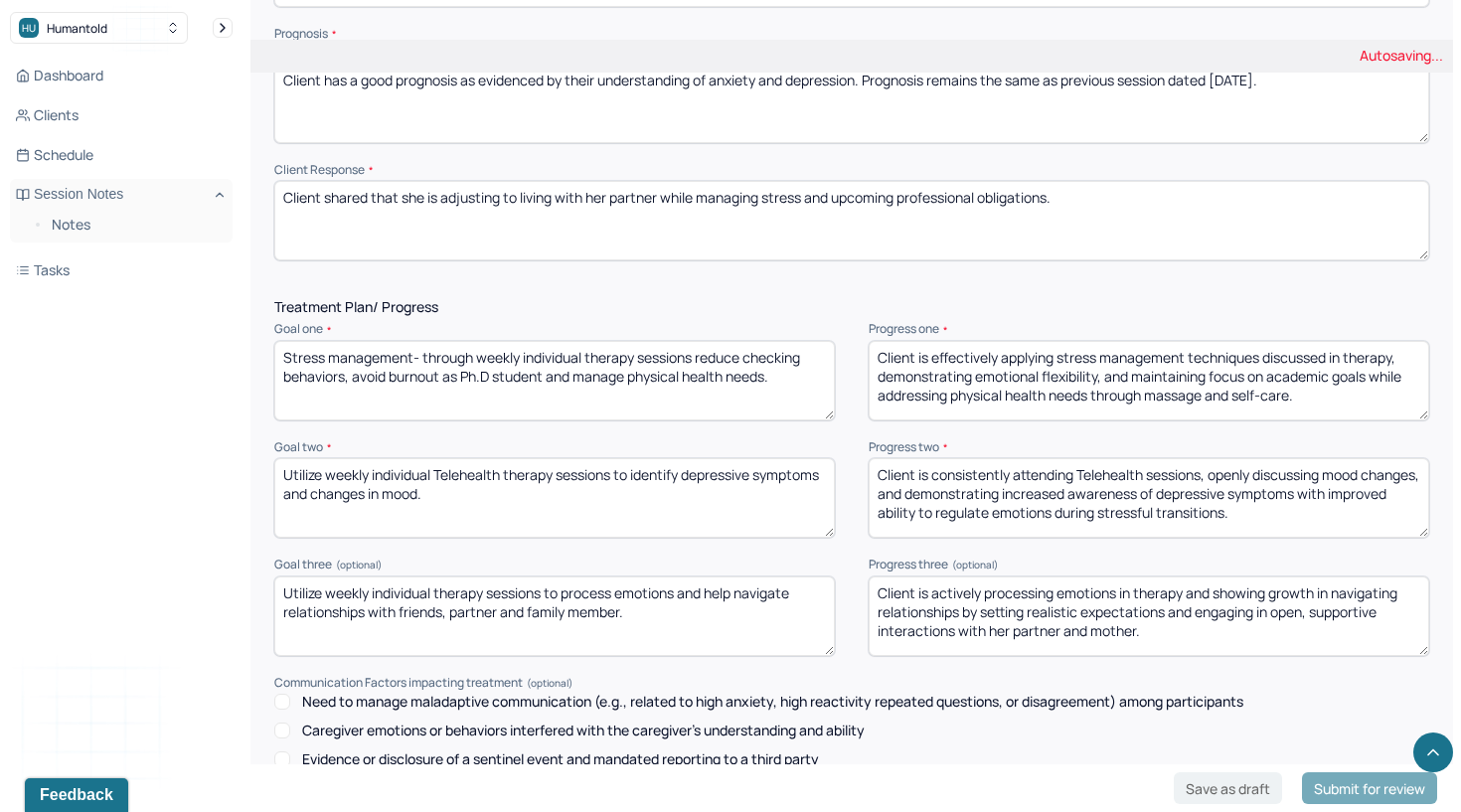 type on "Client is actively processing emotions in therapy and showing growth in navigating relationships by setting realistic expectations and engaging in open, supportive interactions with her partner and mother." 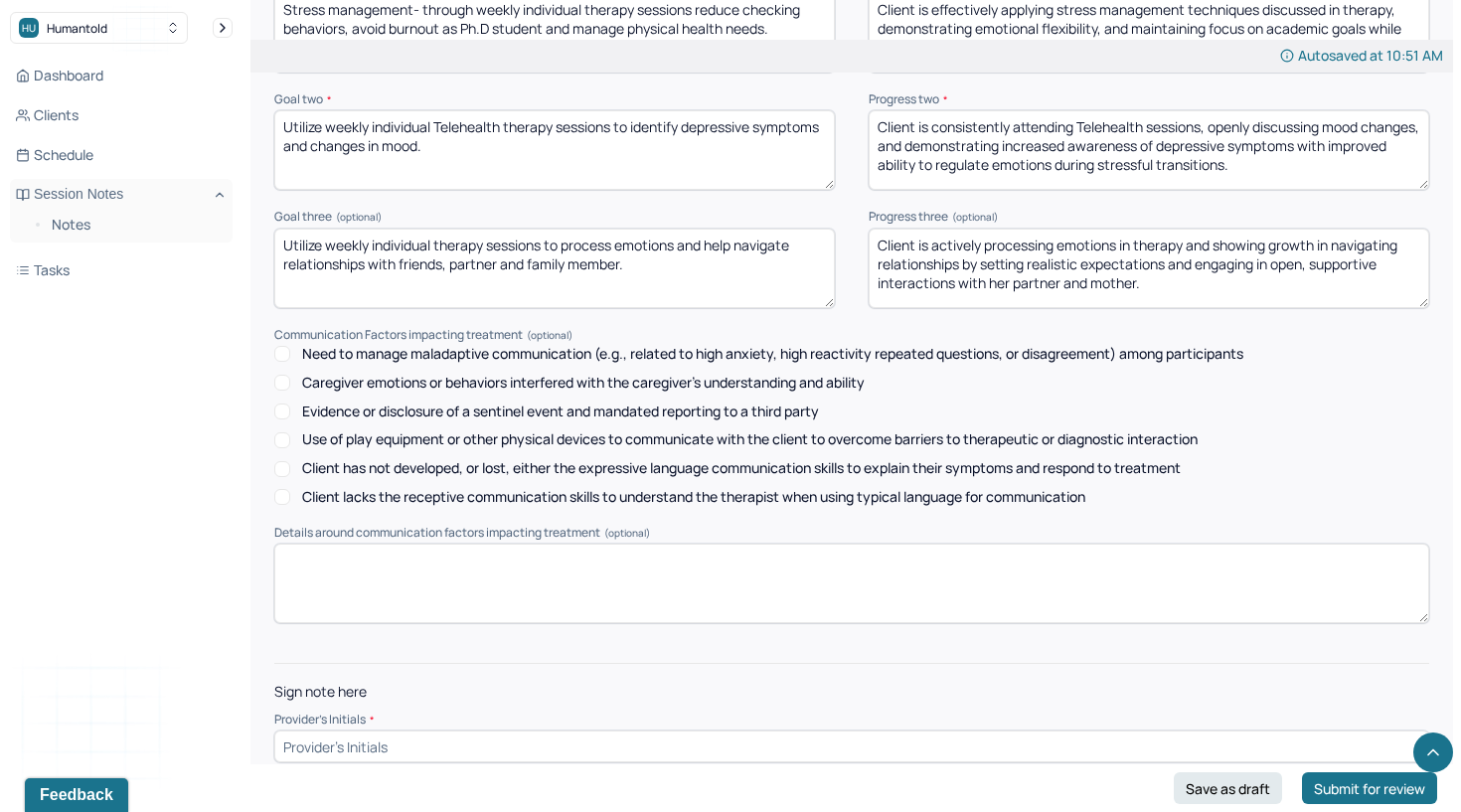 scroll, scrollTop: 2704, scrollLeft: 0, axis: vertical 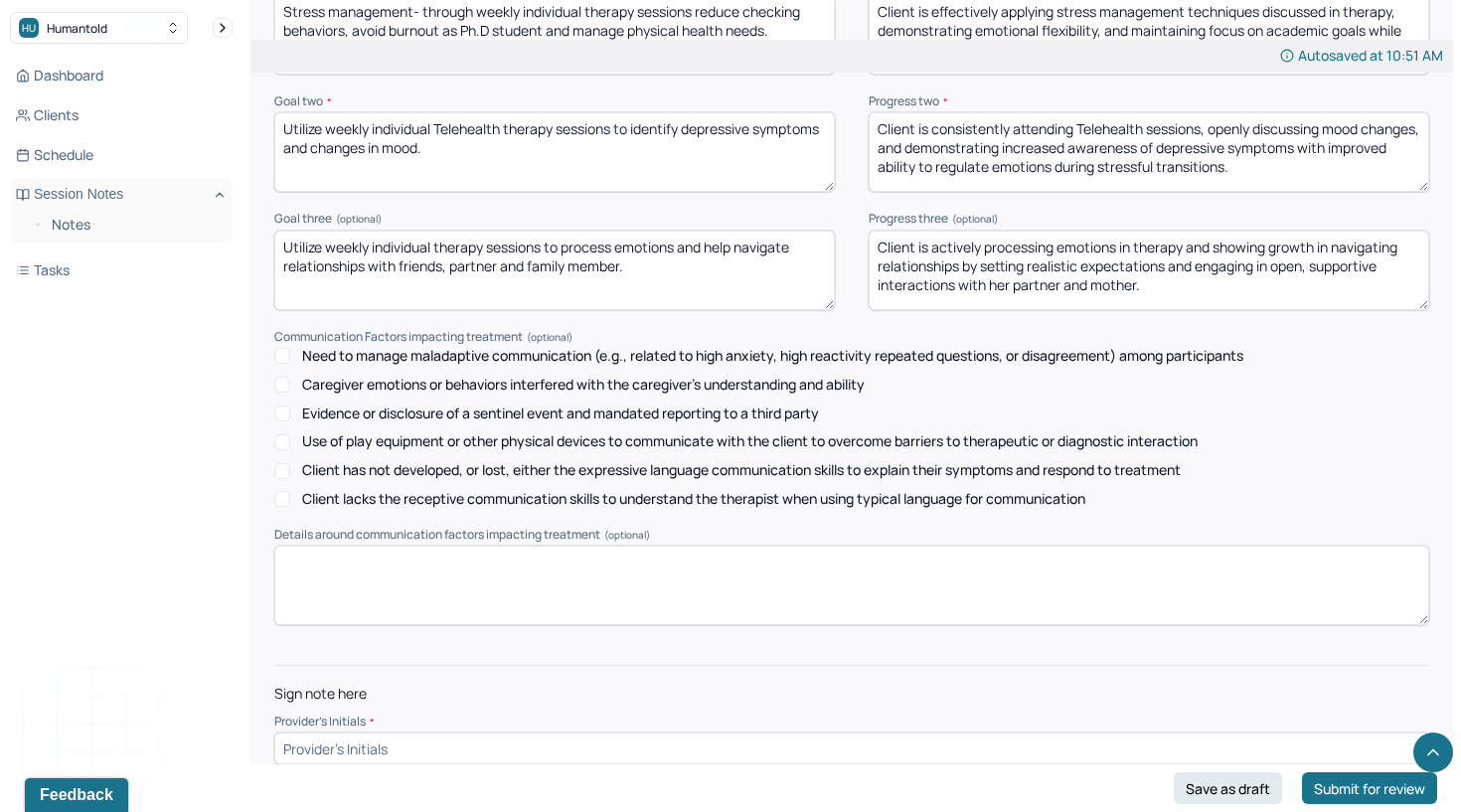 click at bounding box center [852, 748] 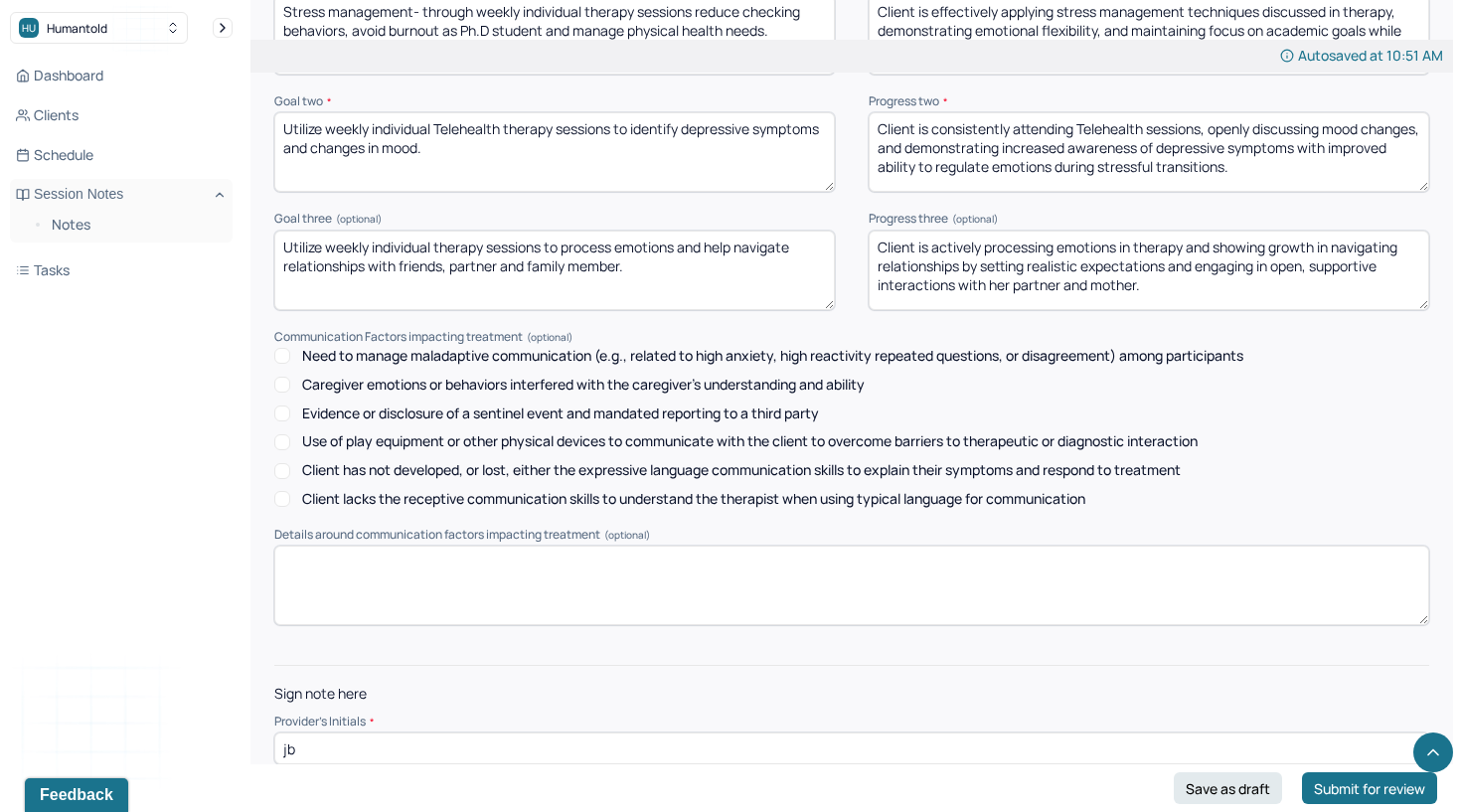 type on "jb" 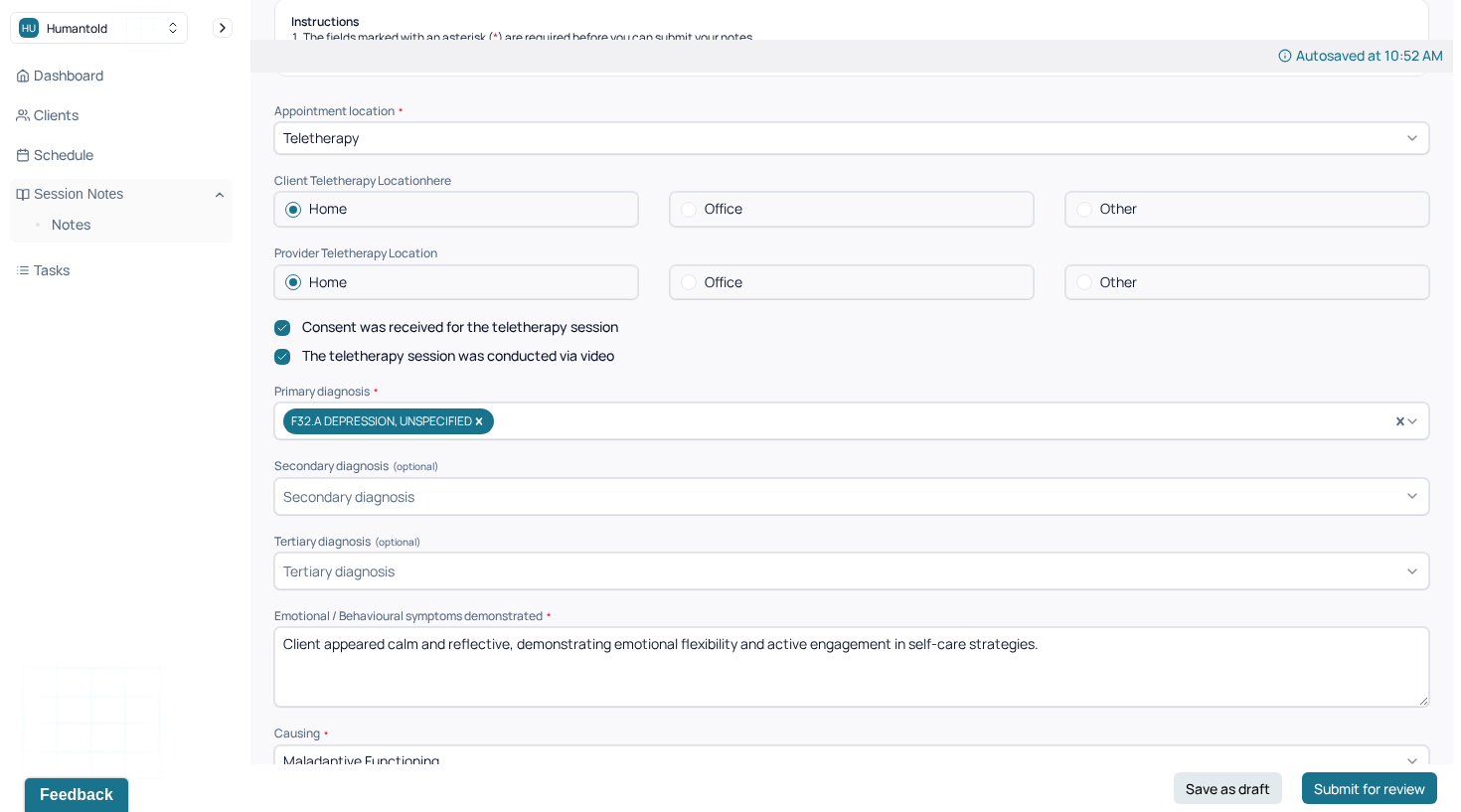 scroll, scrollTop: 331, scrollLeft: 0, axis: vertical 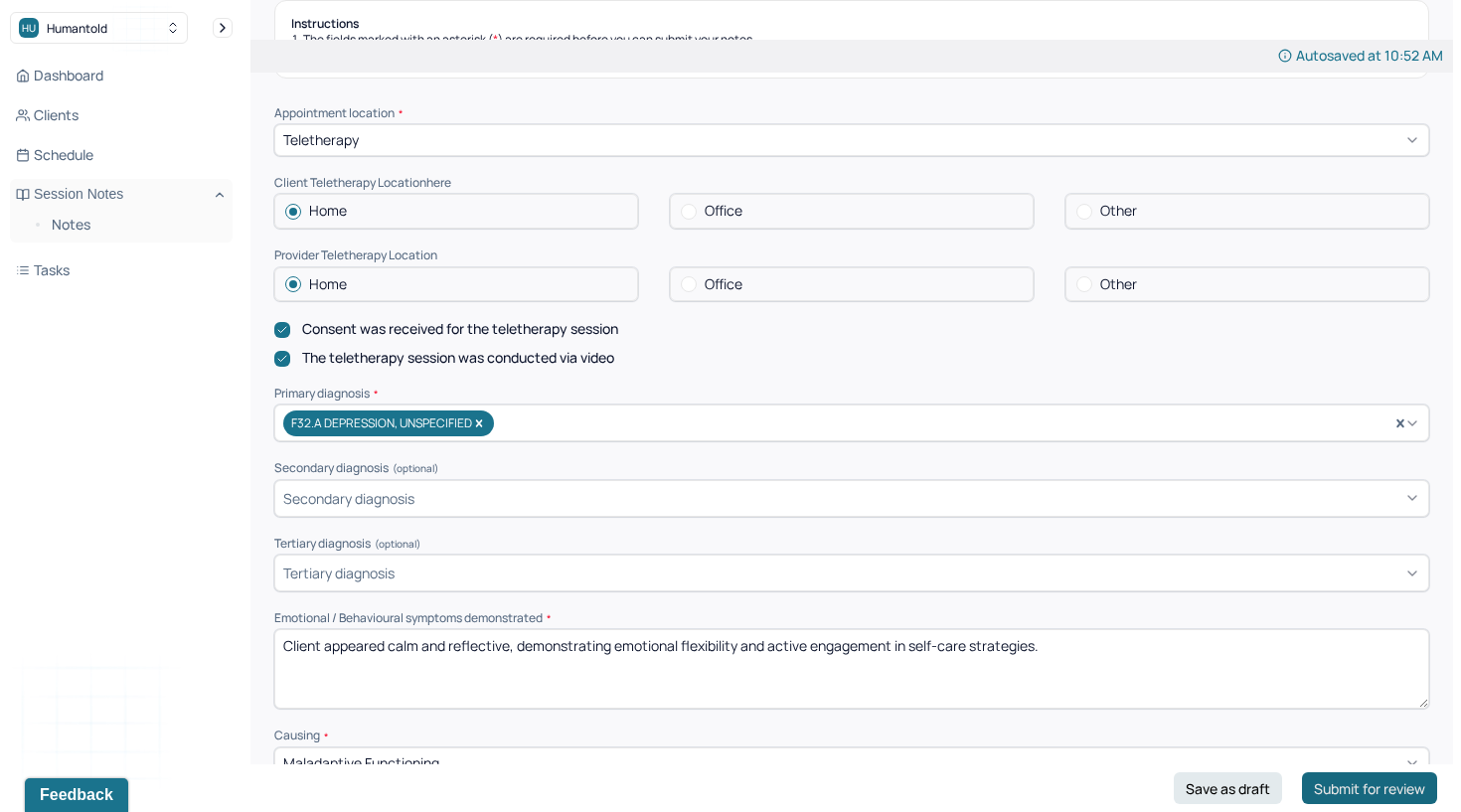 click on "Submit for review" at bounding box center [1370, 788] 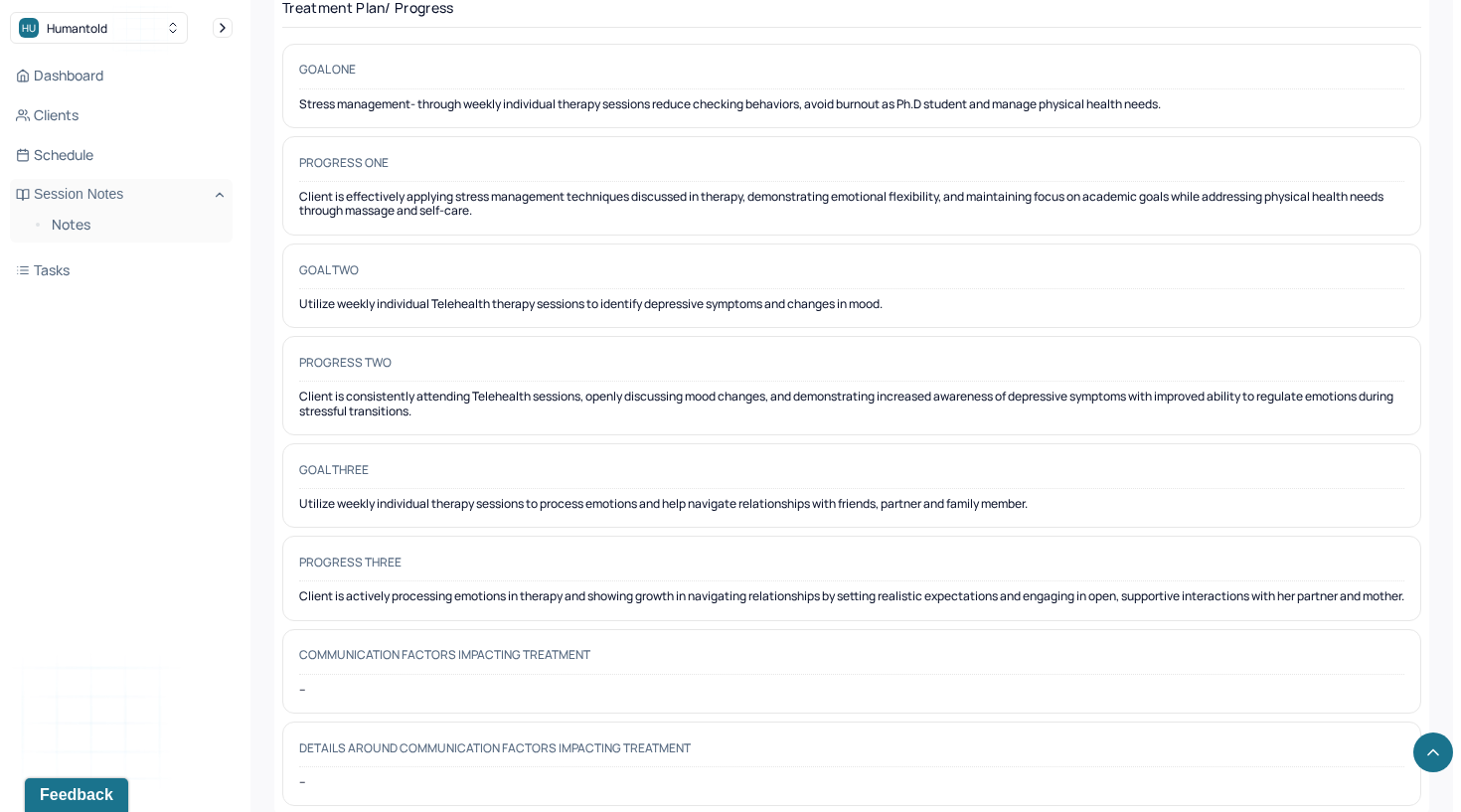 scroll, scrollTop: 3011, scrollLeft: 0, axis: vertical 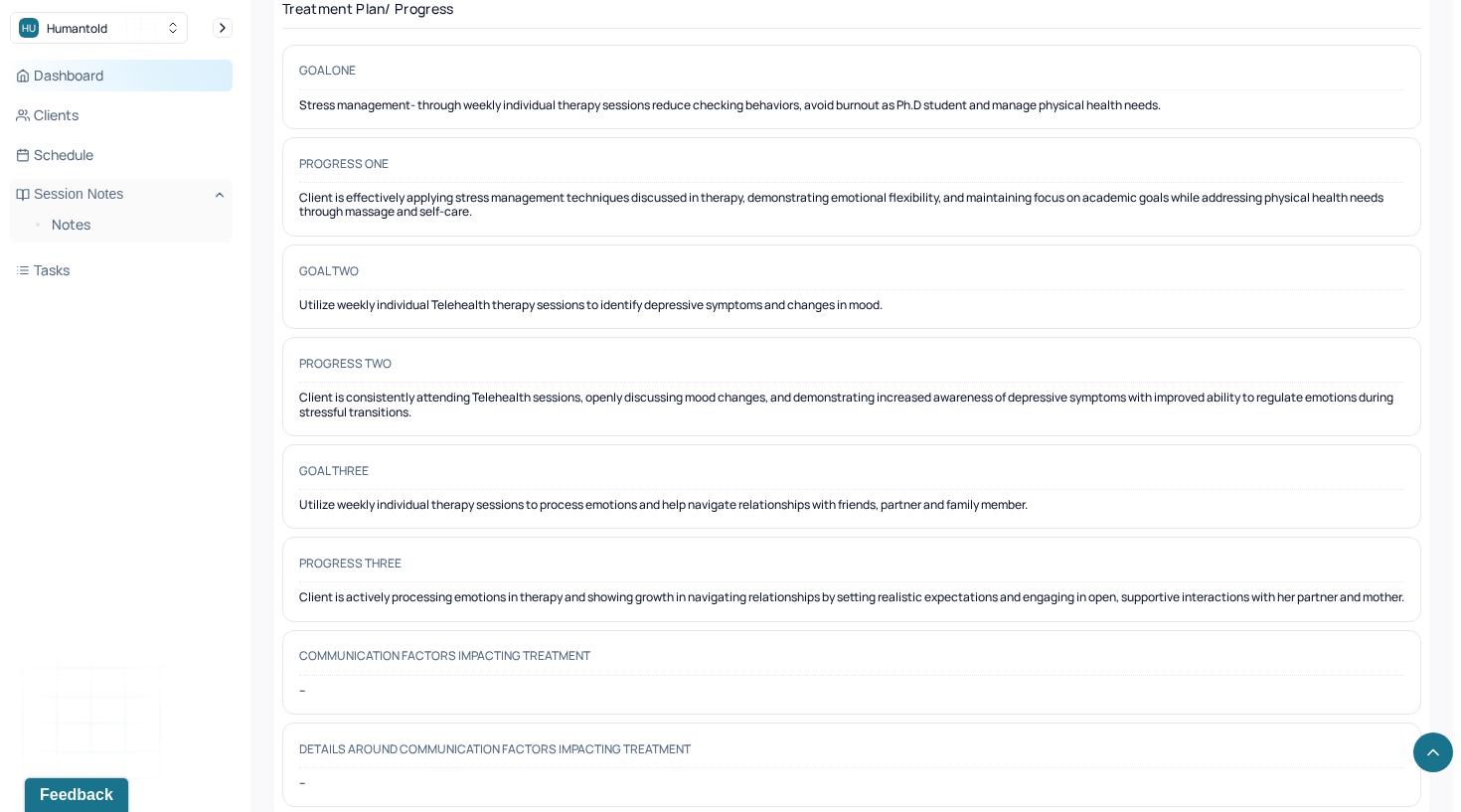 click on "Dashboard" at bounding box center (121, 76) 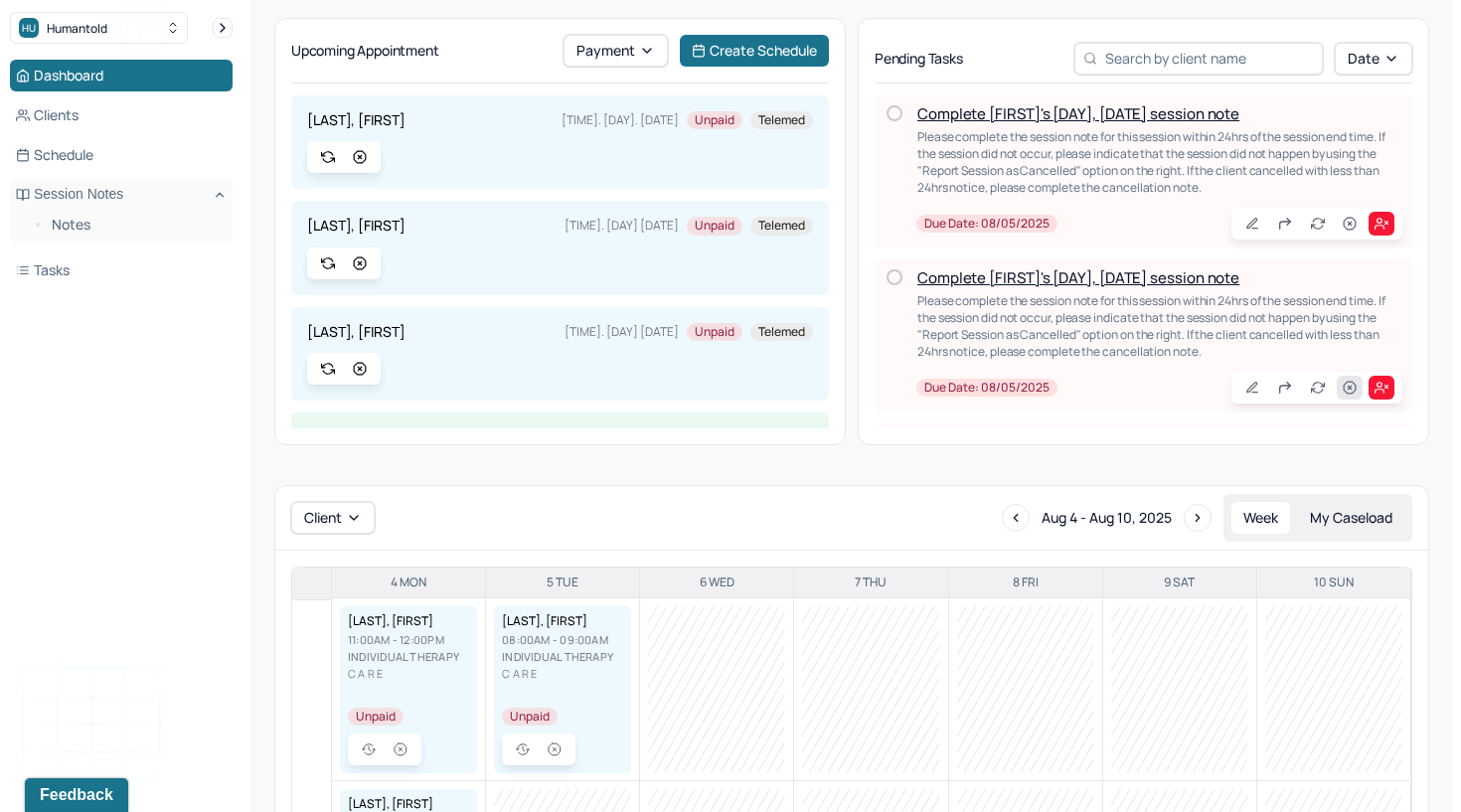 click 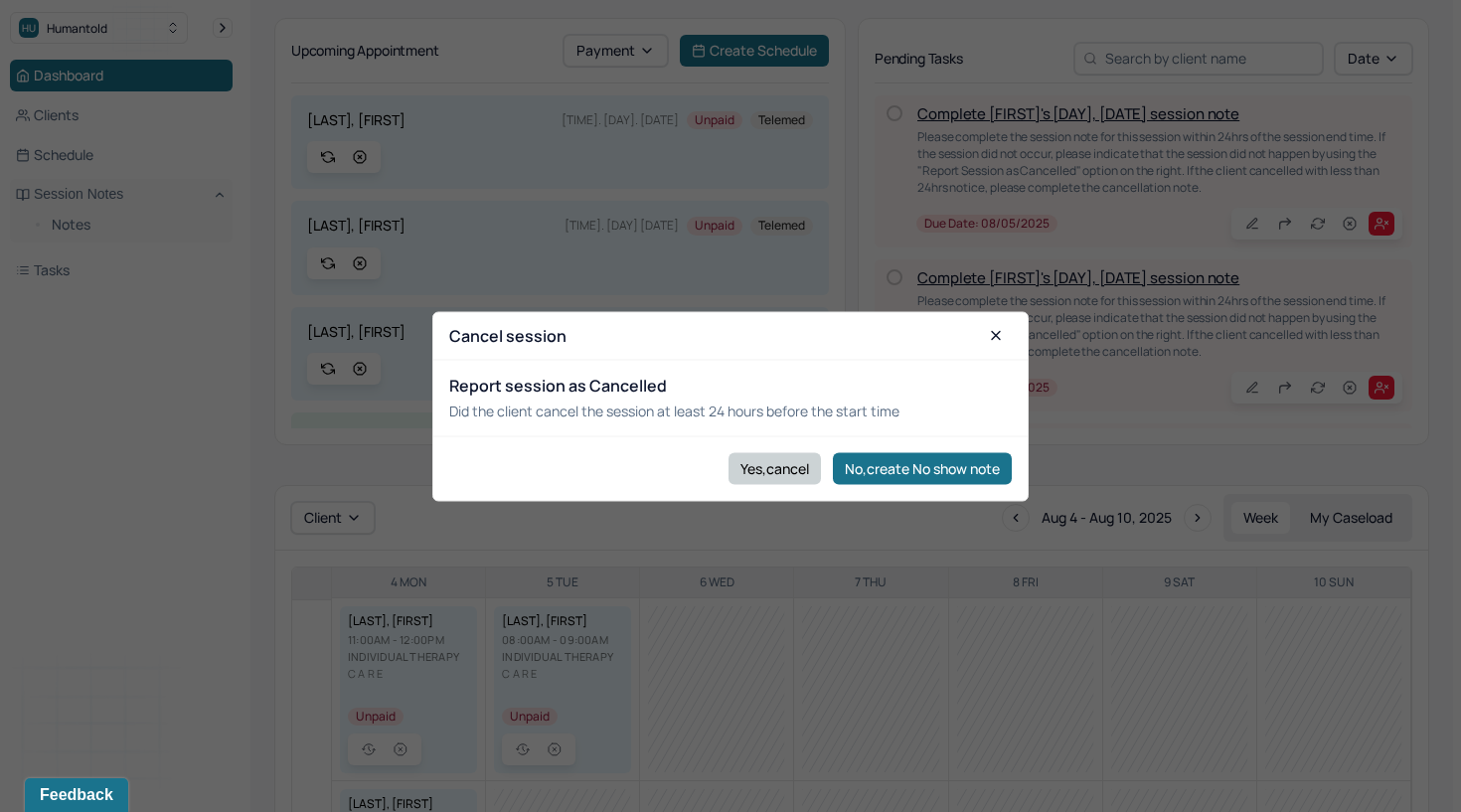 click on "Yes,cancel" at bounding box center (774, 468) 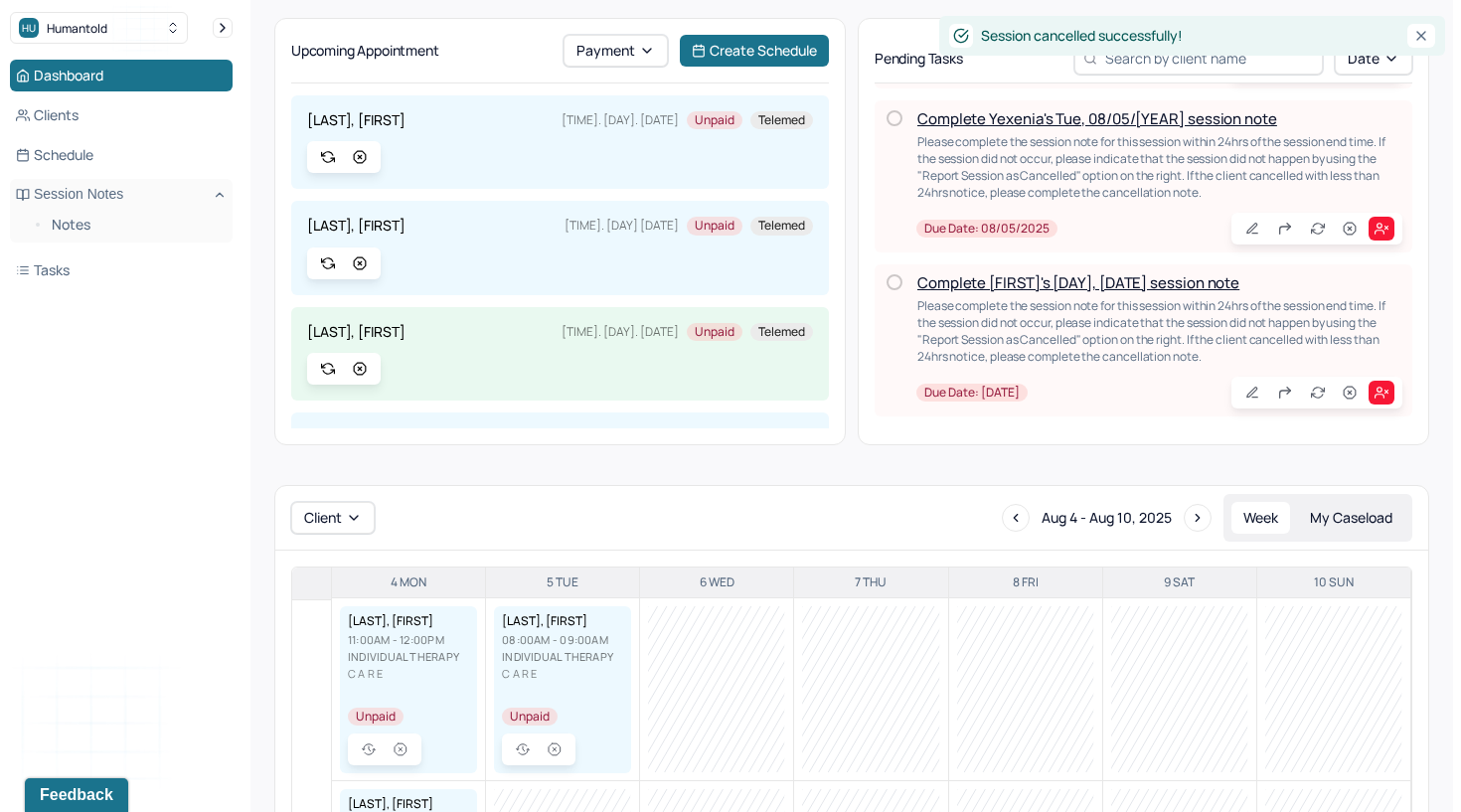scroll, scrollTop: 322, scrollLeft: 0, axis: vertical 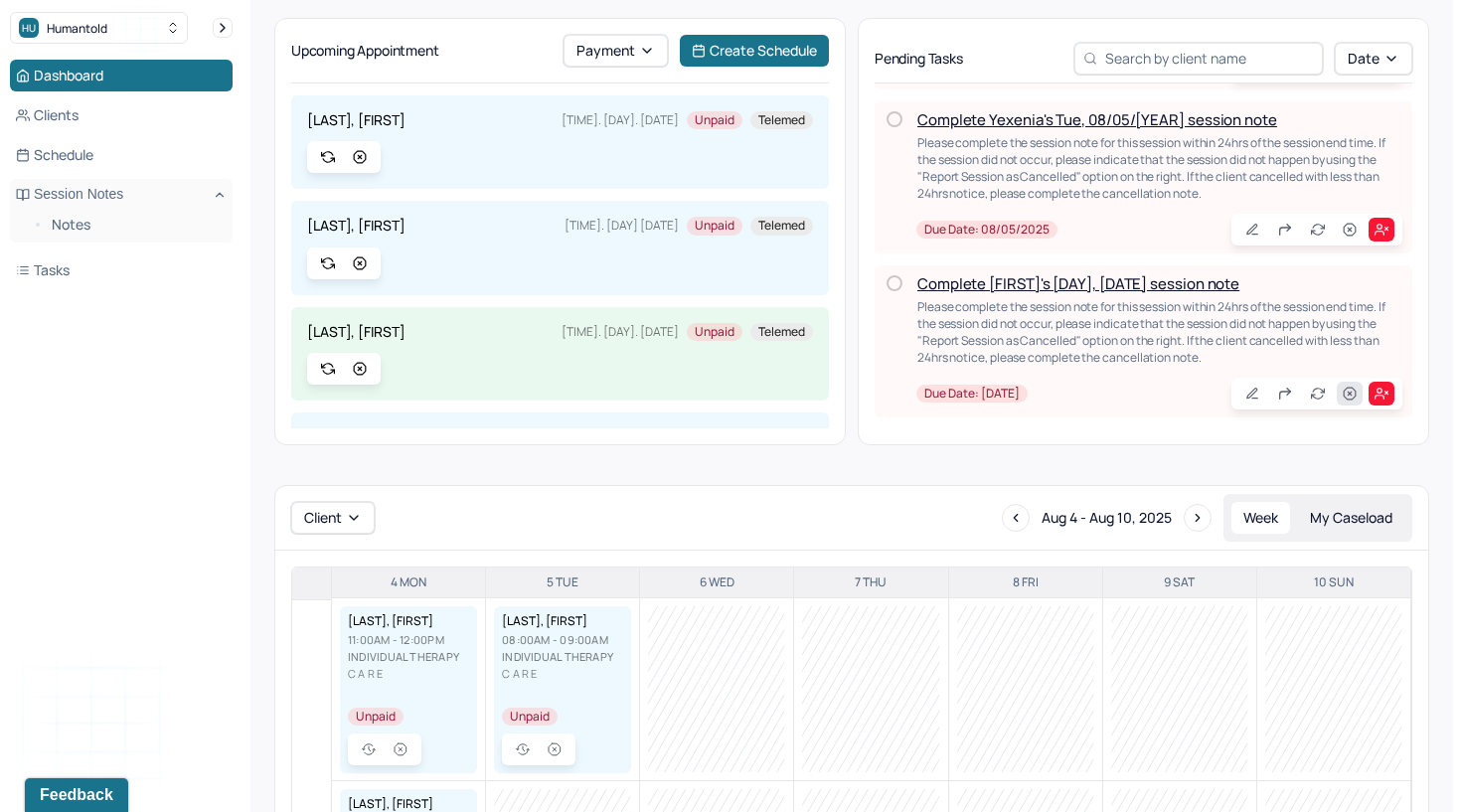 click 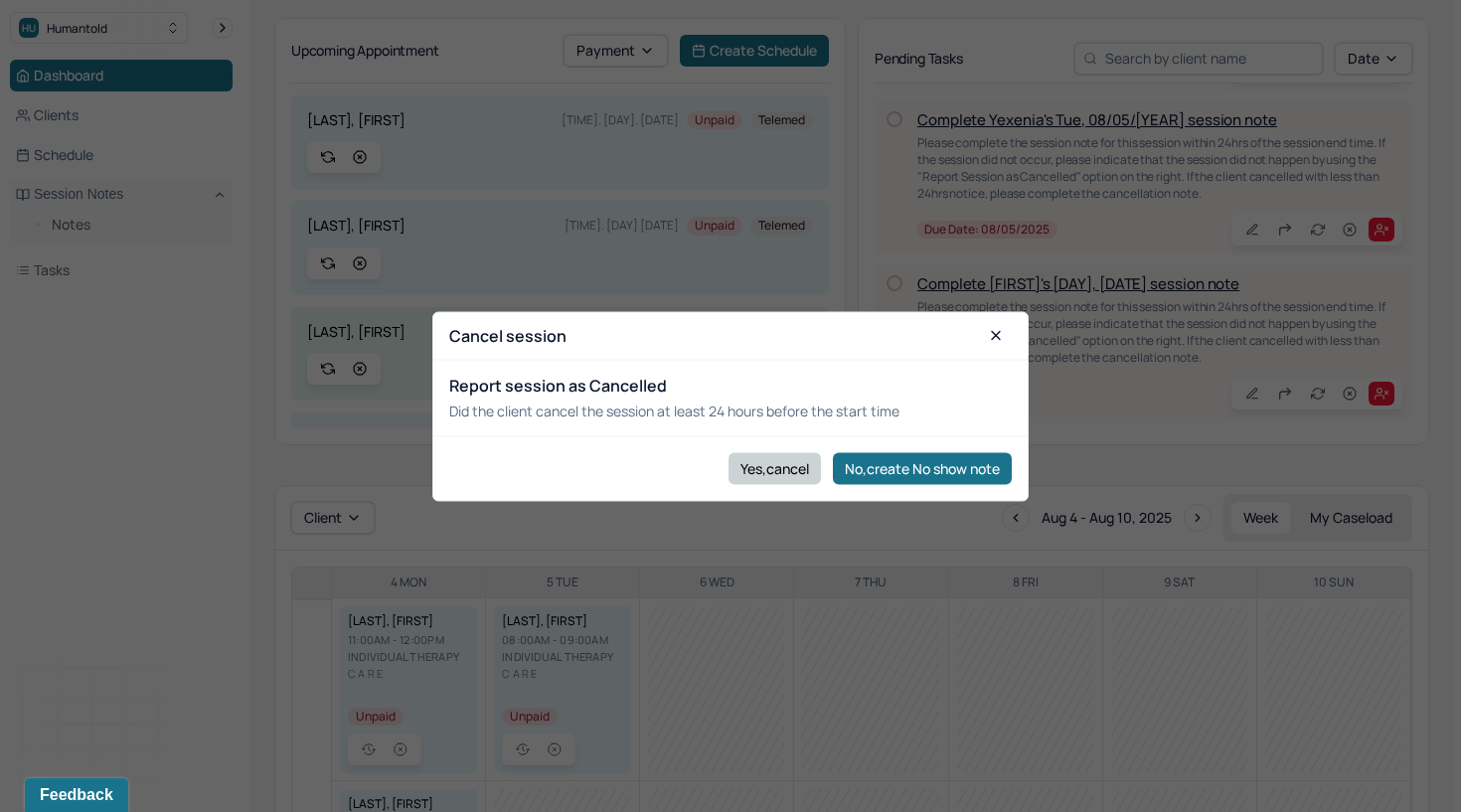click on "Yes,cancel" at bounding box center [774, 468] 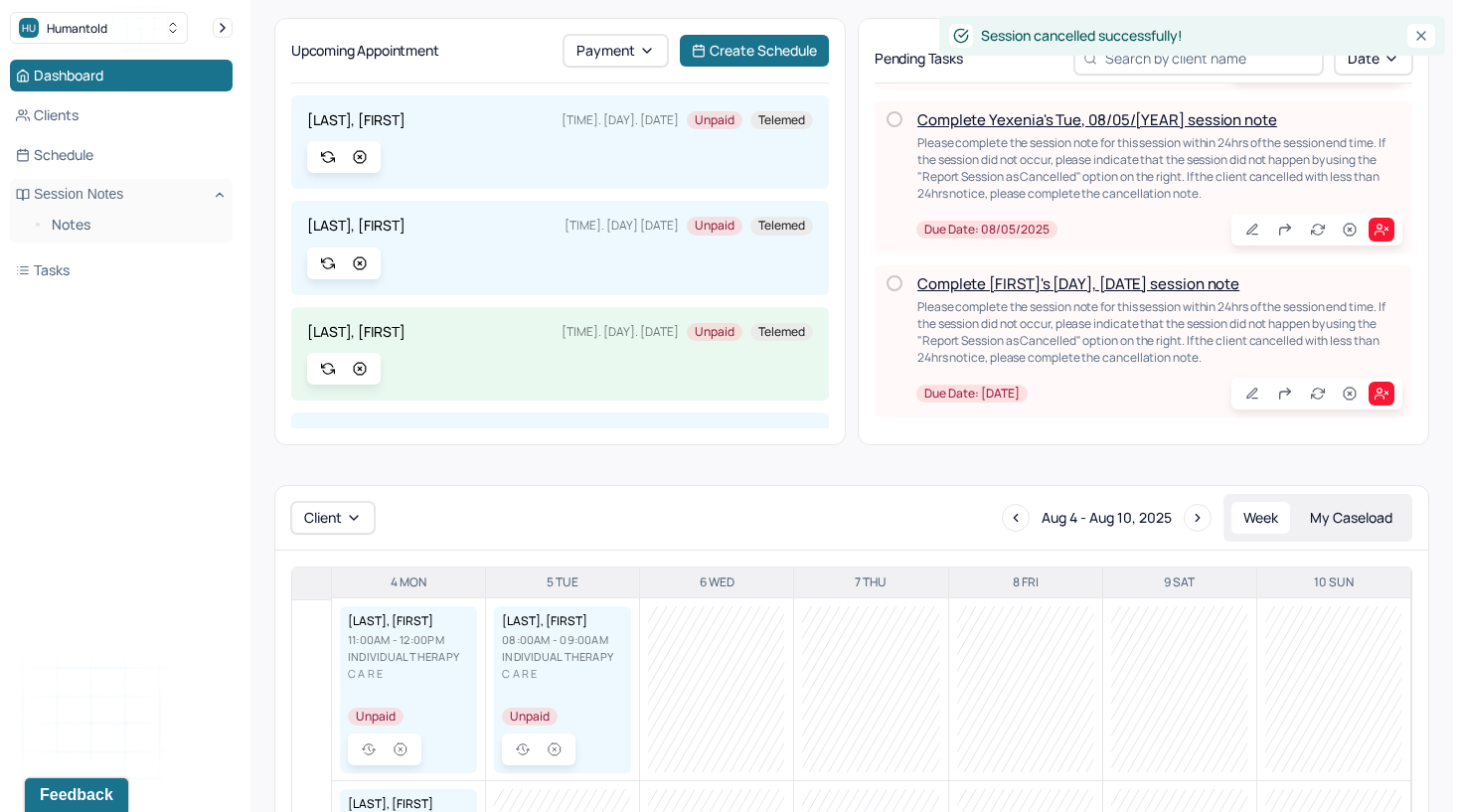 scroll, scrollTop: 158, scrollLeft: 0, axis: vertical 